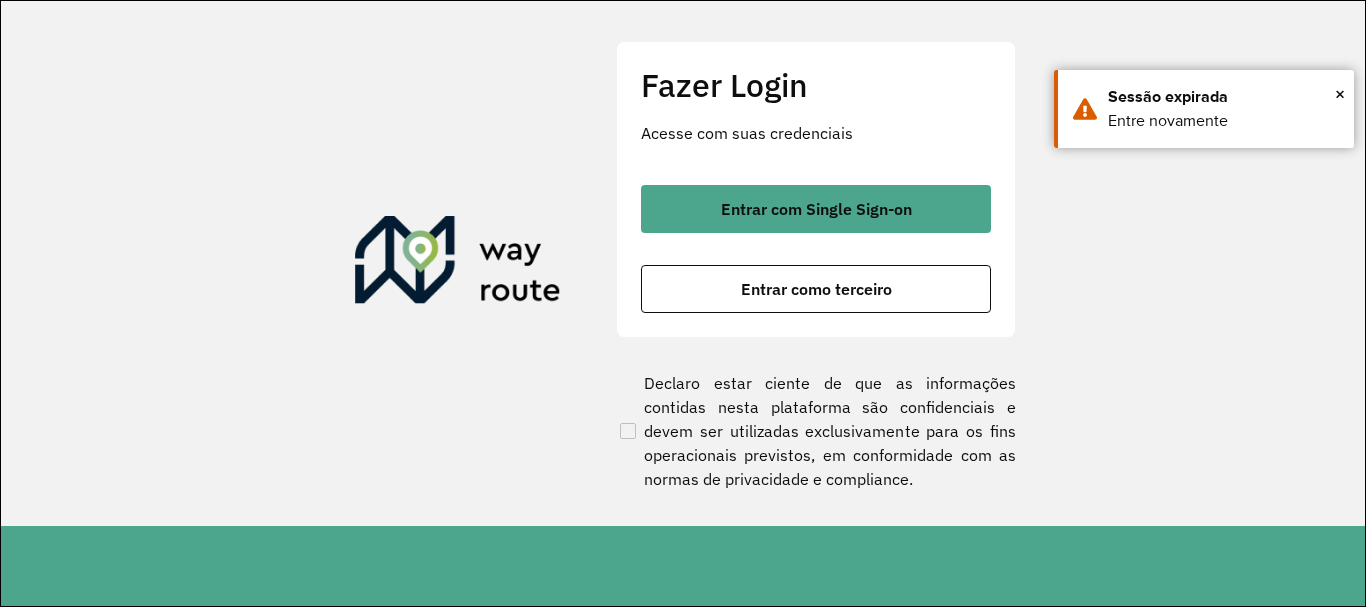 scroll, scrollTop: 0, scrollLeft: 0, axis: both 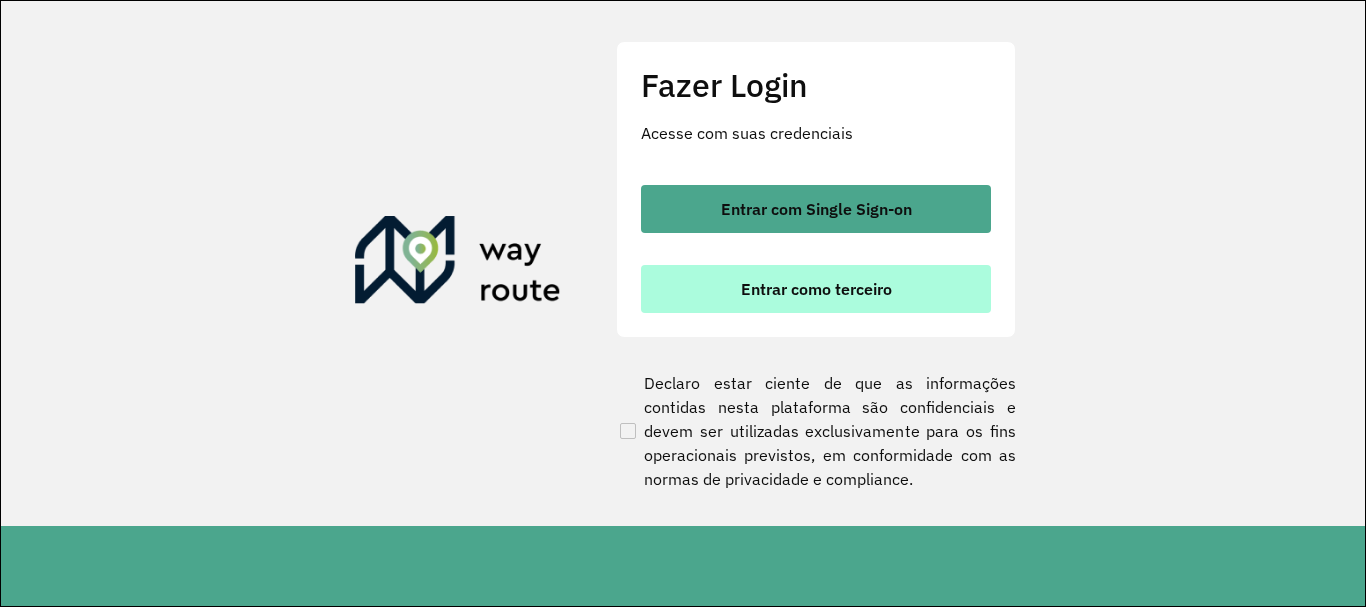 click on "Entrar como terceiro" at bounding box center (816, 289) 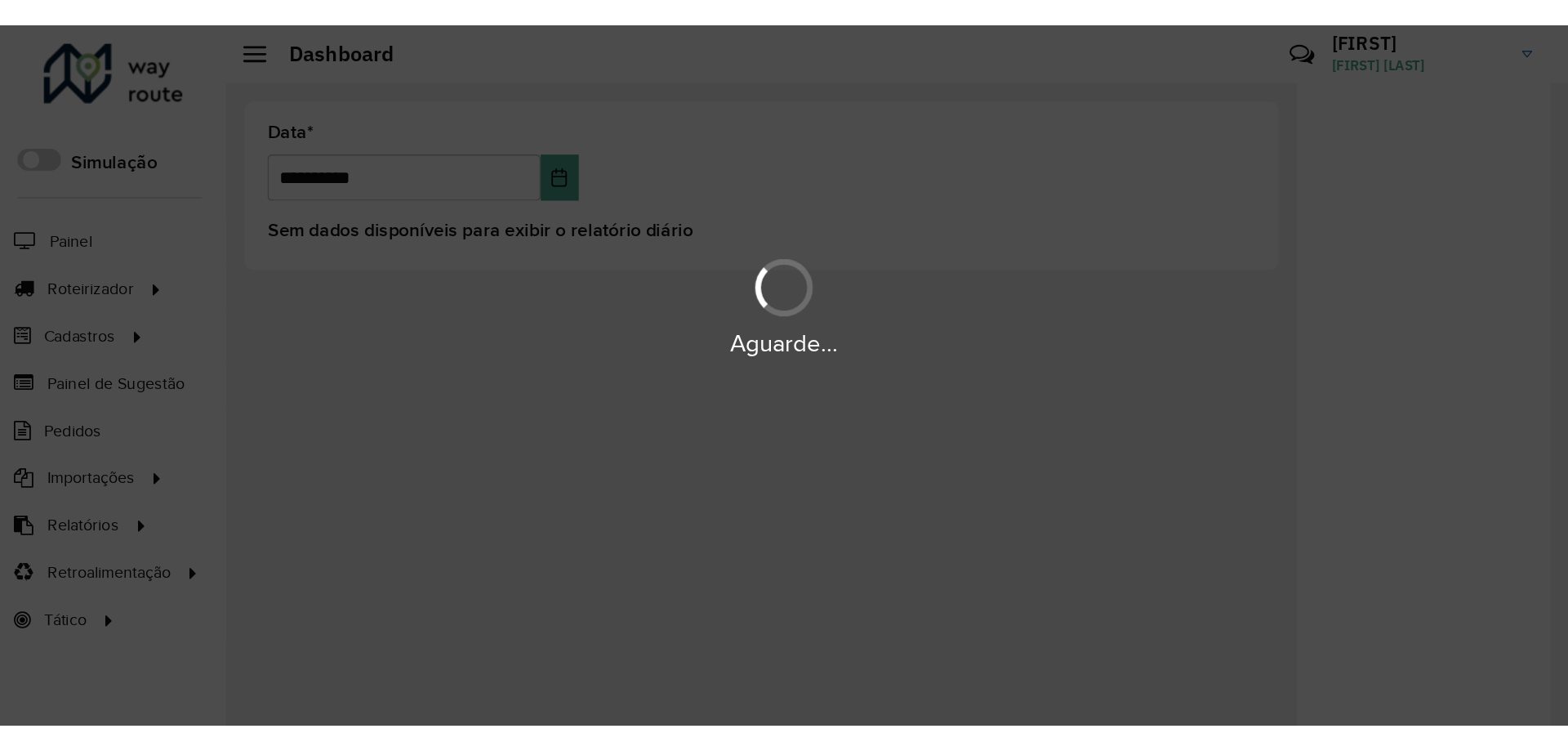 scroll, scrollTop: 0, scrollLeft: 0, axis: both 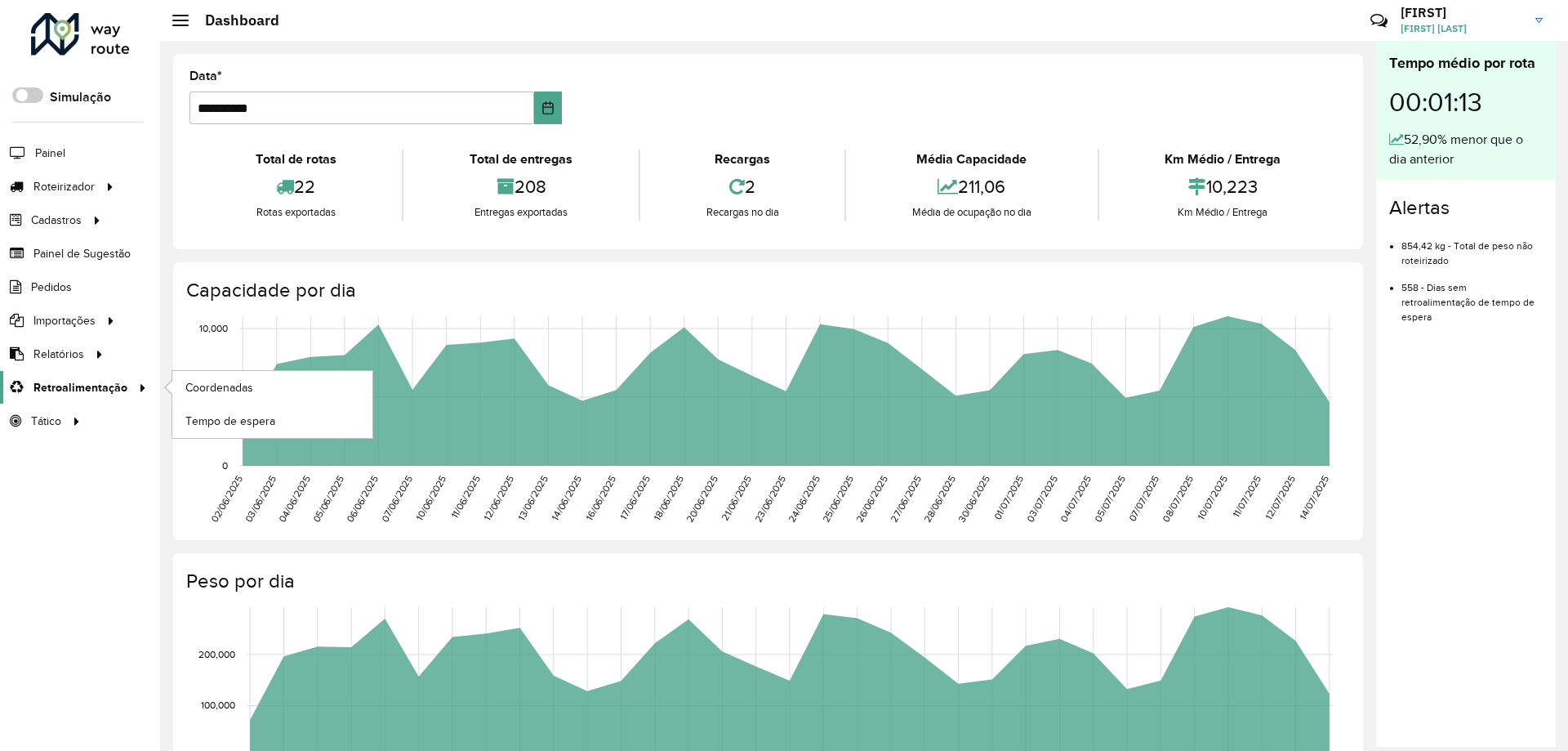 click on "Retroalimentação" 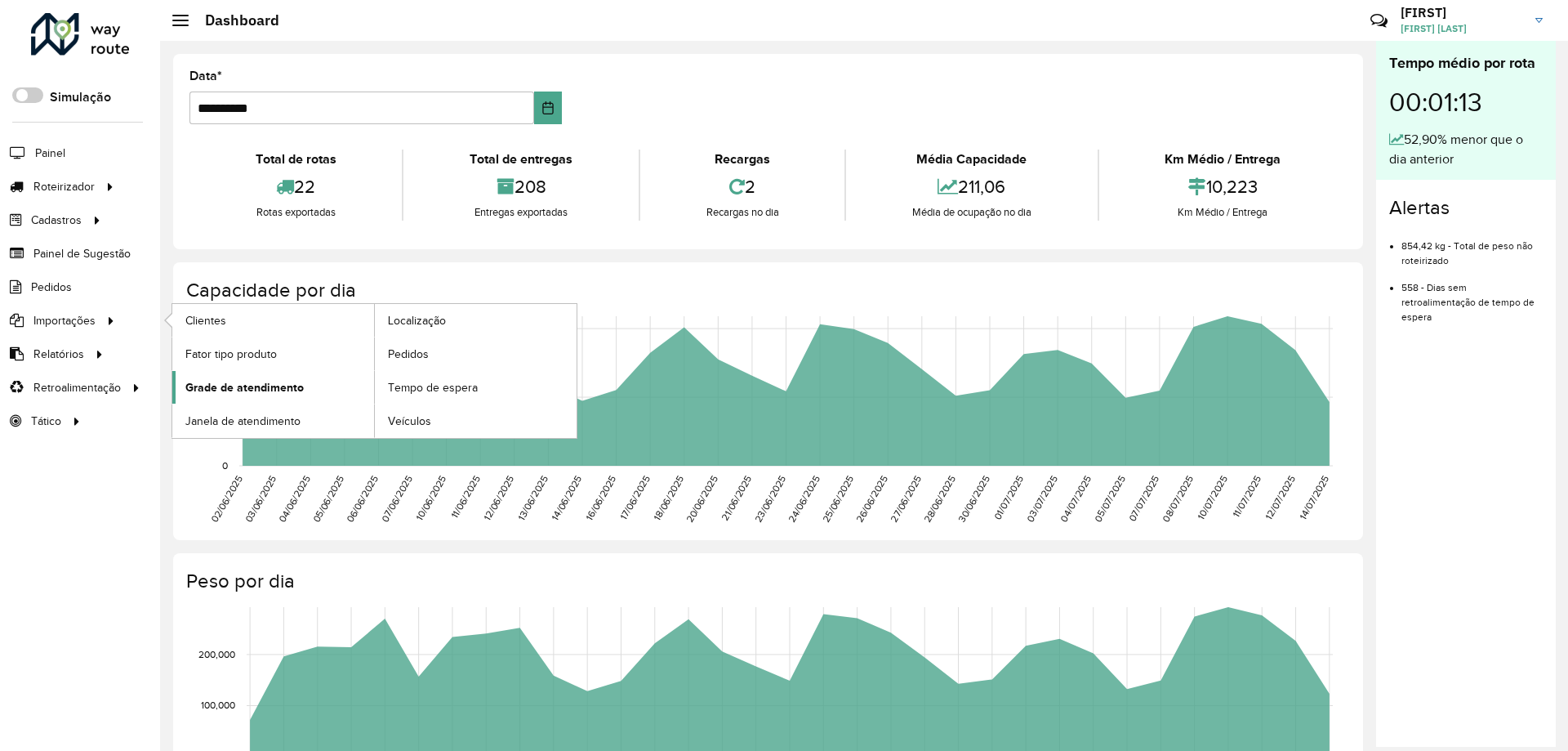 click on "Grade de atendimento" 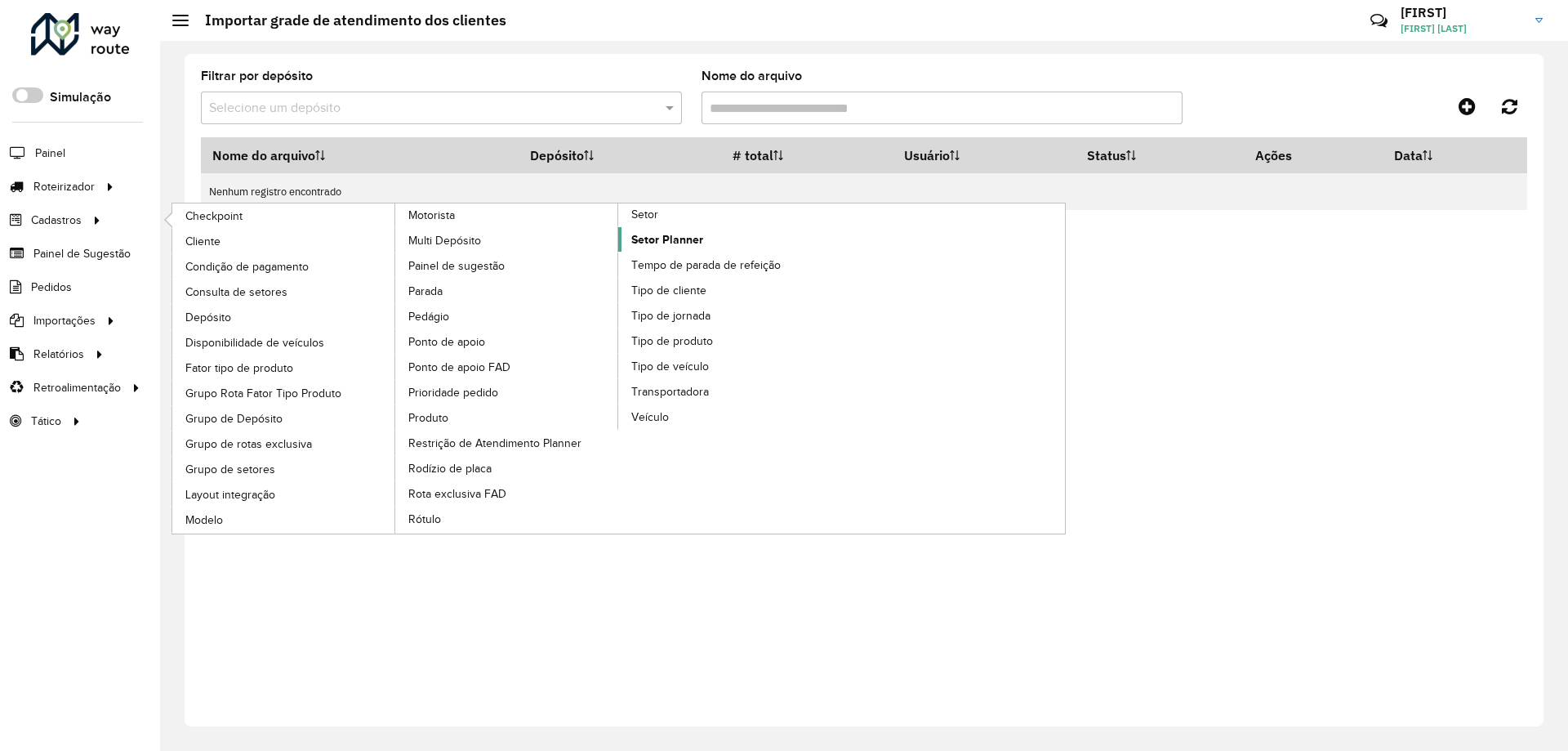 click on "Setor Planner" 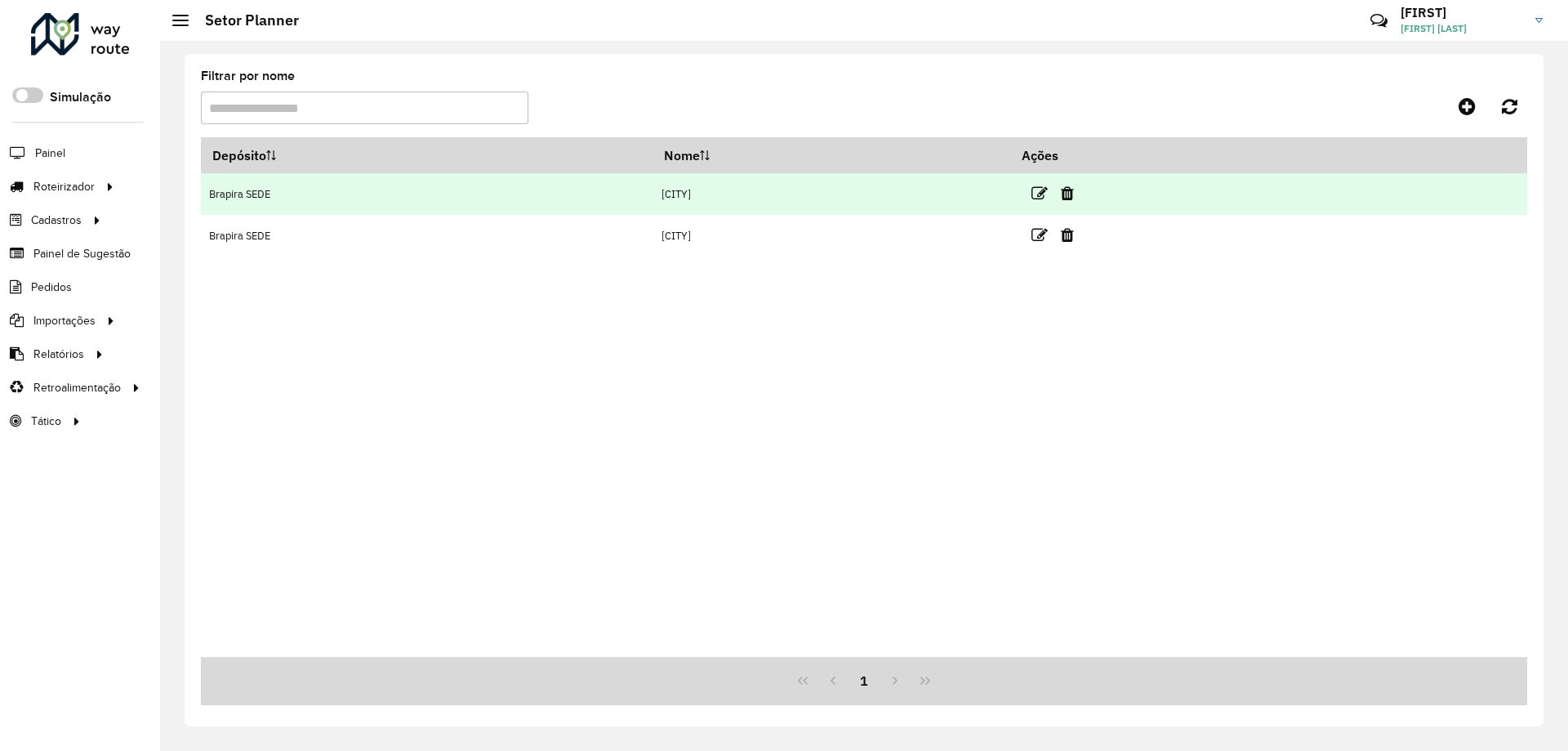 click on "Brapira SEDE" at bounding box center [426, 194] 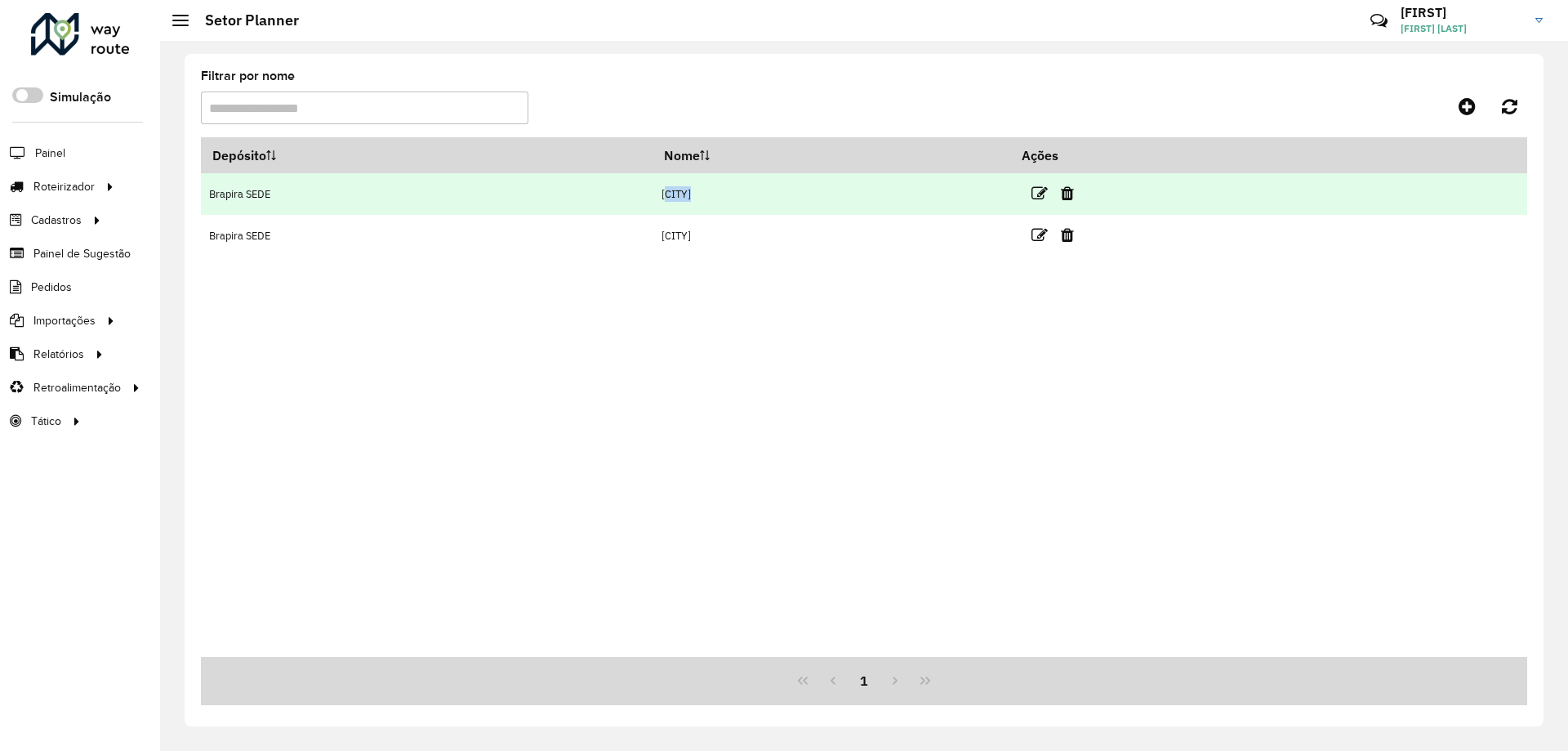 click on "[CITY]" at bounding box center [831, 194] 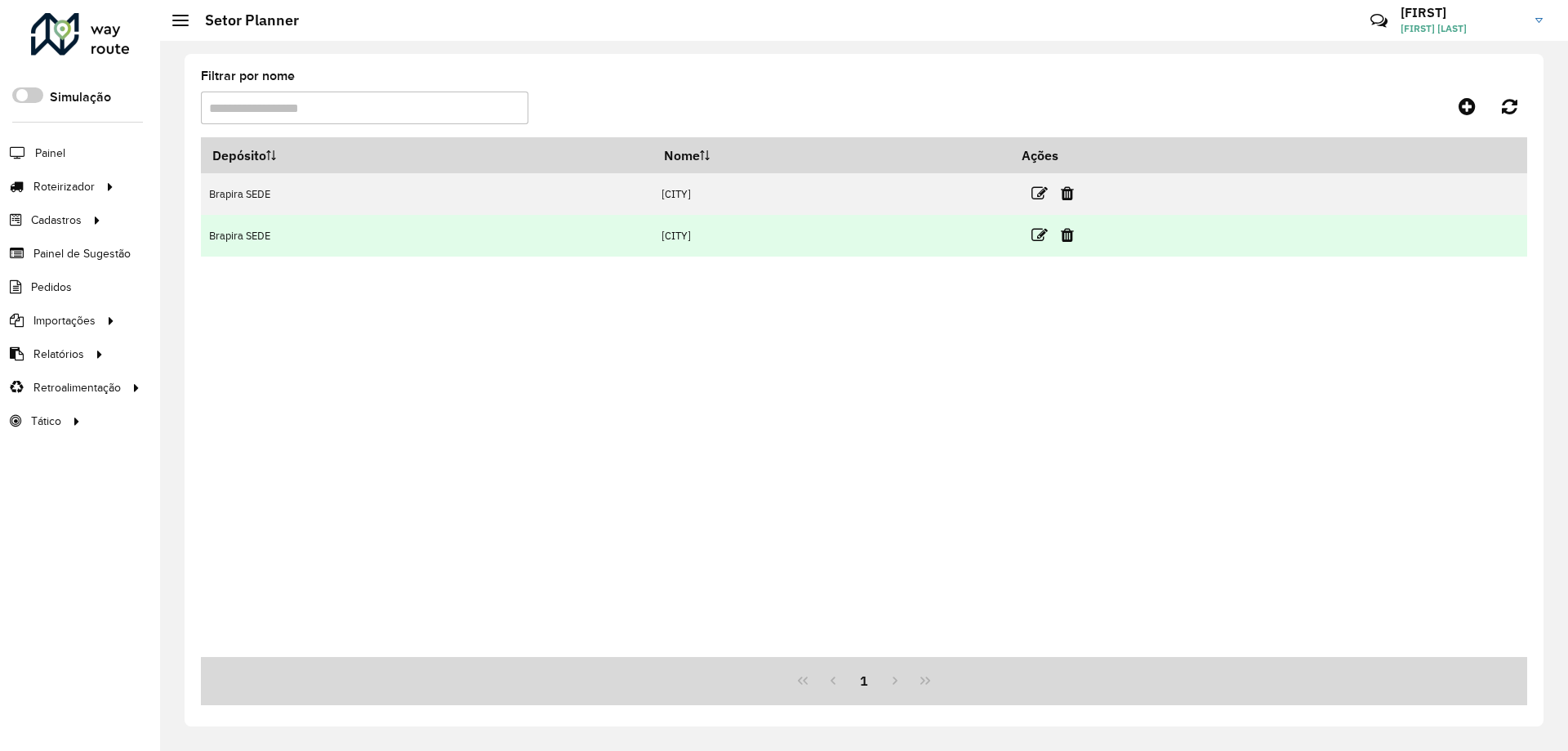 click on "[CITY]" at bounding box center [831, 235] 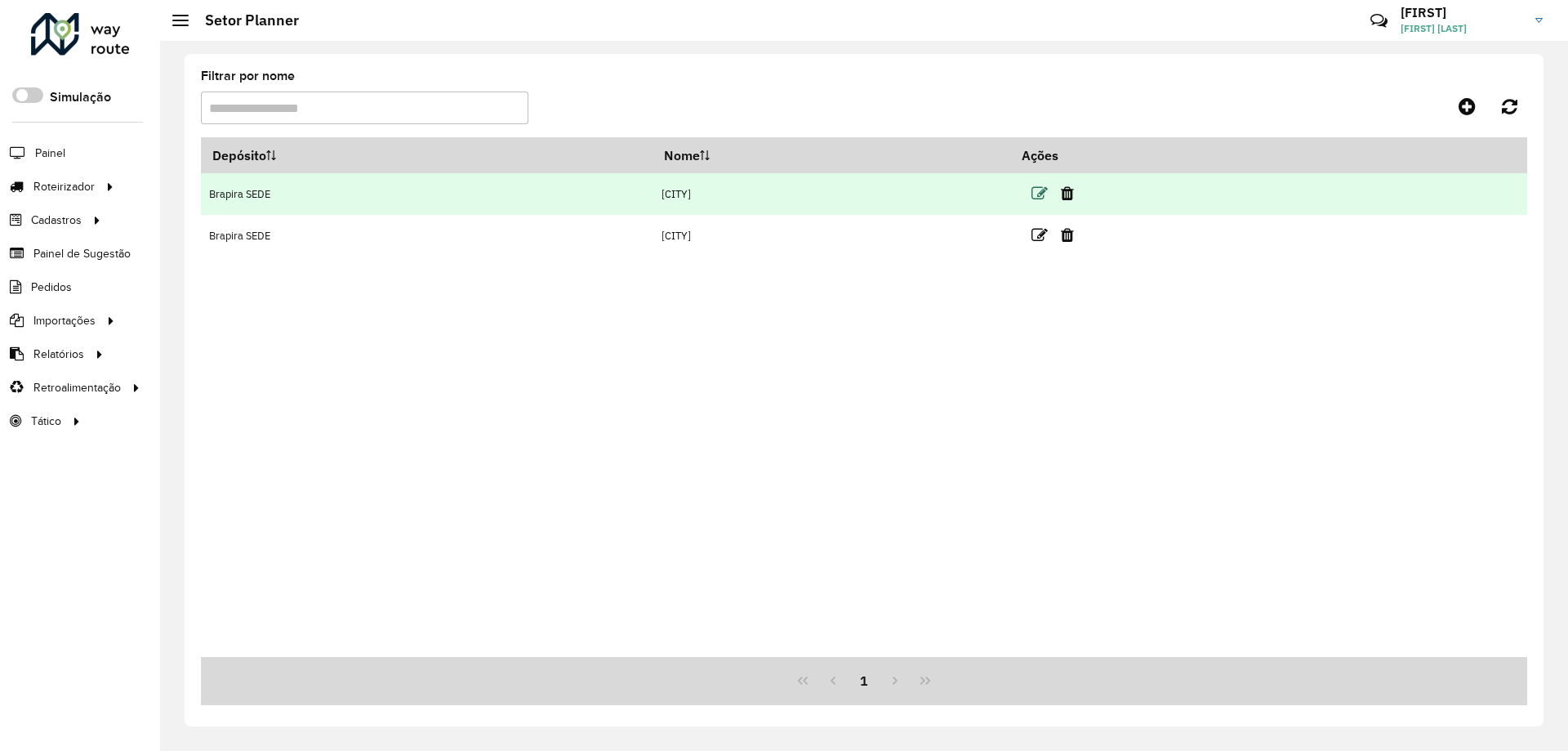 click at bounding box center (1040, 194) 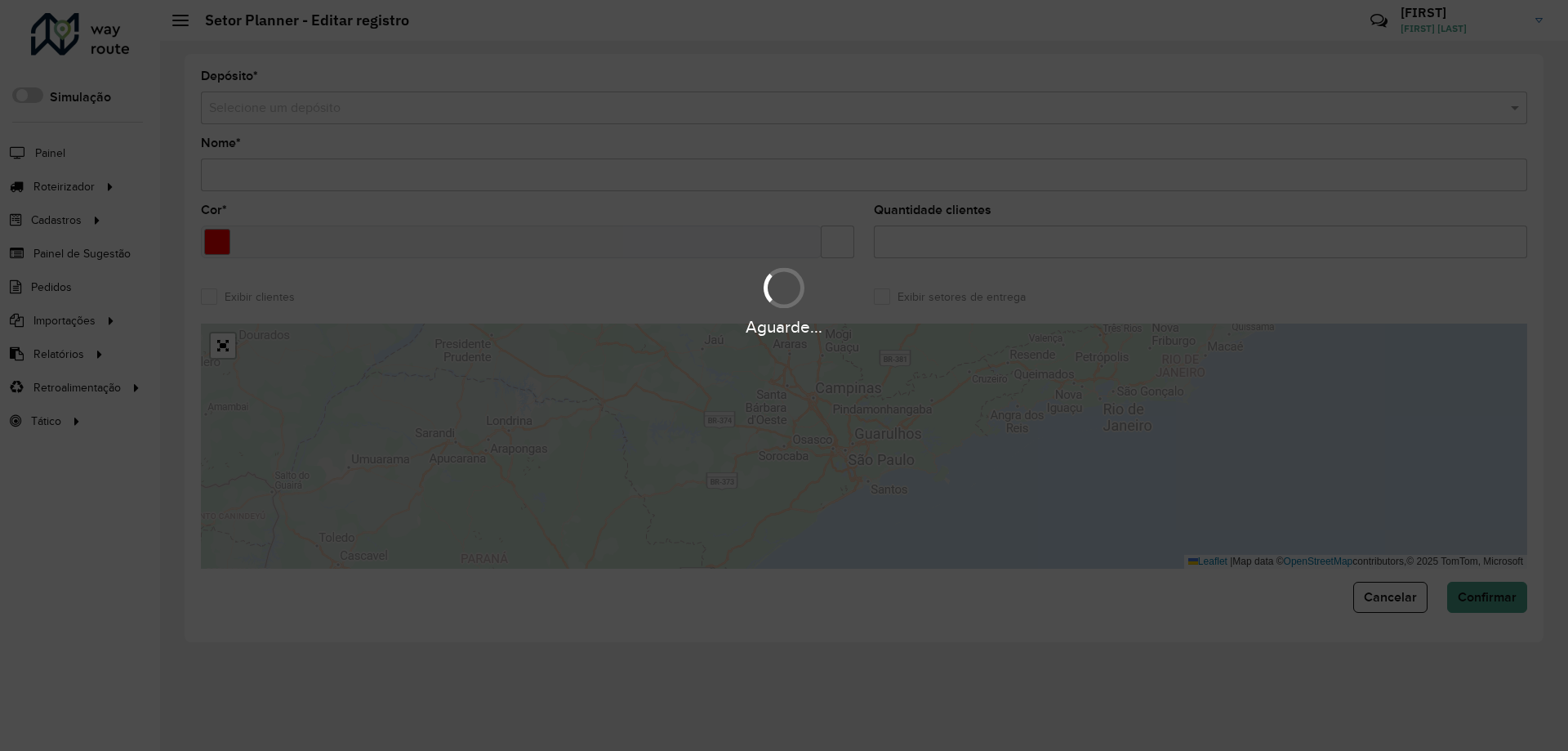 type on "**********" 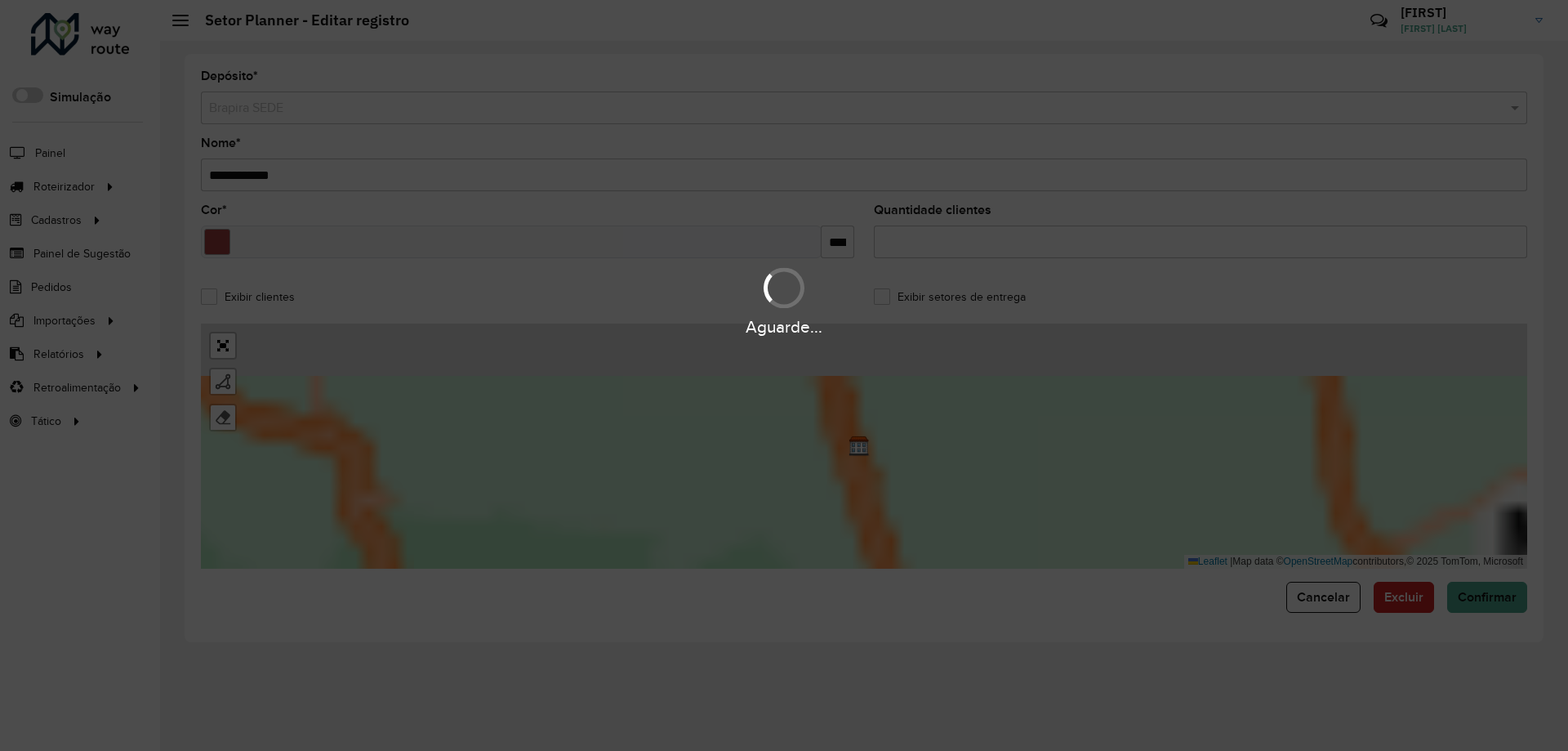 type on "*****" 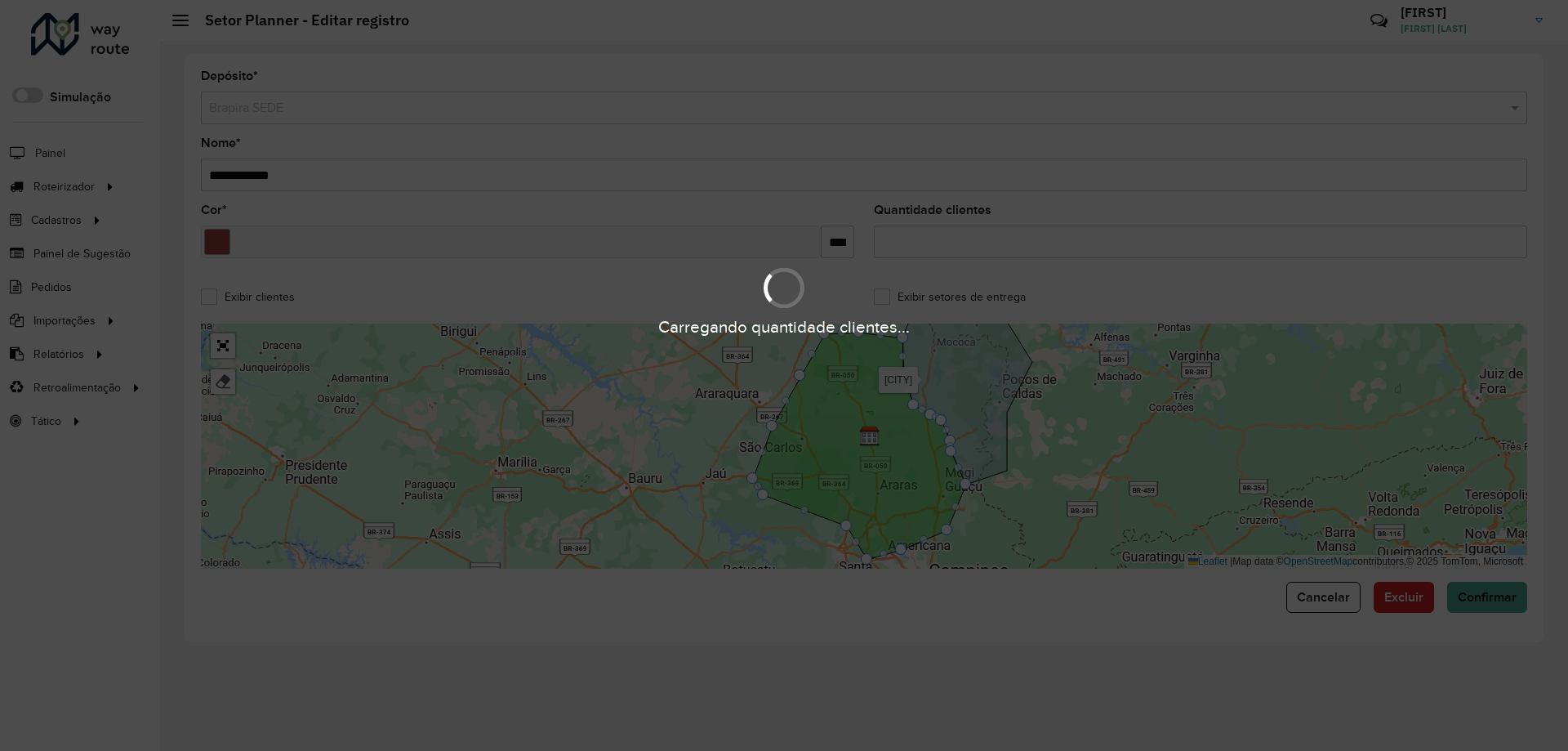 click on "Carregando quantidade clientes..." at bounding box center (784, 375) 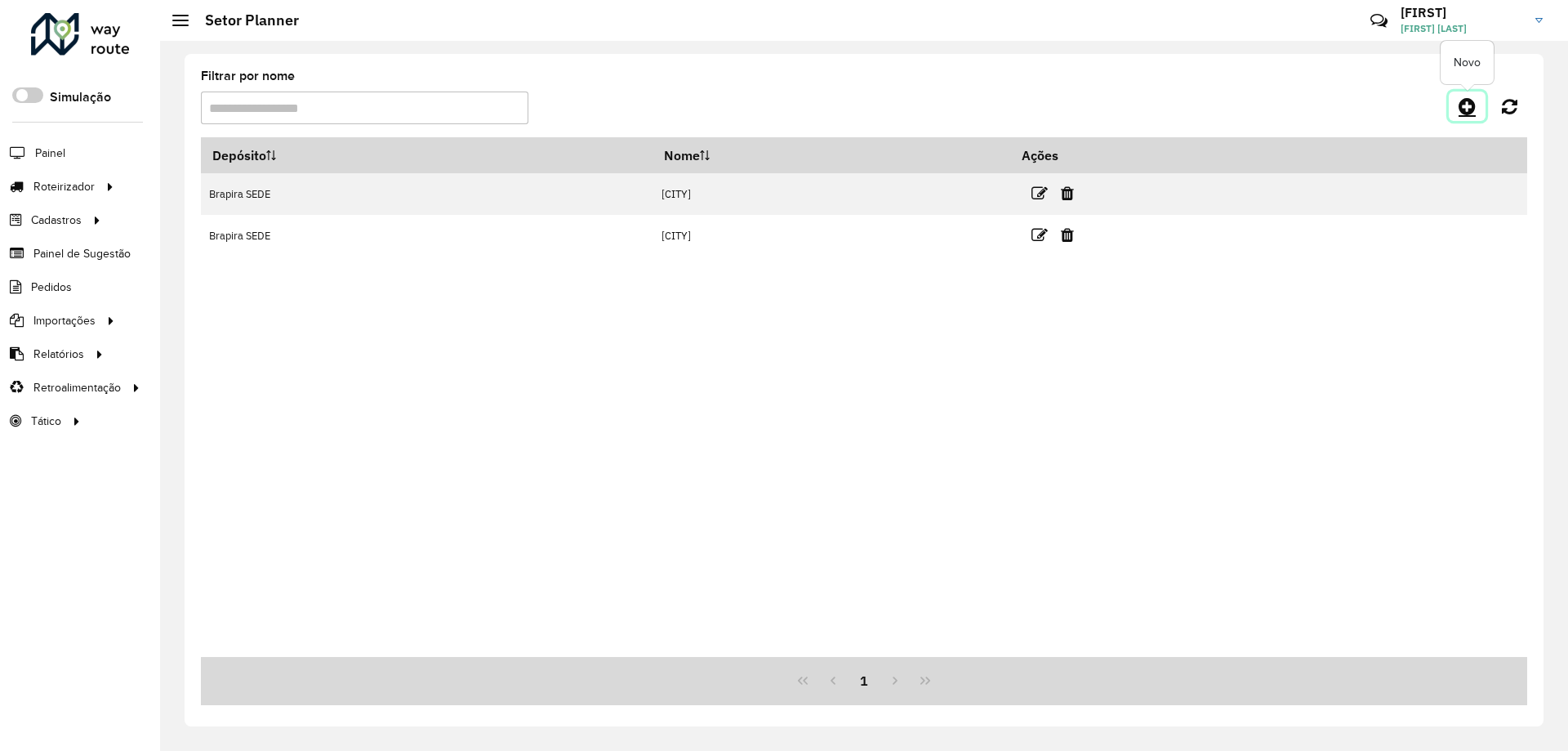 click 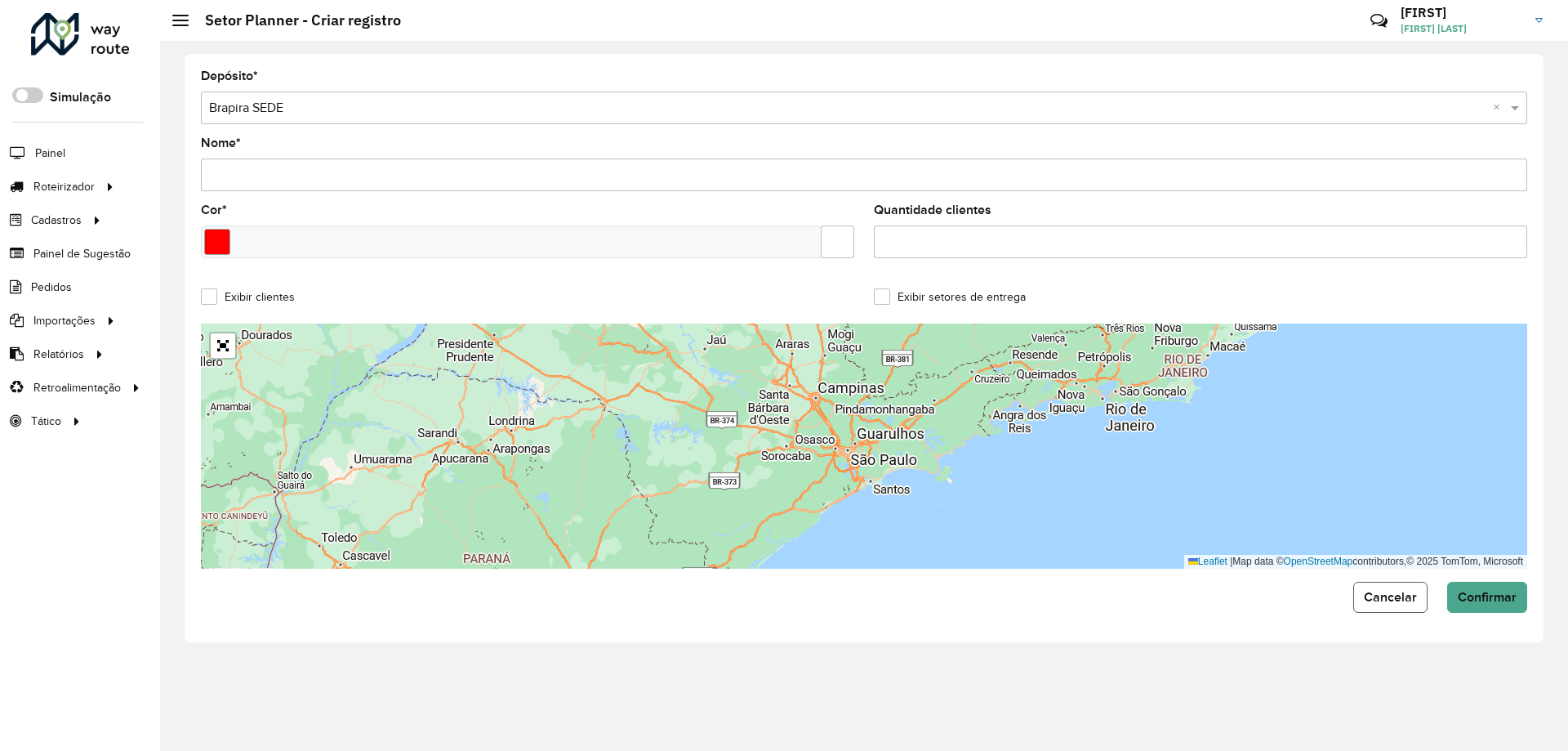 click on "Cancelar" 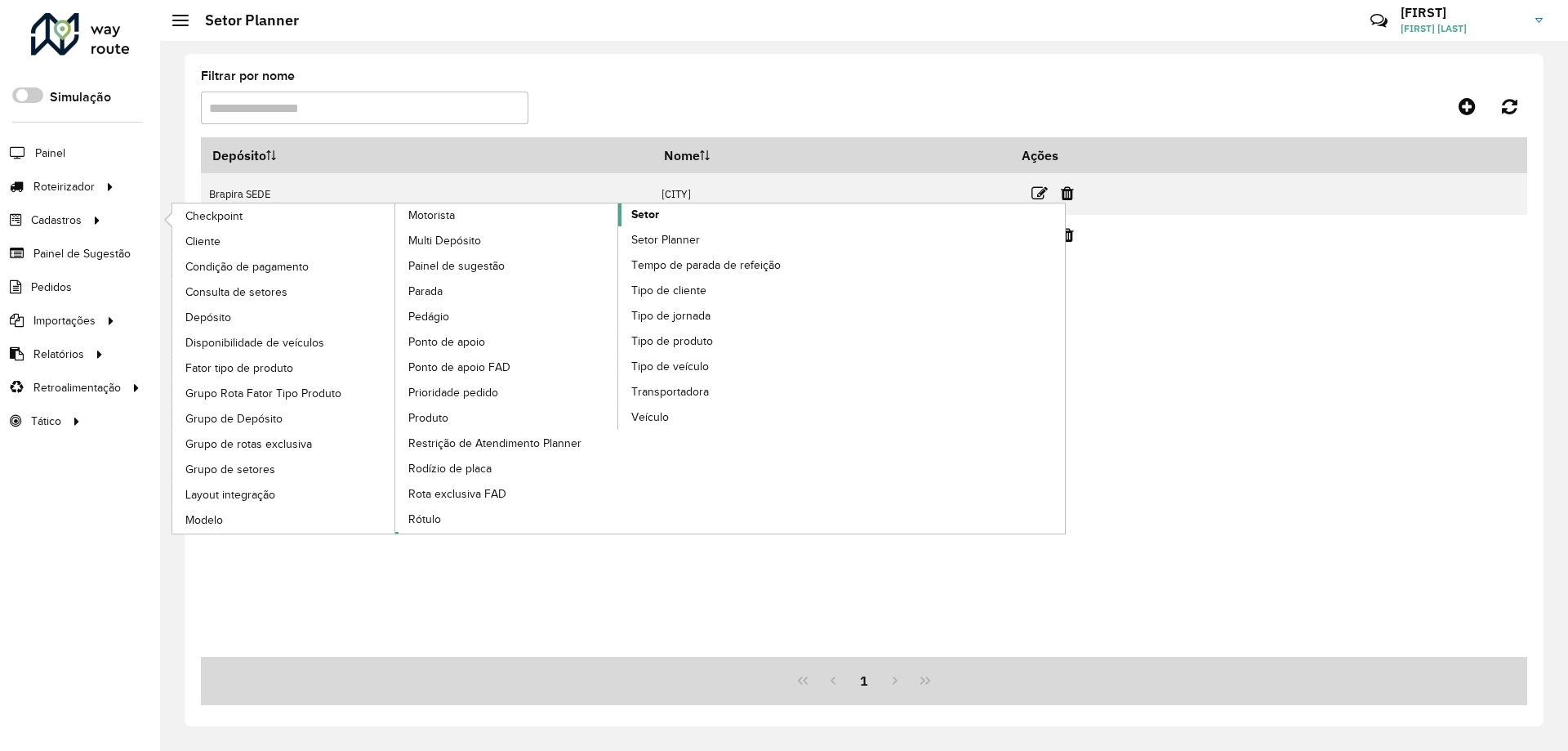 click on "Setor" 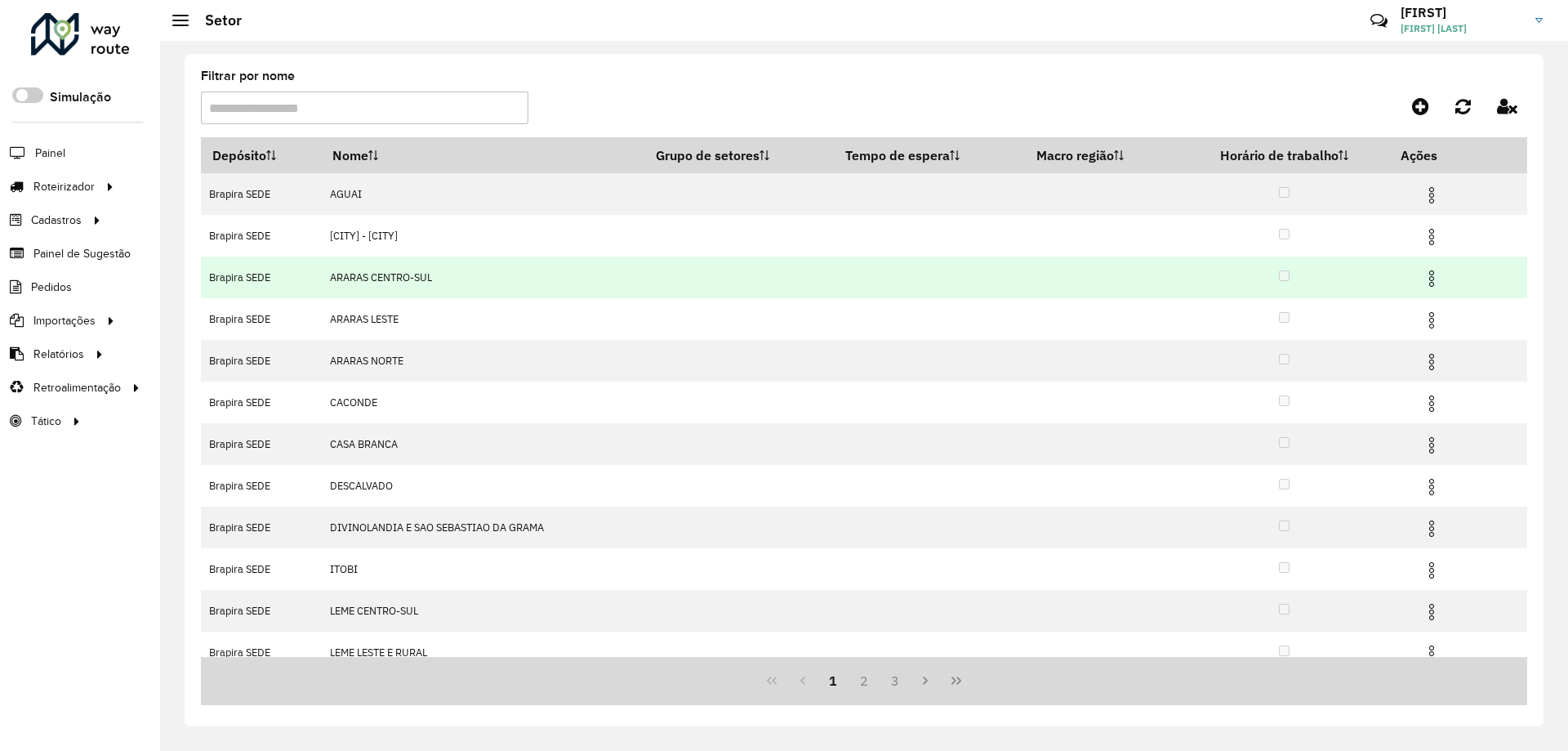 click on "ARARAS CENTRO-SUL" at bounding box center (483, 277) 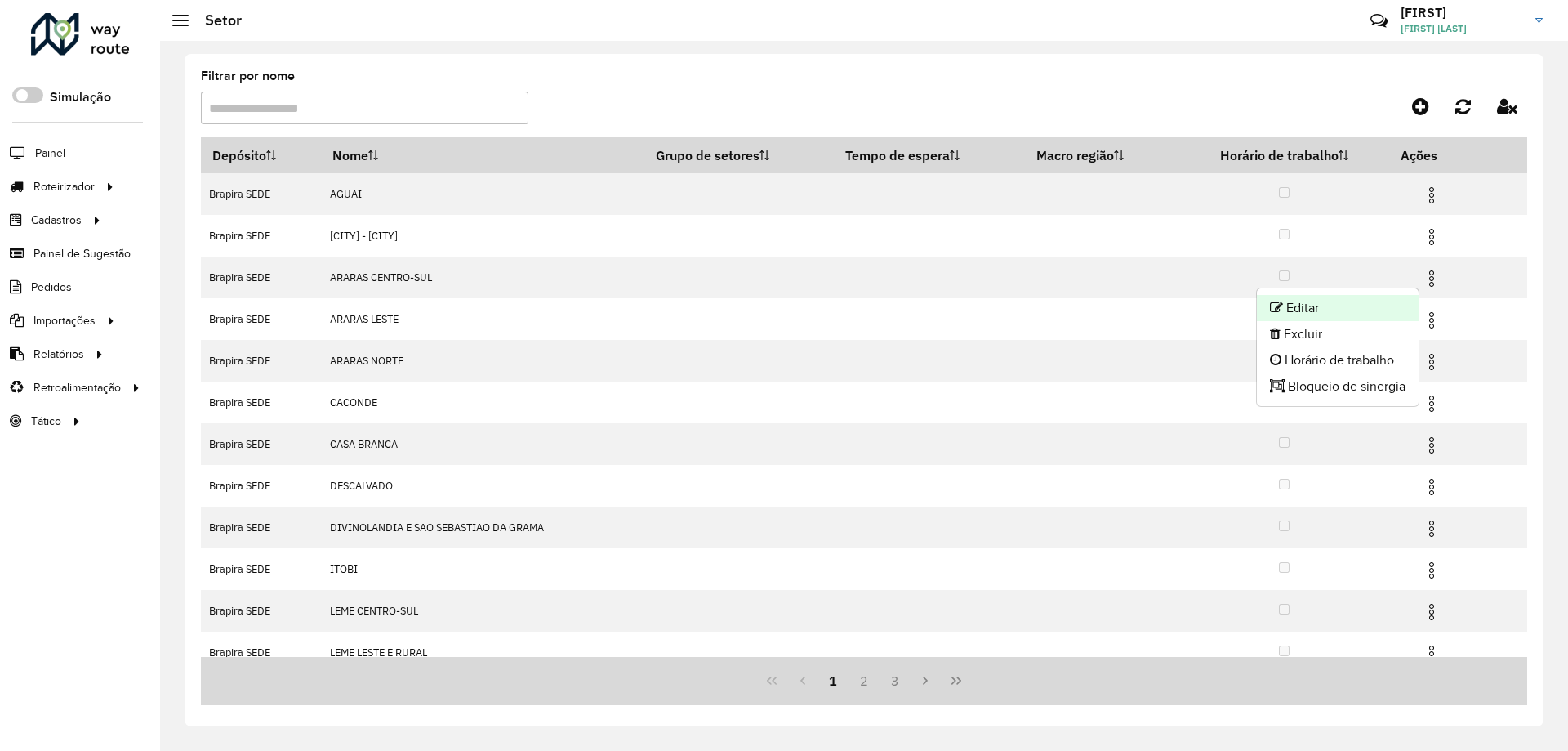 click on "Editar" 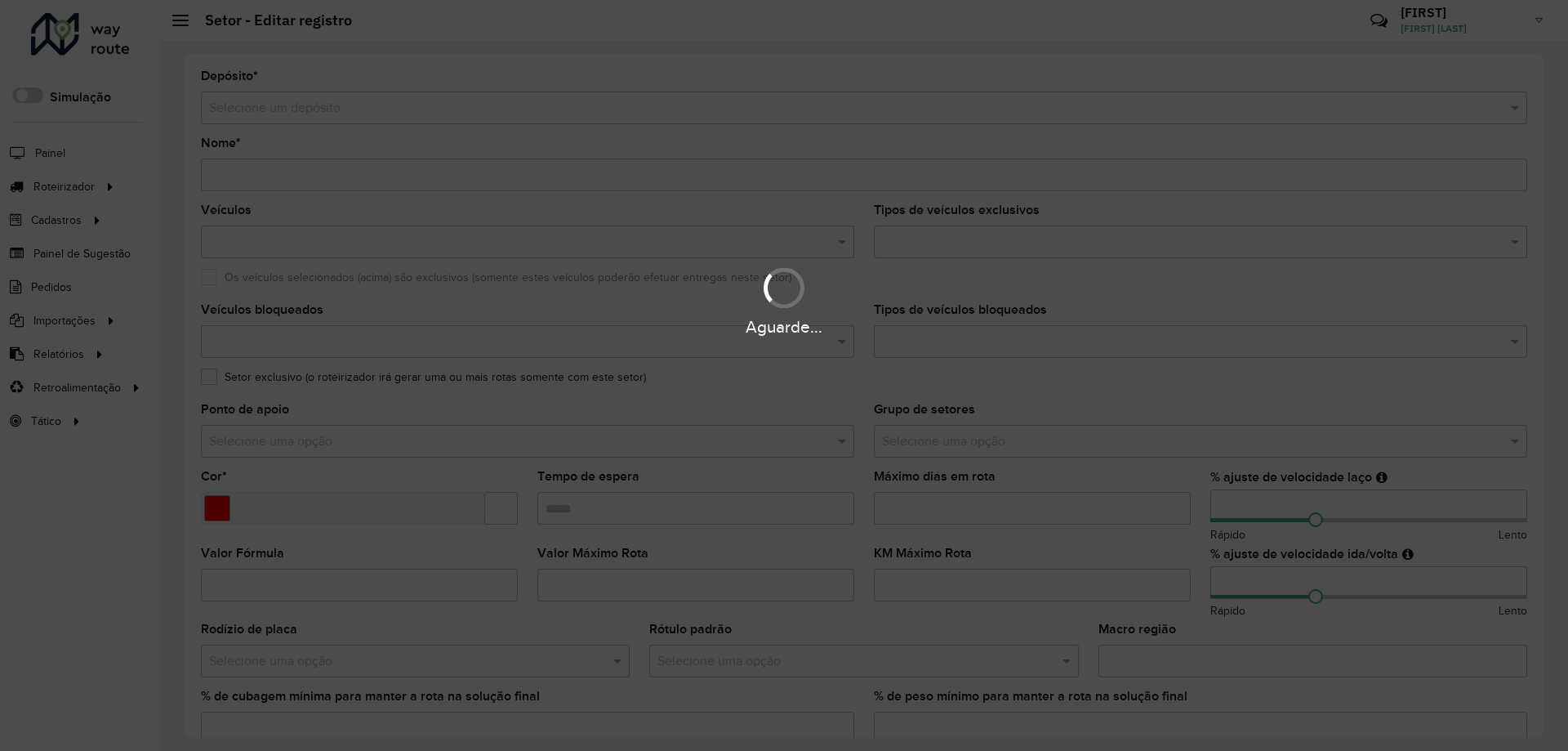 type on "**********" 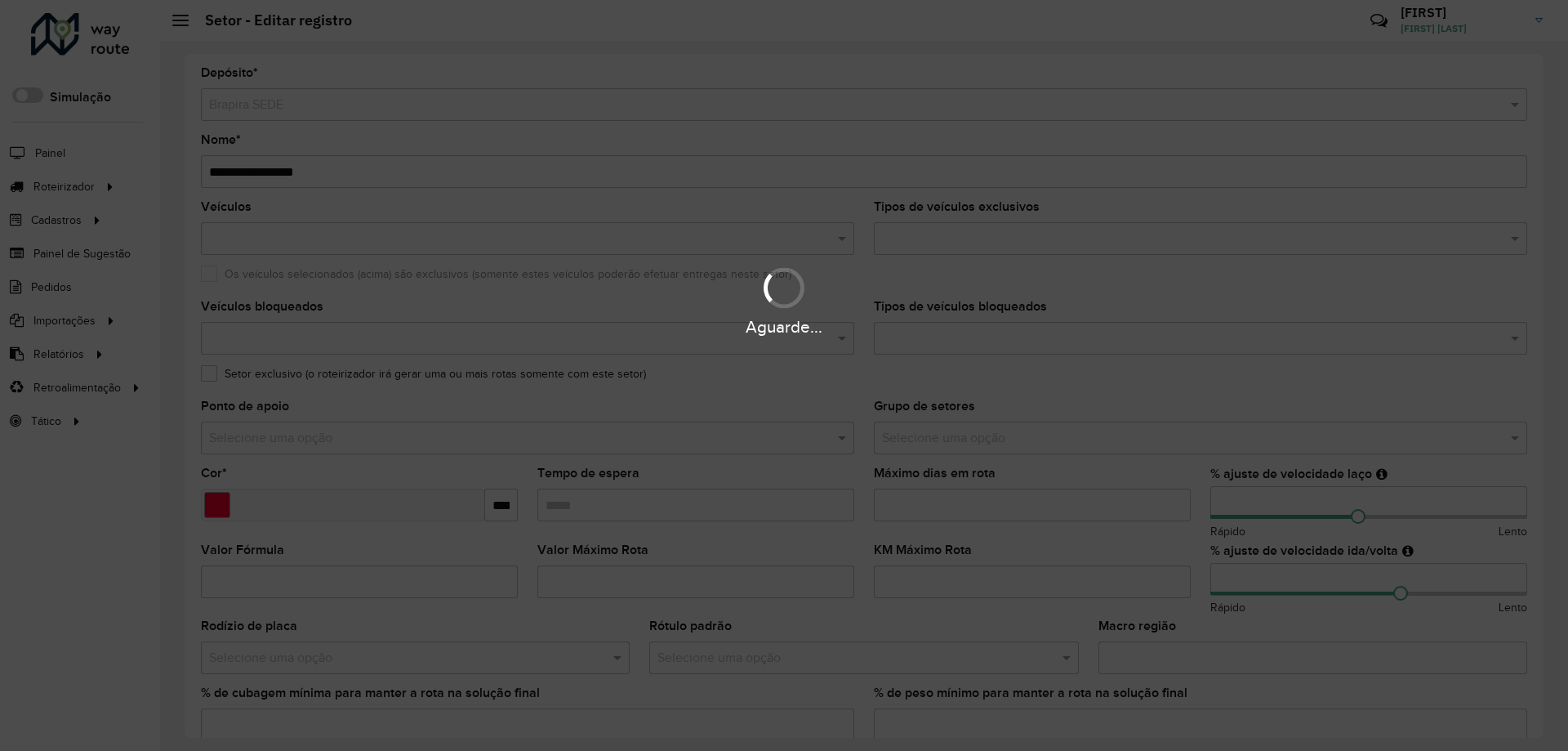 scroll, scrollTop: 0, scrollLeft: 0, axis: both 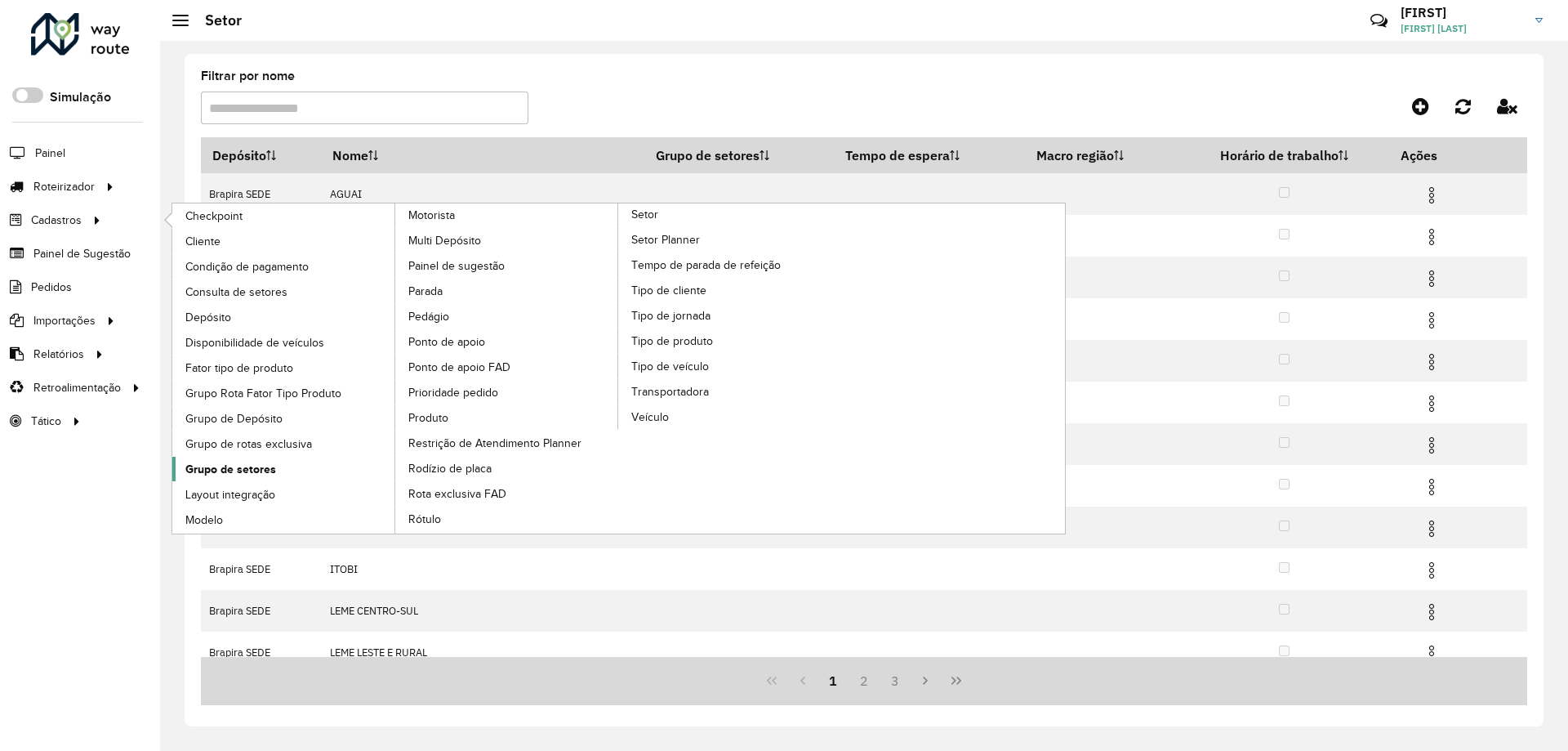 click on "Grupo de setores" 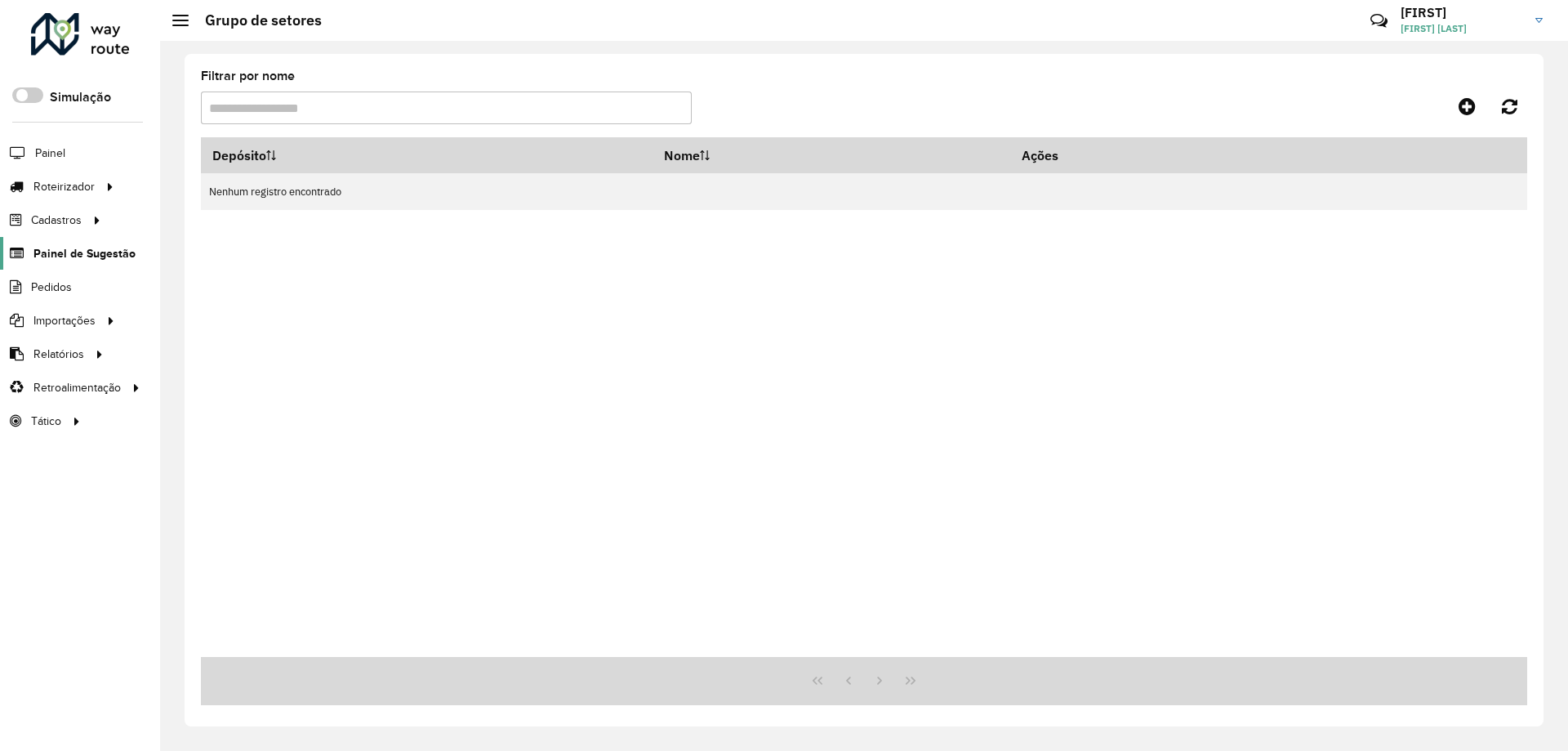 click on "Painel de Sugestão" 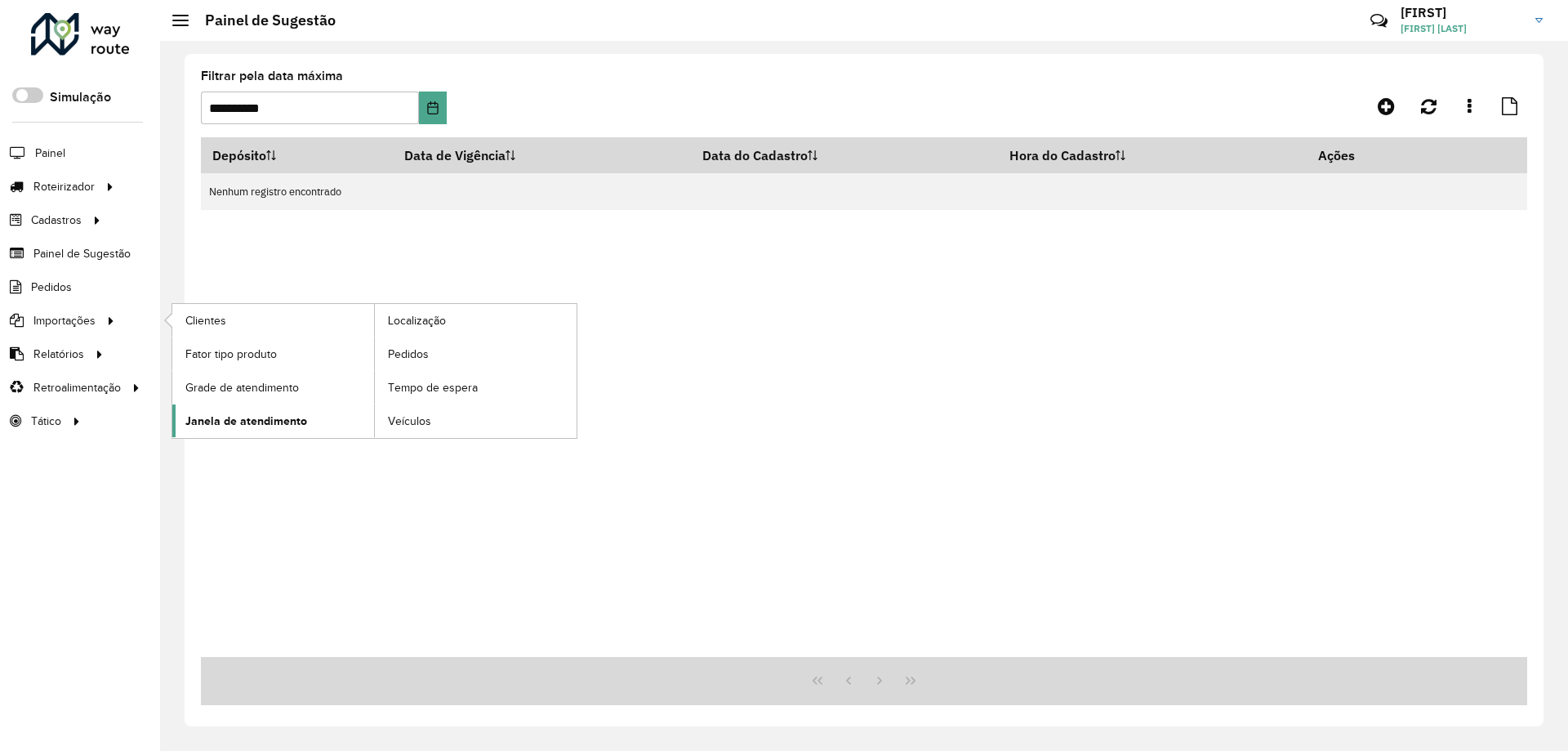 click on "Janela de atendimento" 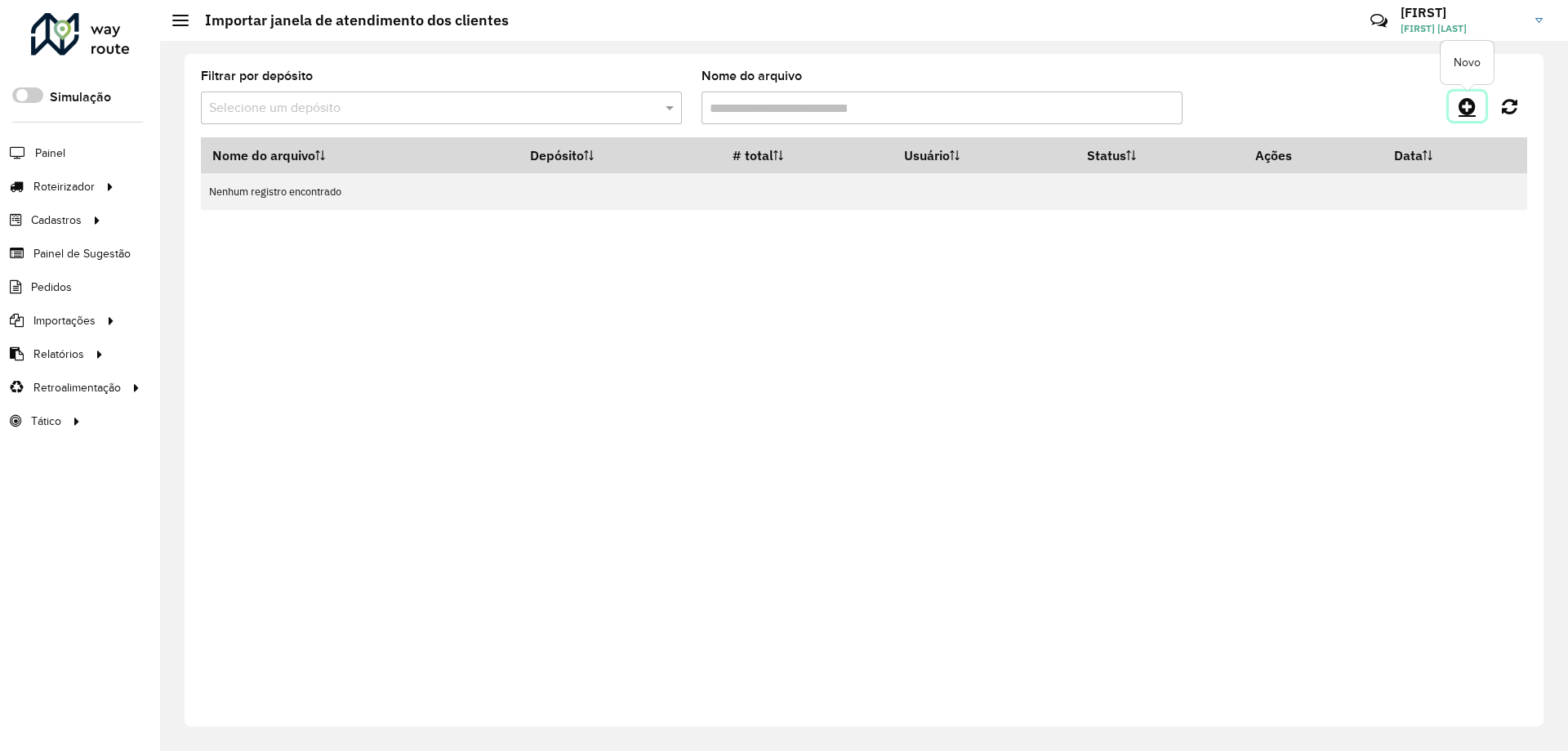 click 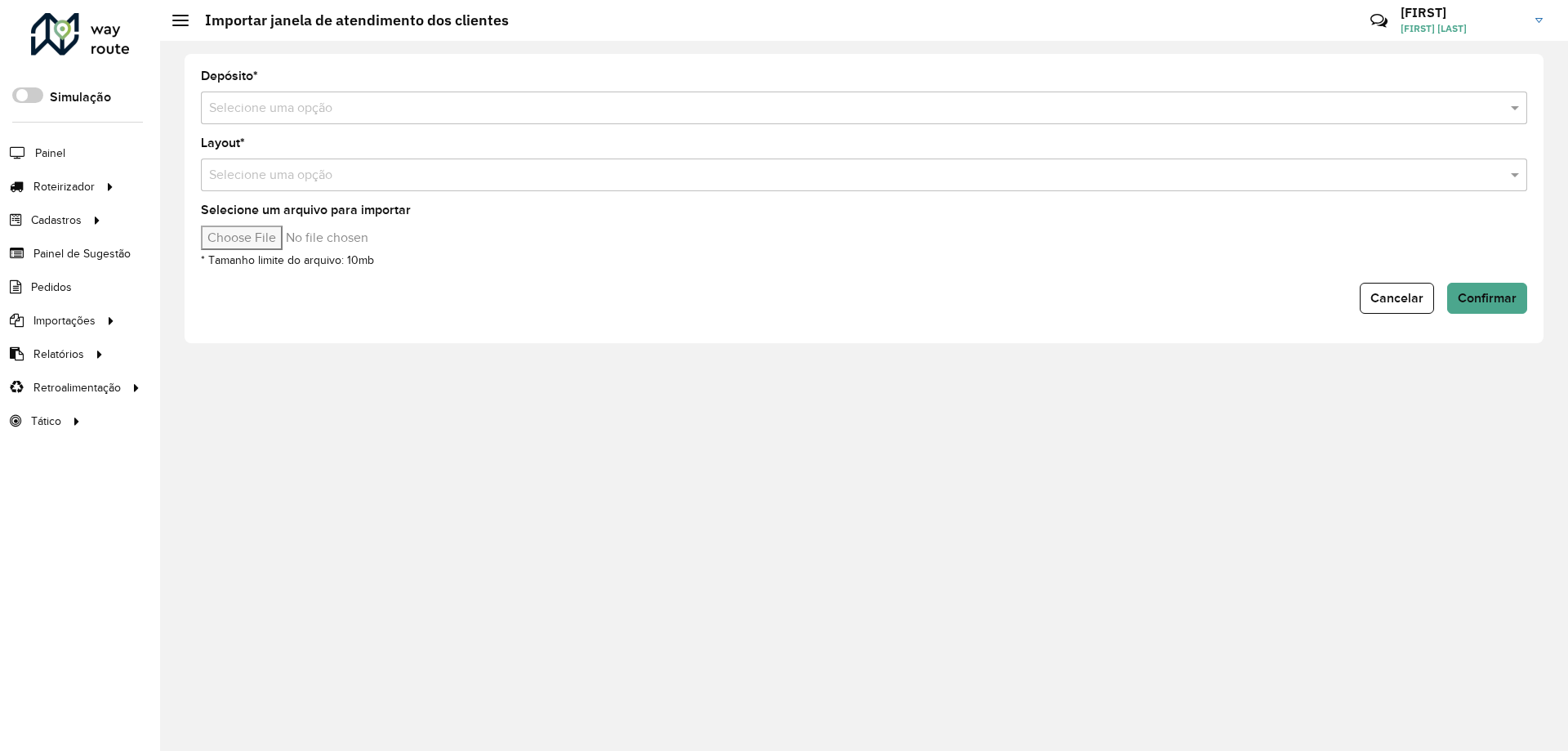 click on "Selecione uma opção" at bounding box center [864, 175] 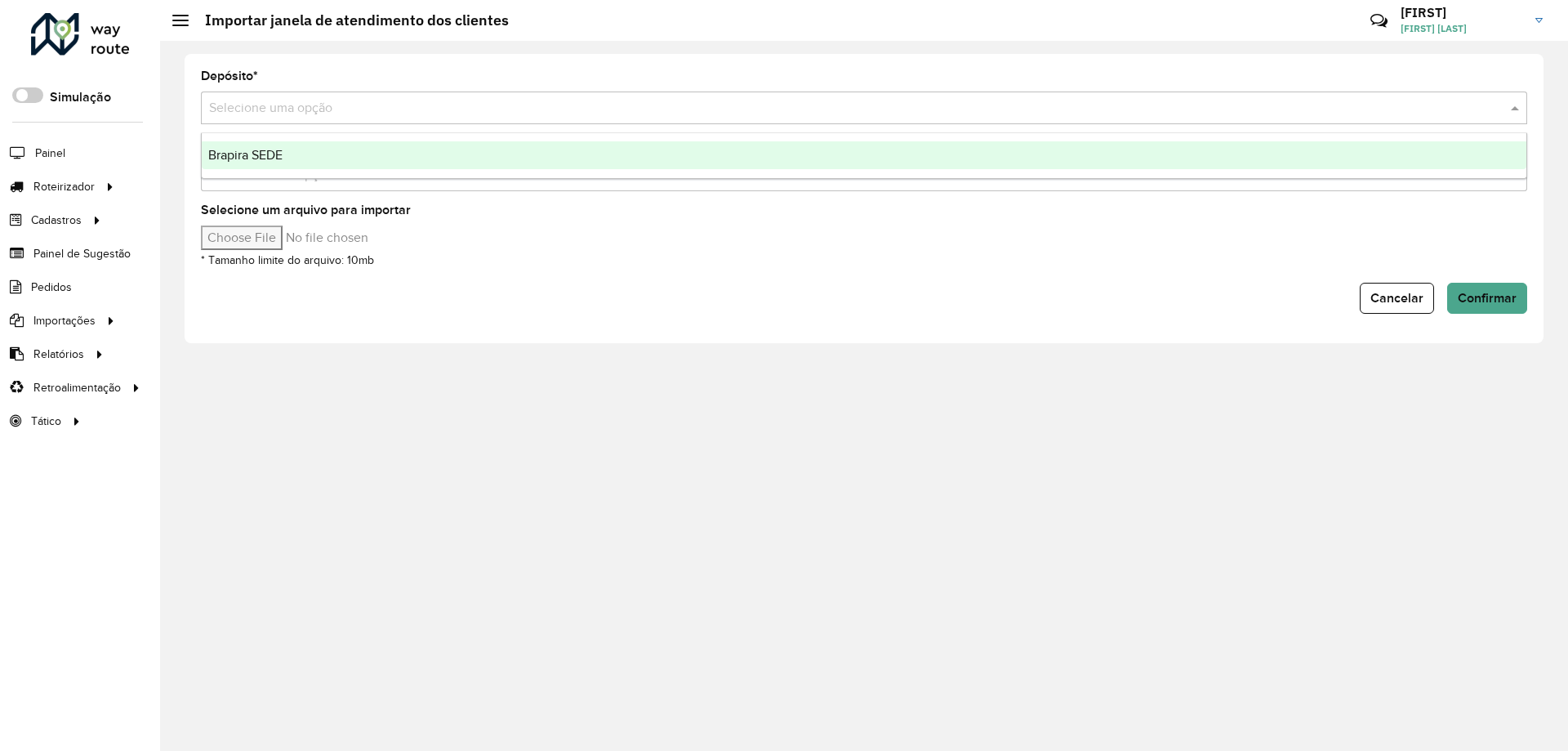click on "Brapira SEDE" at bounding box center [864, 155] 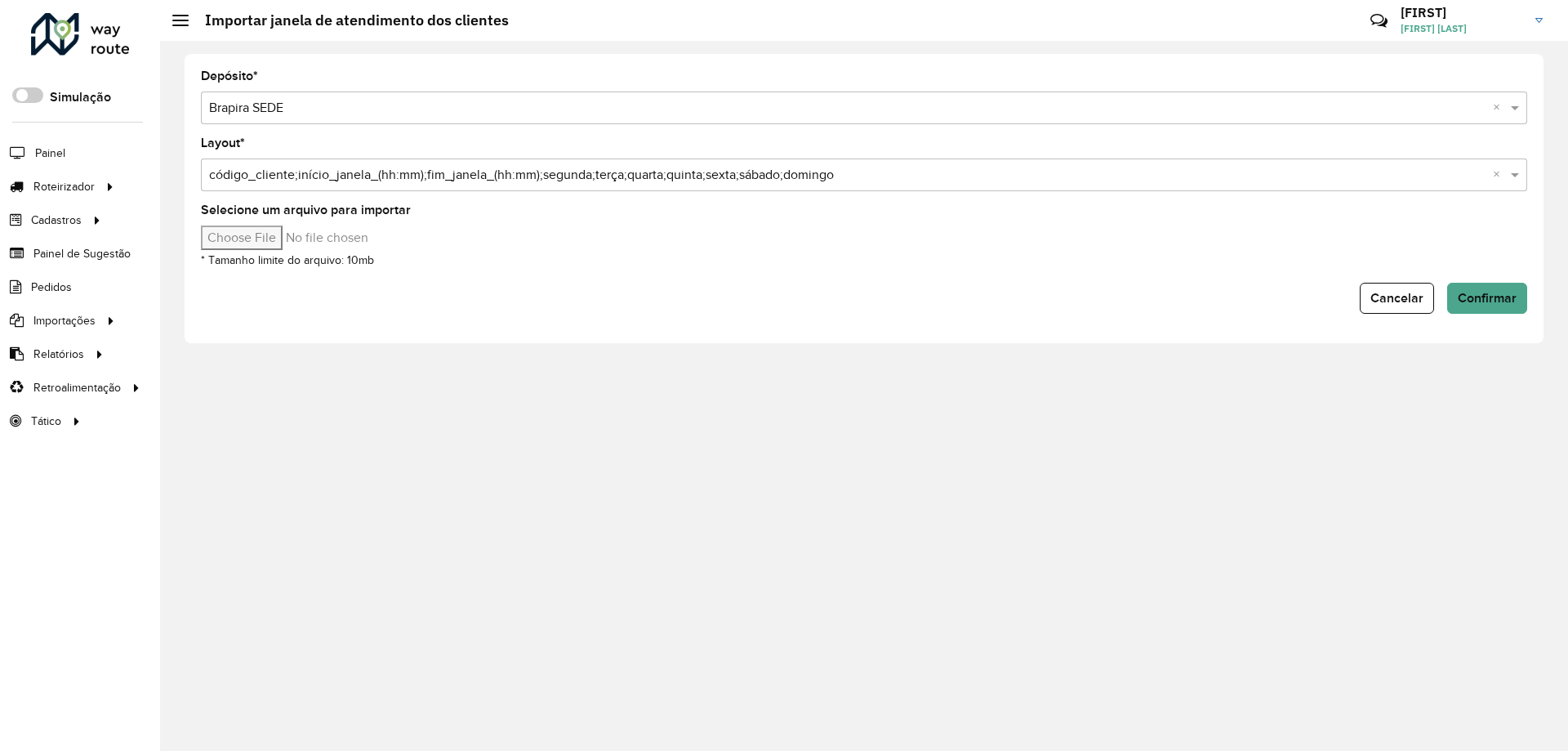 click on "Cancelar Confirmar" 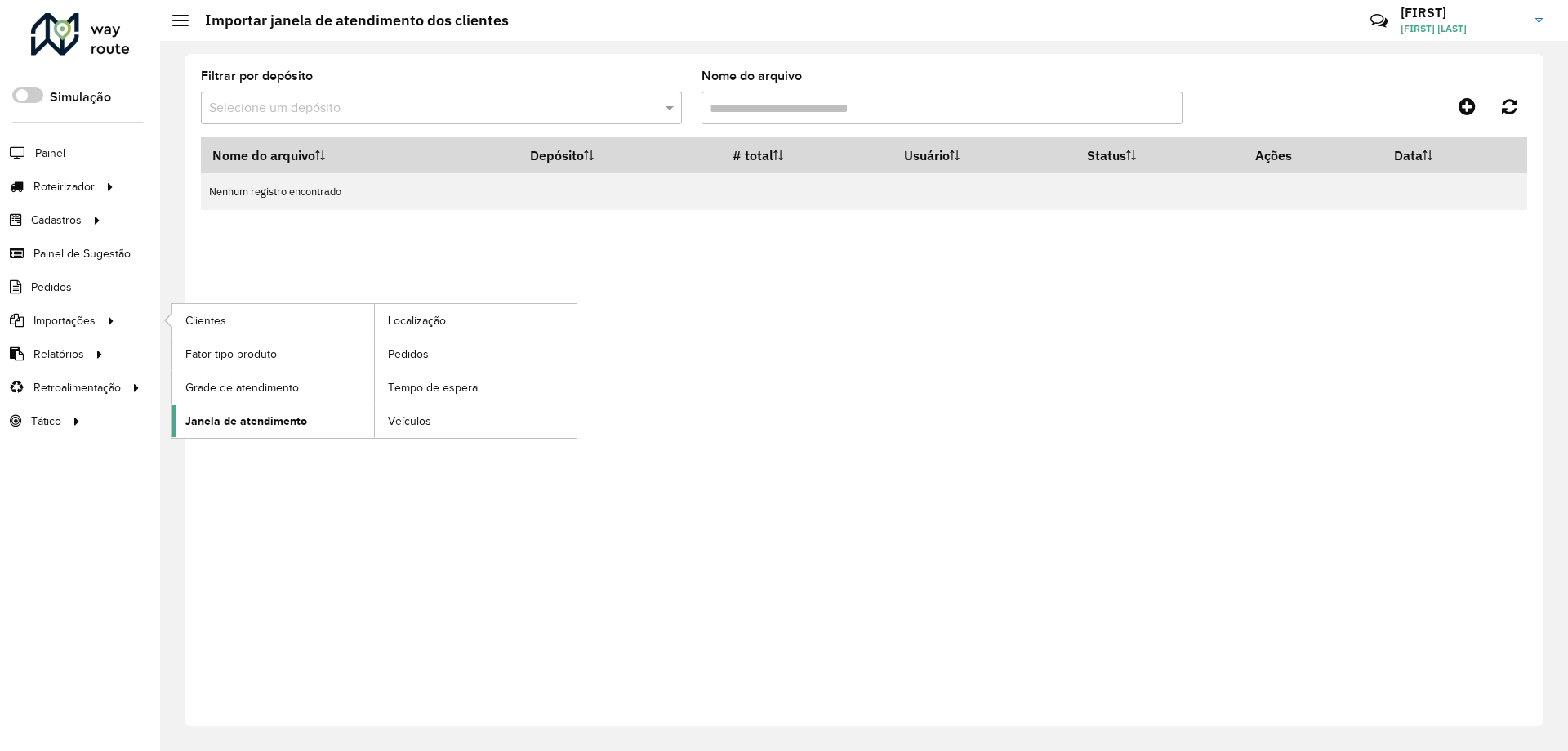 click on "Janela de atendimento" 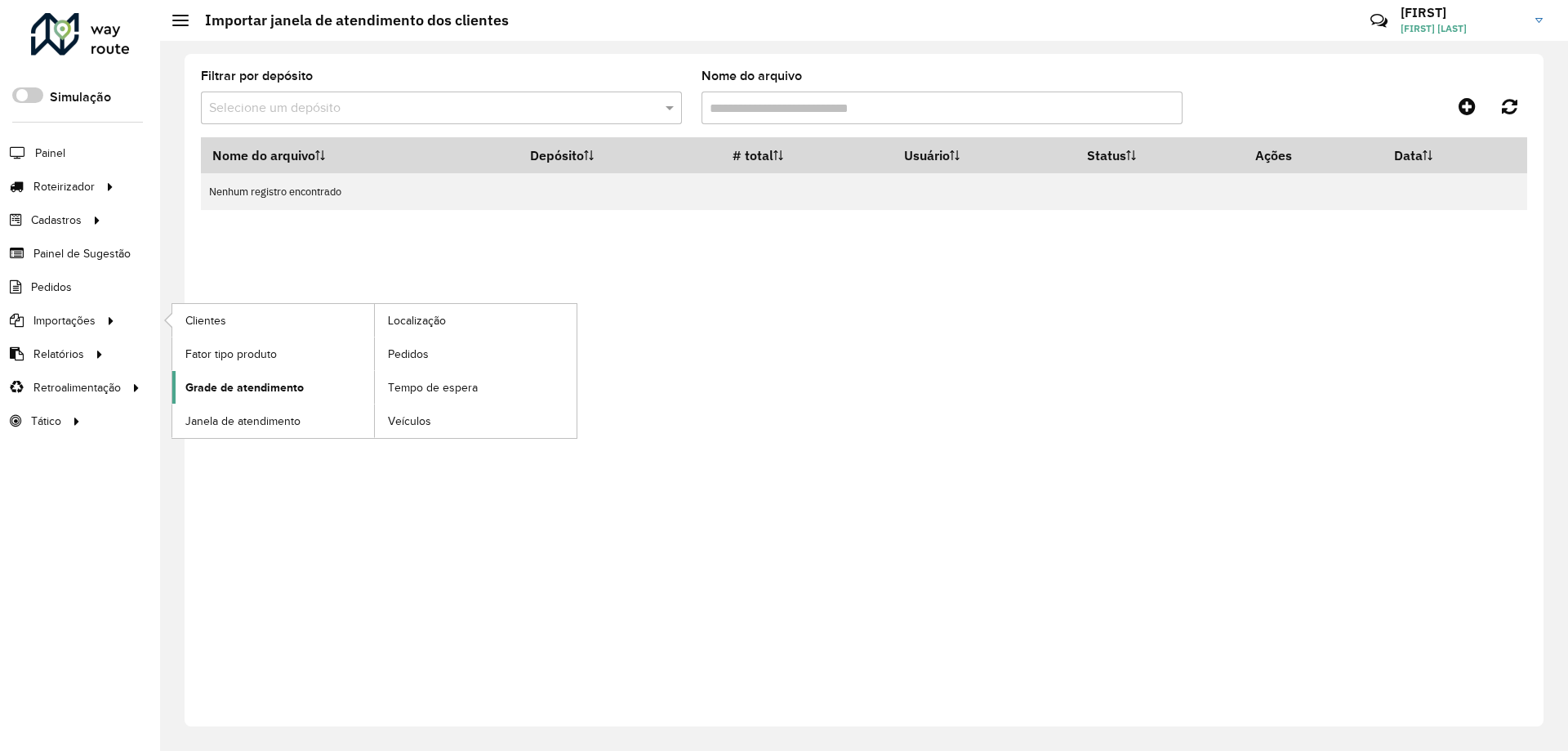 click on "Grade de atendimento" 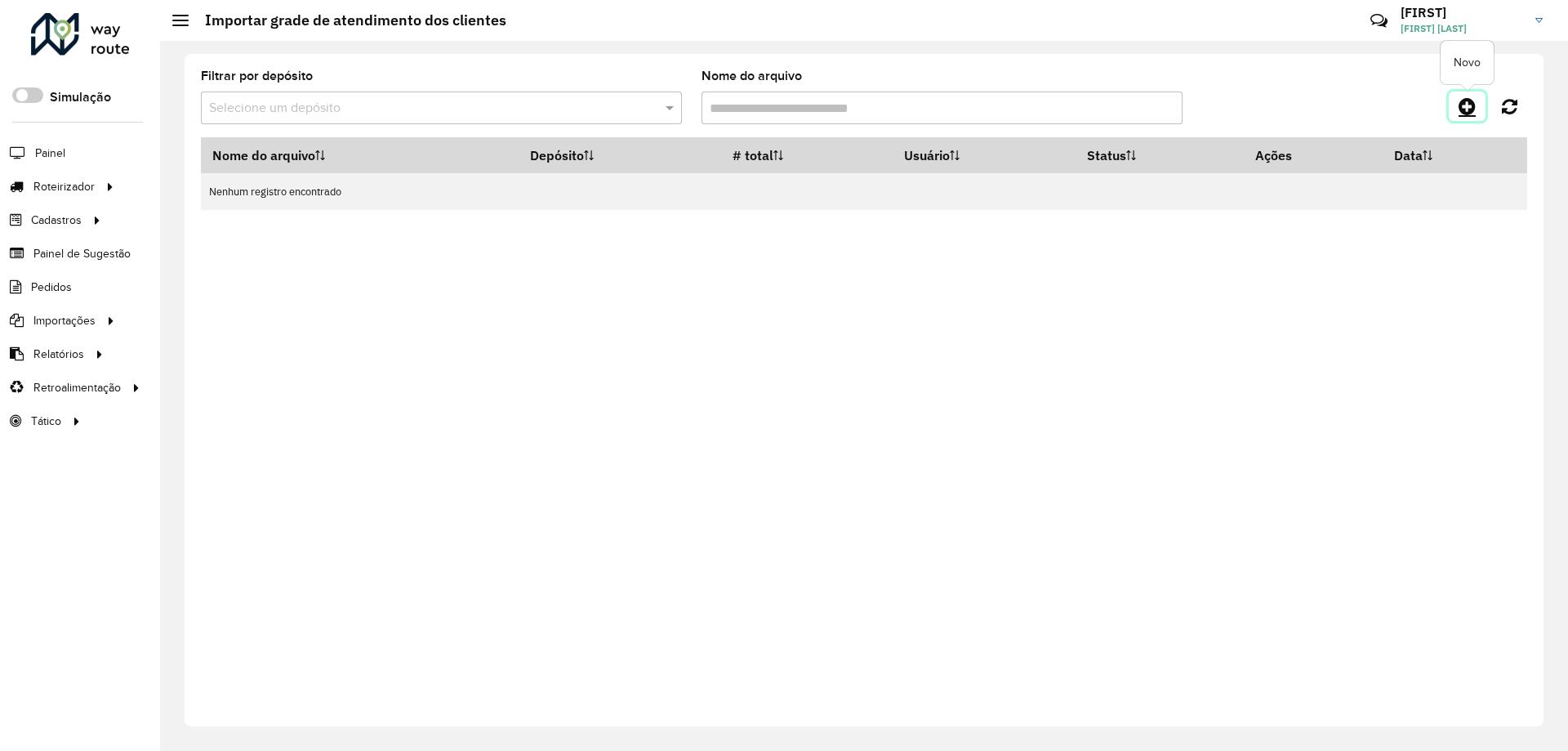 click 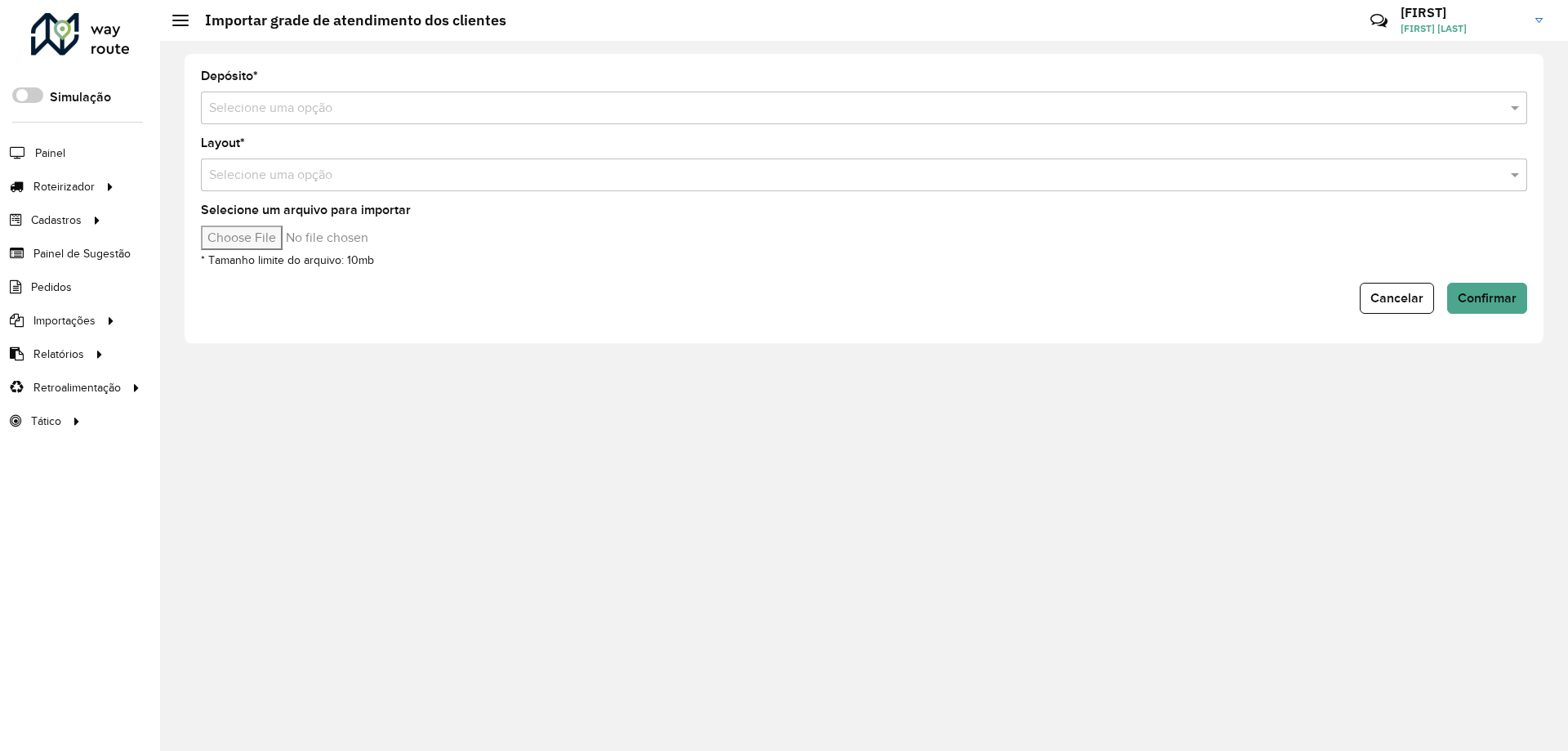 click at bounding box center [848, 109] 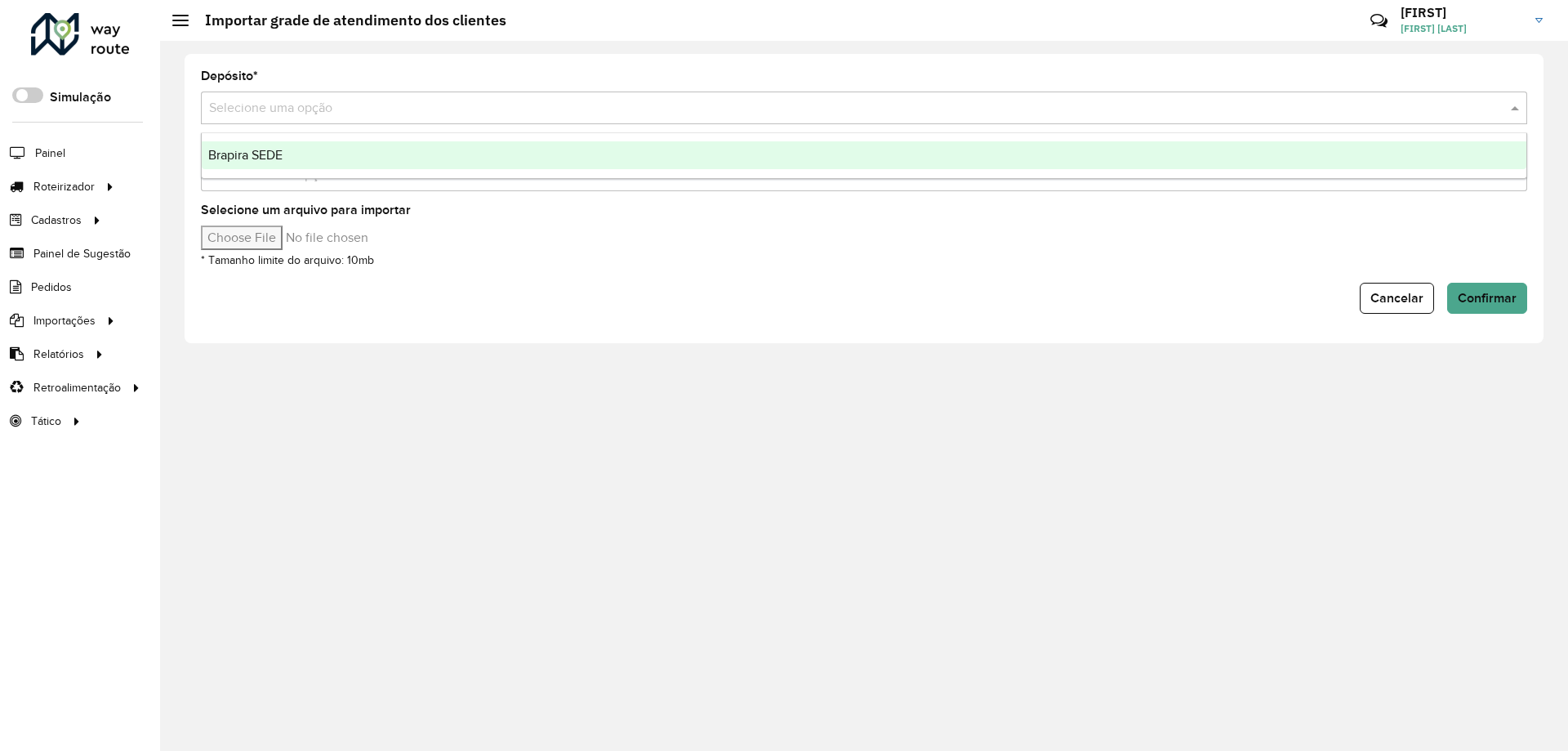 click on "Brapira SEDE" at bounding box center (864, 155) 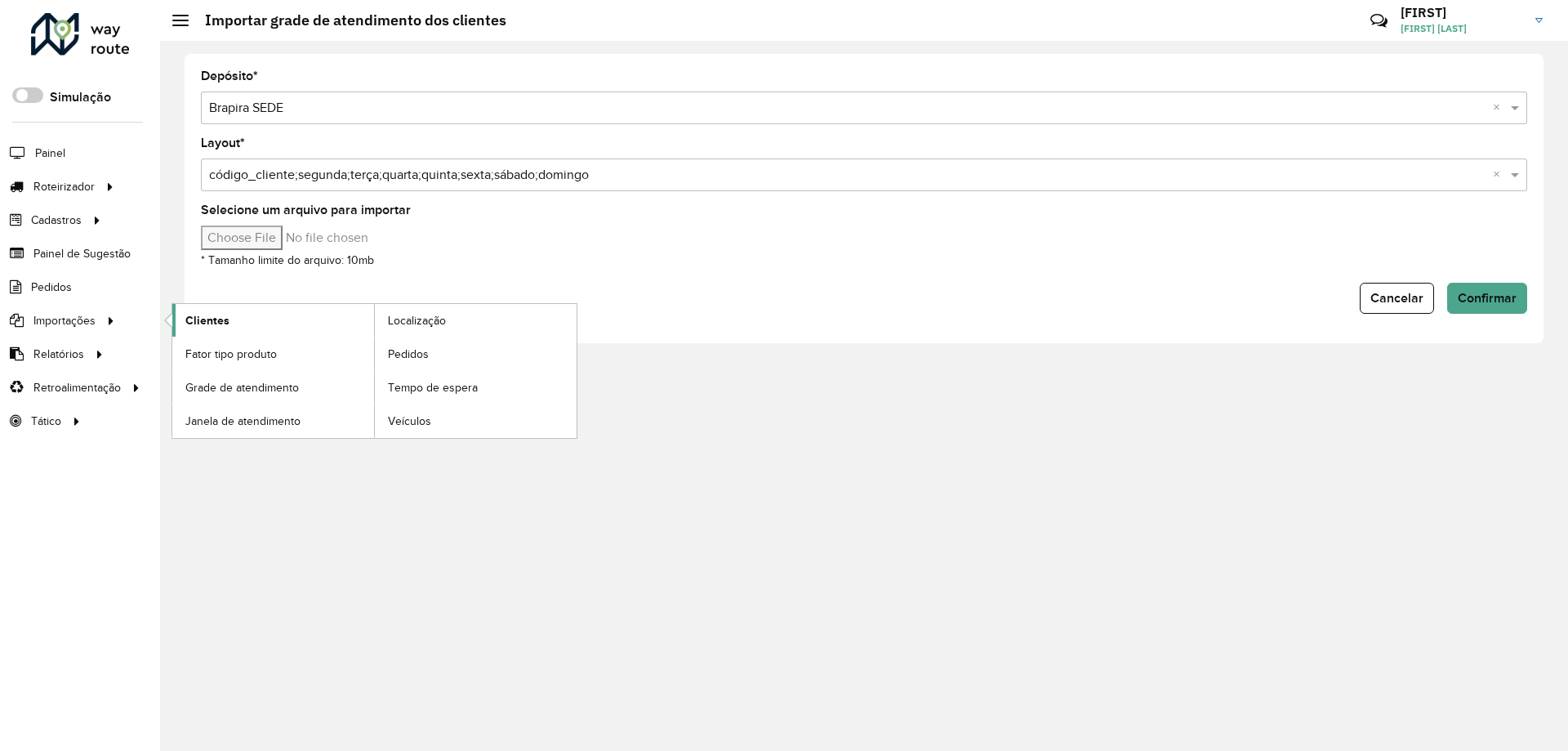 click on "Clientes" 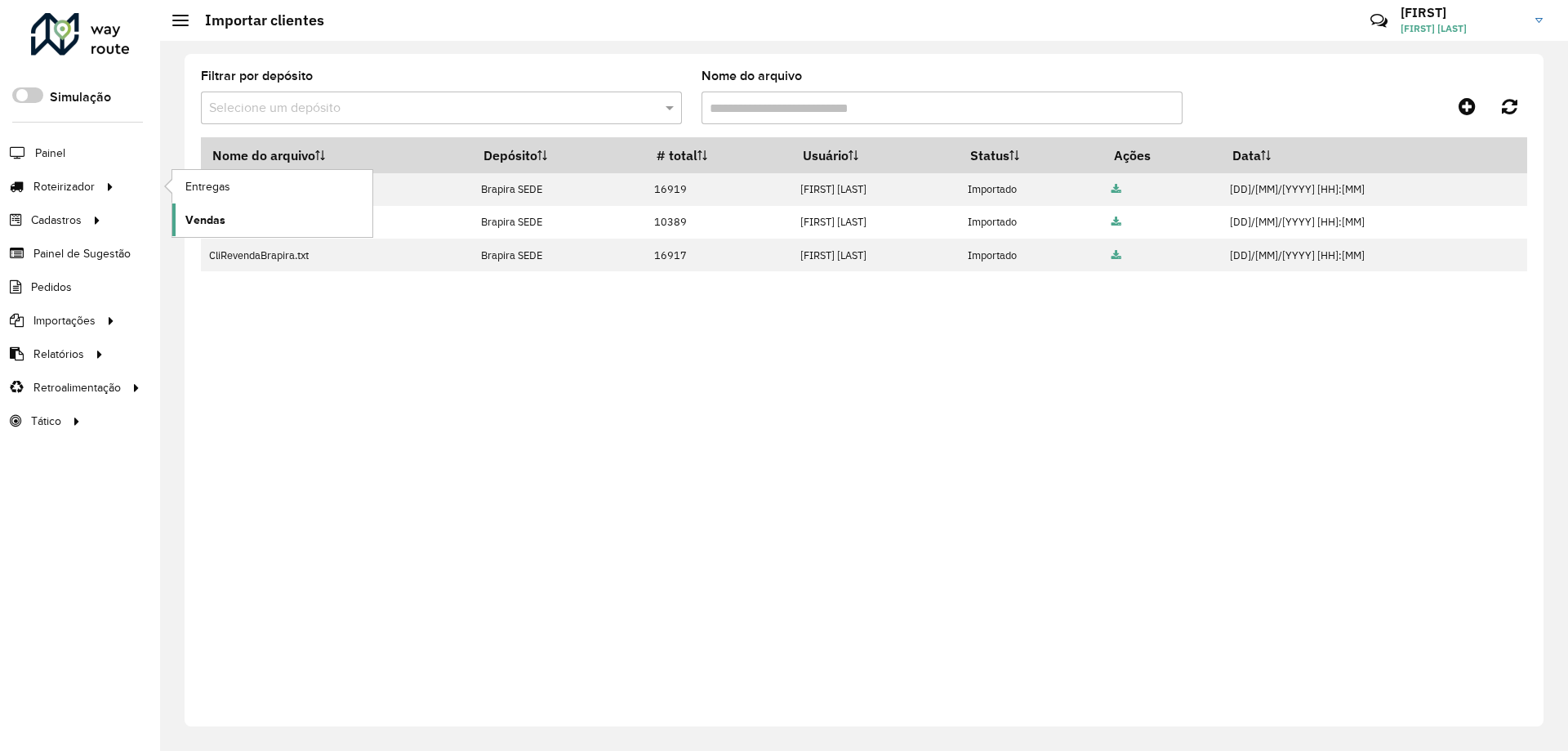 click on "Vendas" 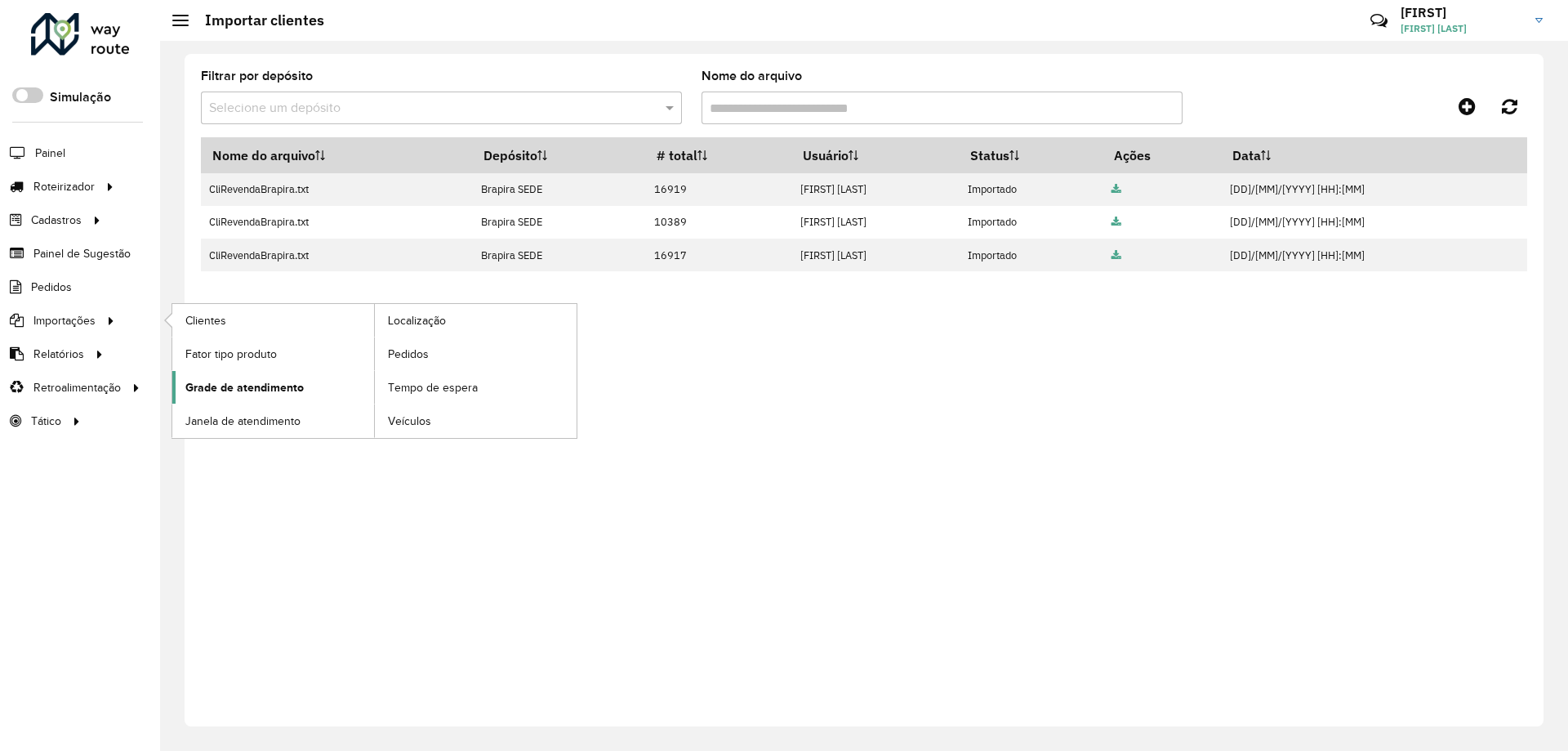 click on "Grade de atendimento" 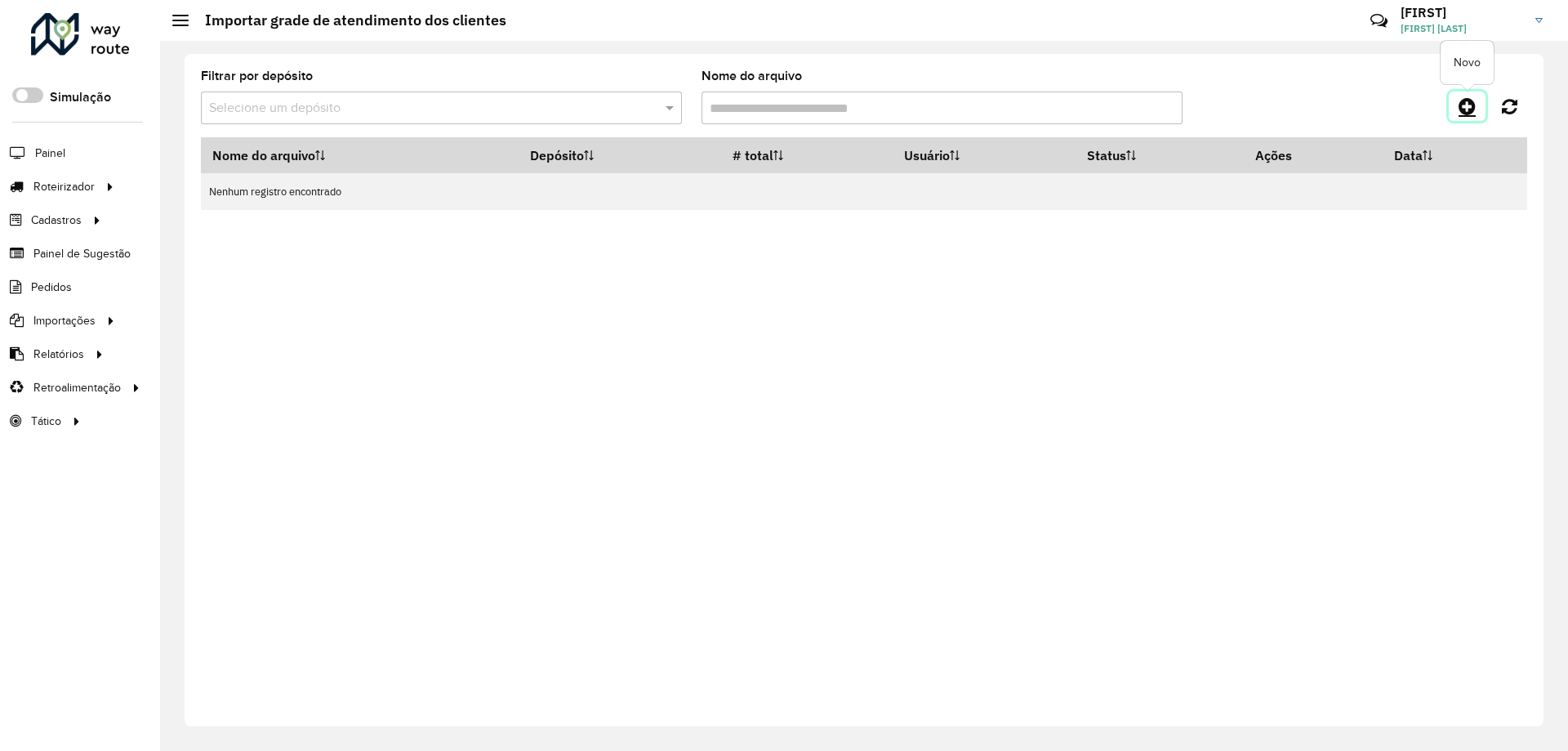 click 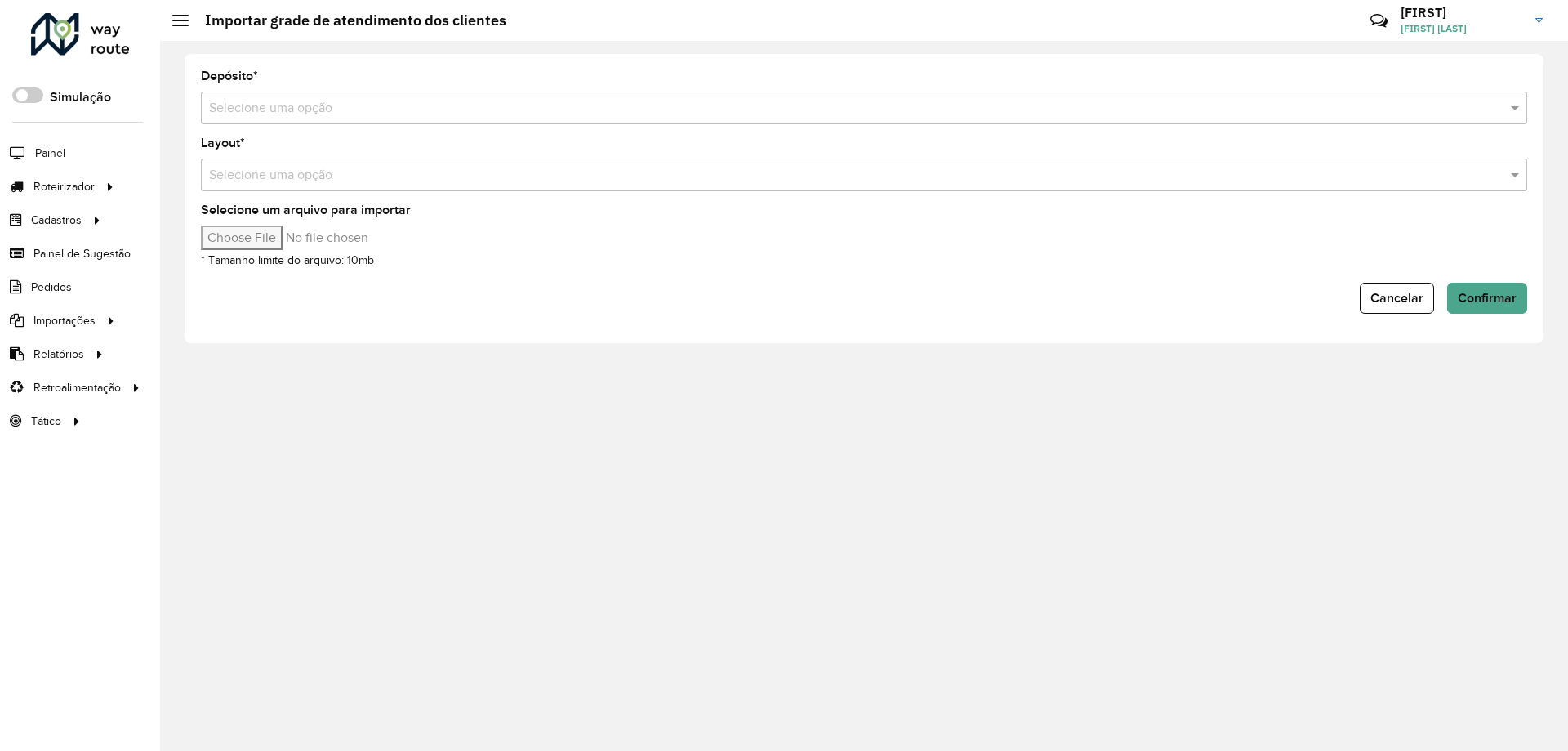 click at bounding box center [848, 109] 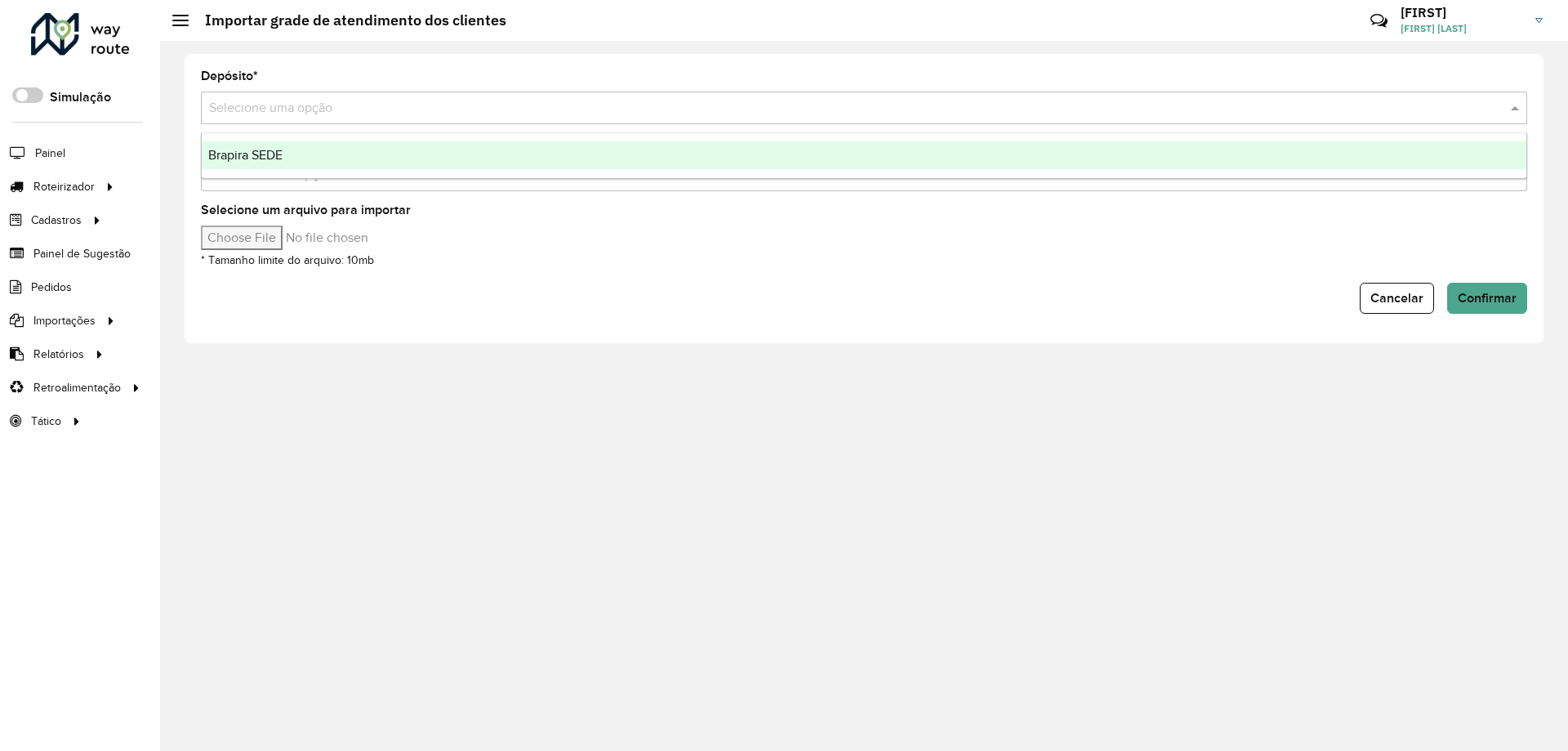 click on "Brapira SEDE" at bounding box center [864, 155] 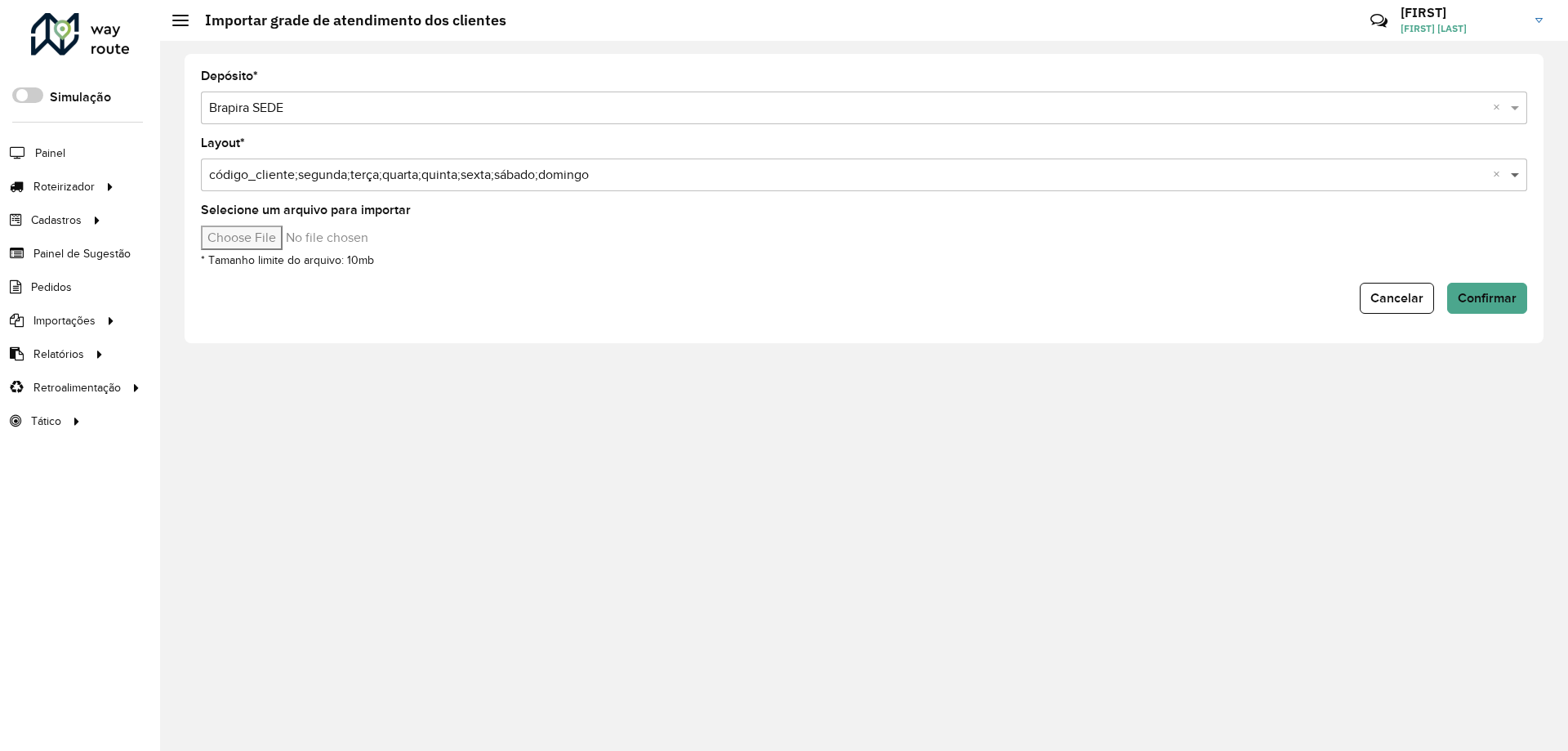 click at bounding box center (1517, 175) 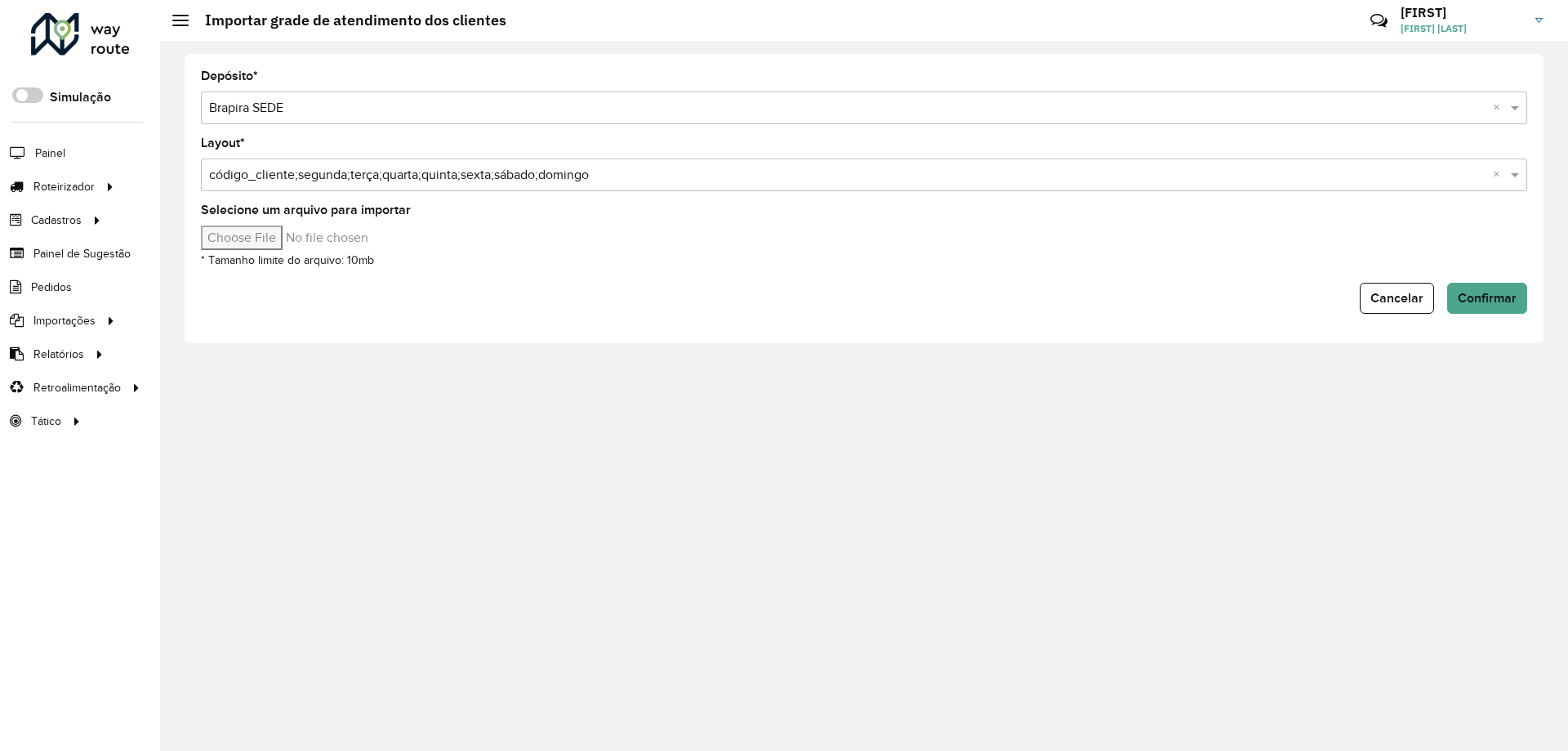 click on "Cancelar Confirmar" 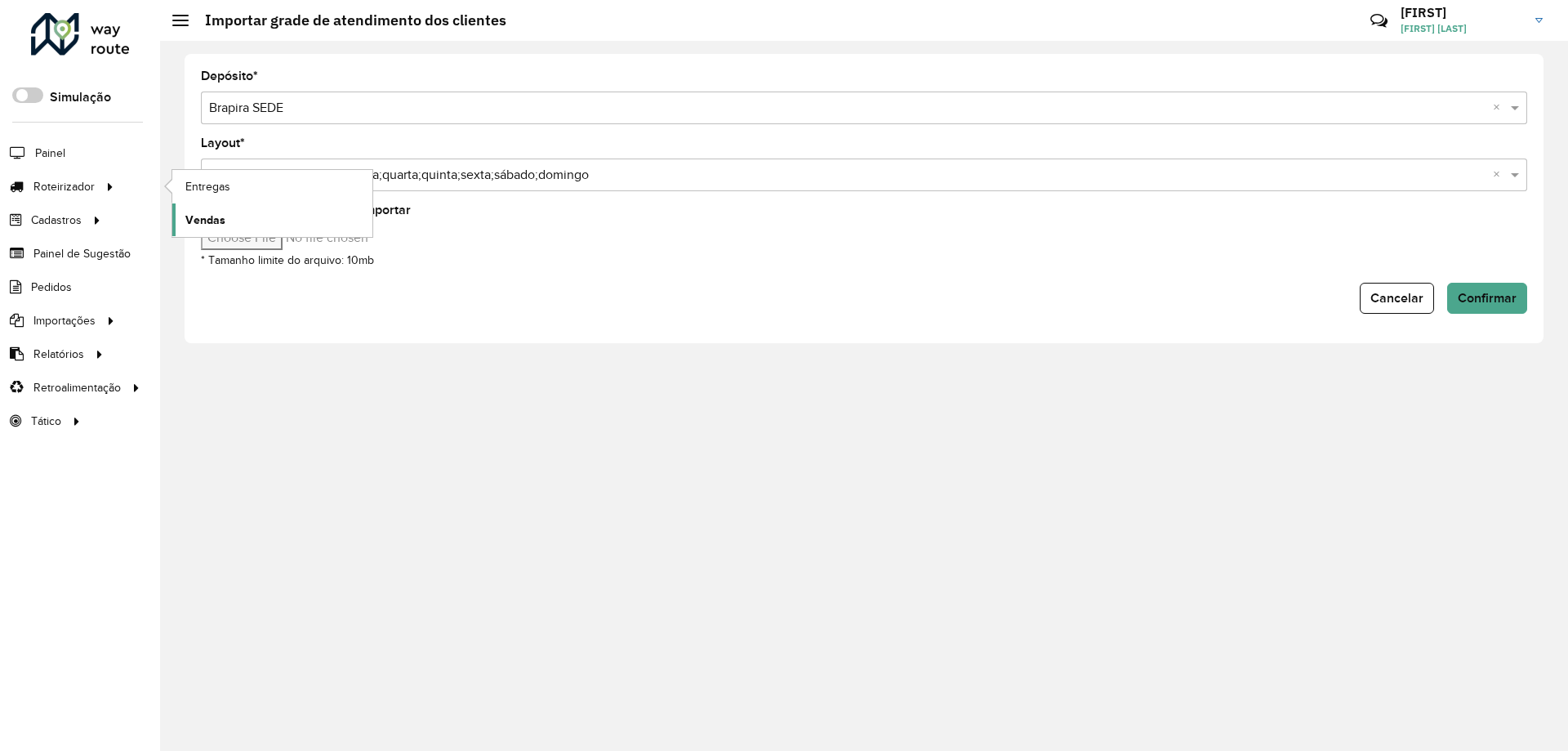 click on "Vendas" 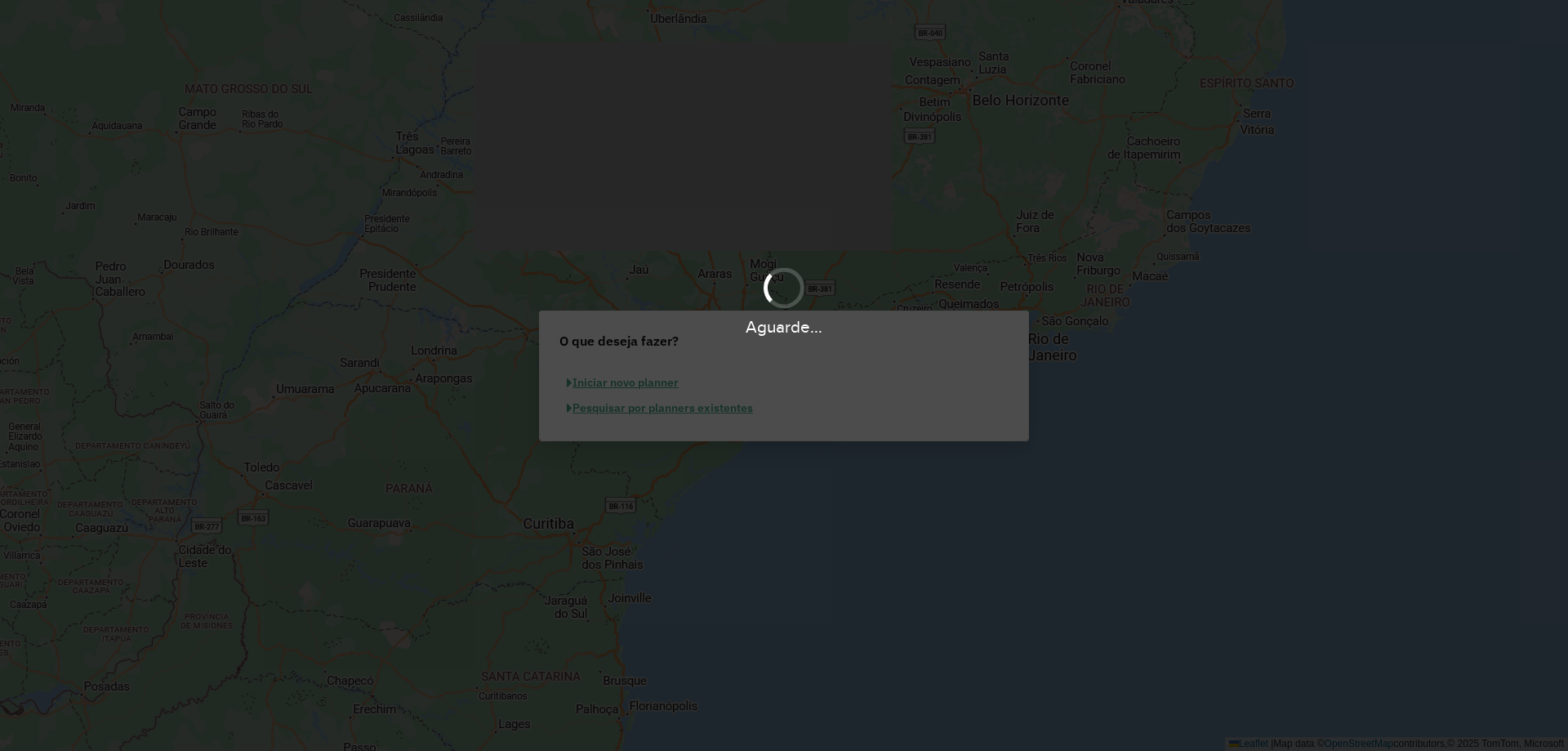 scroll, scrollTop: 0, scrollLeft: 0, axis: both 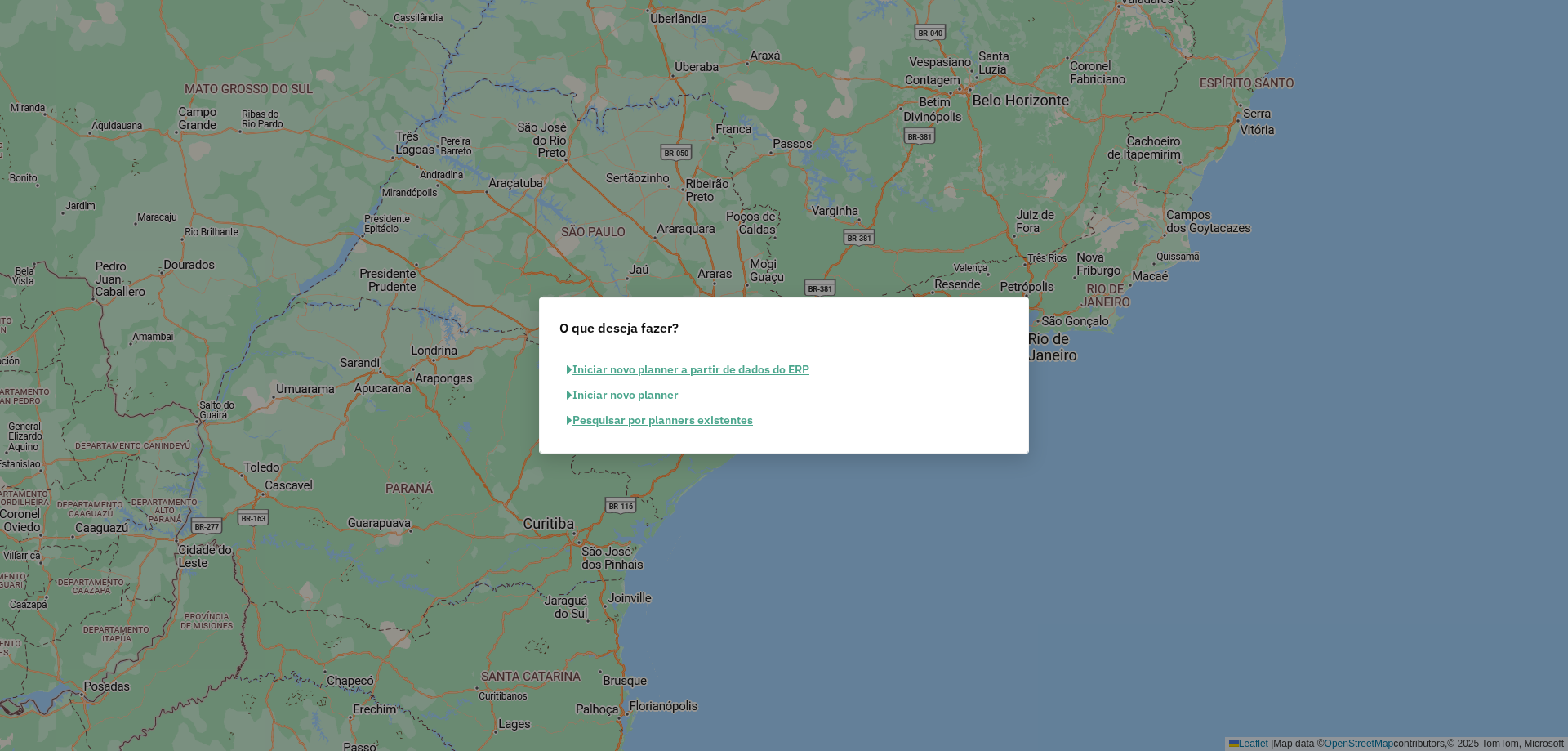click on "Pesquisar por planners existentes" 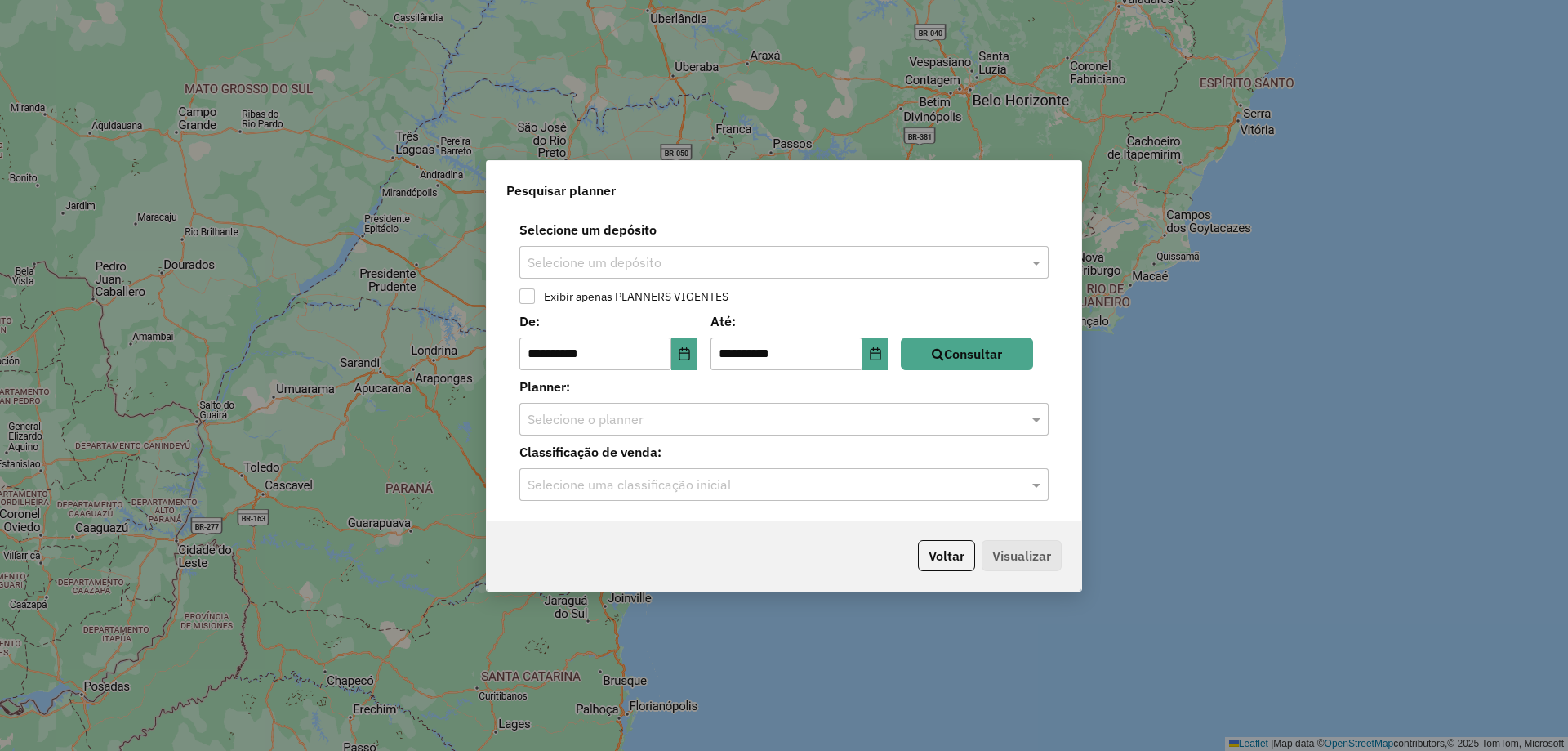 click 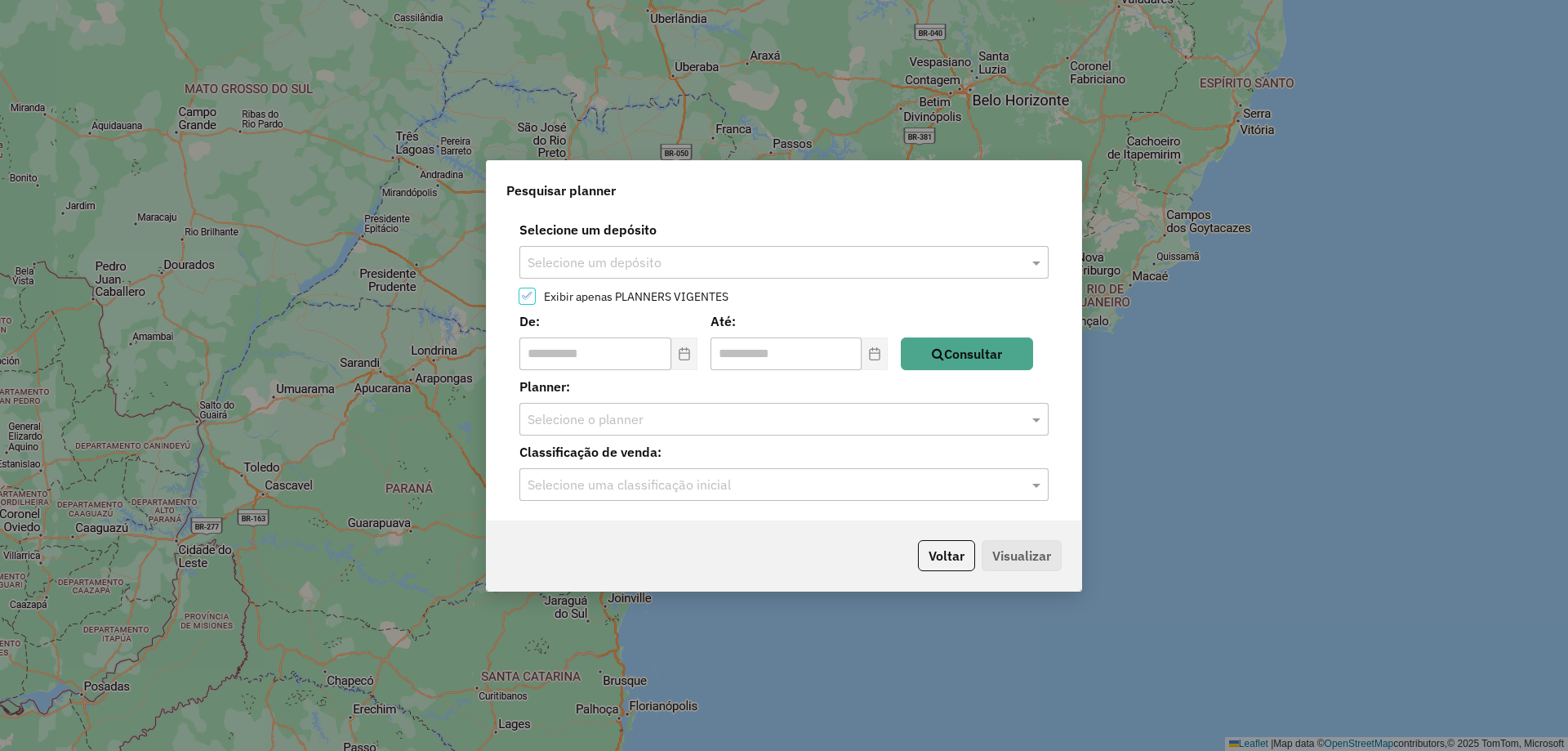 scroll, scrollTop: 10, scrollLeft: 6, axis: both 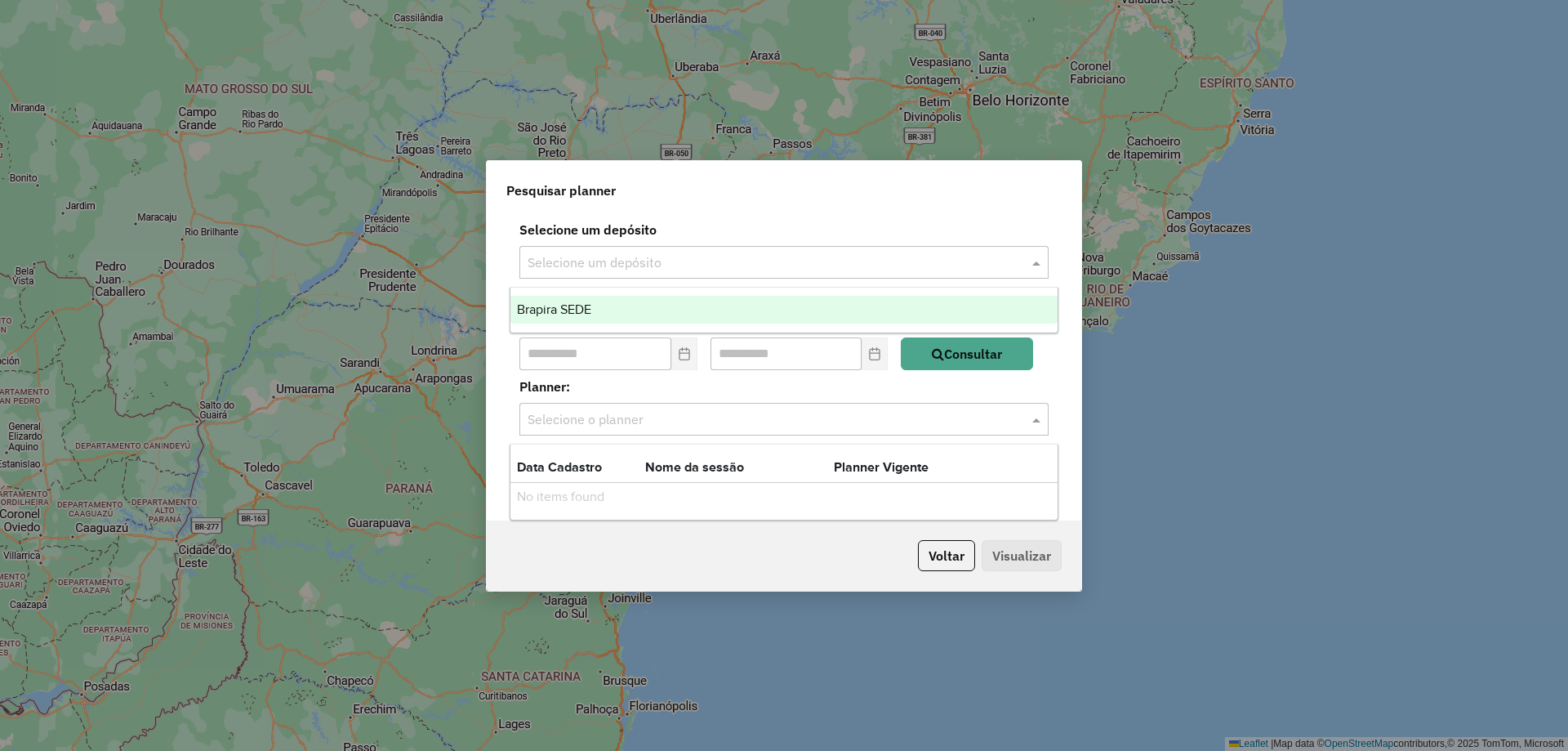 click 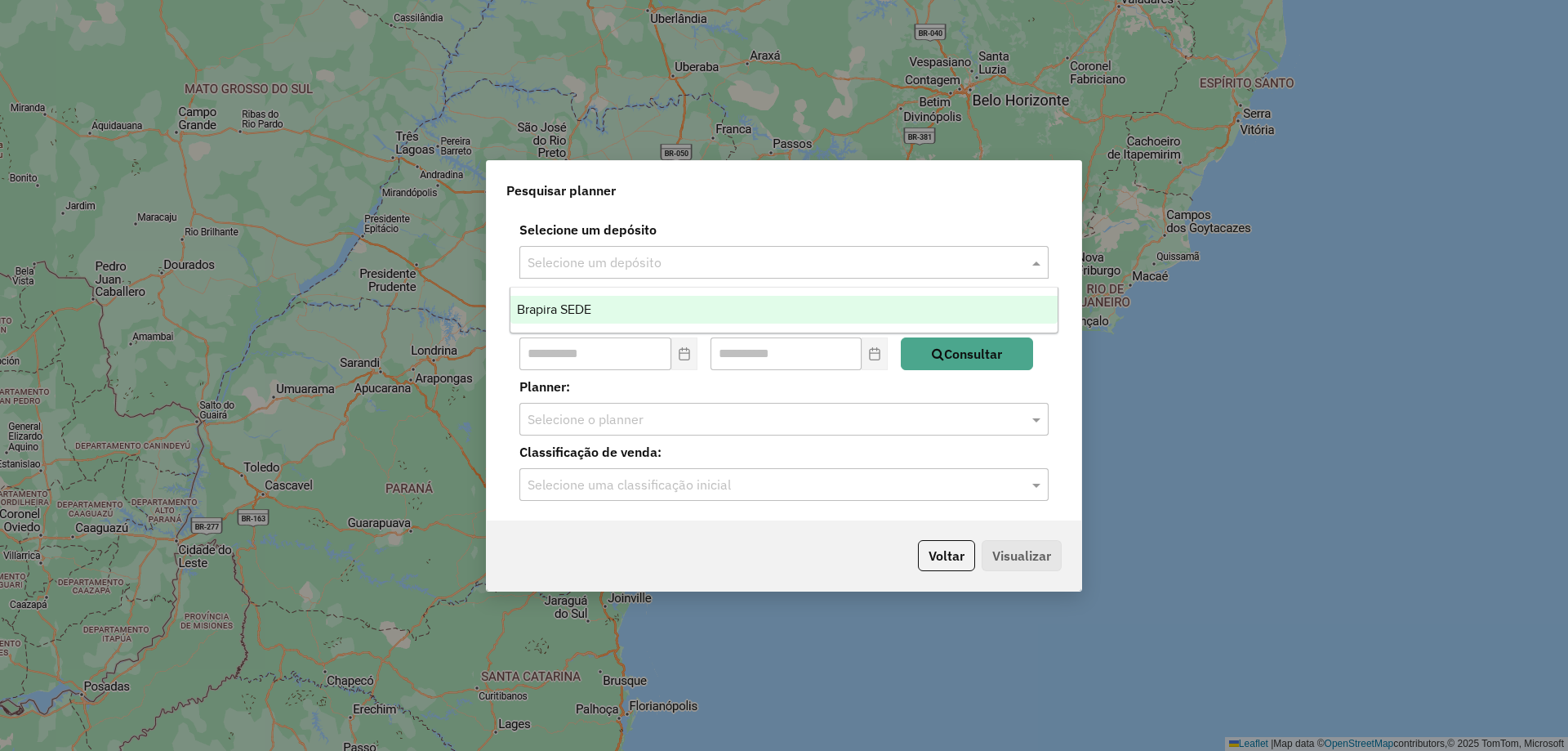 click on "Brapira SEDE" at bounding box center (554, 309) 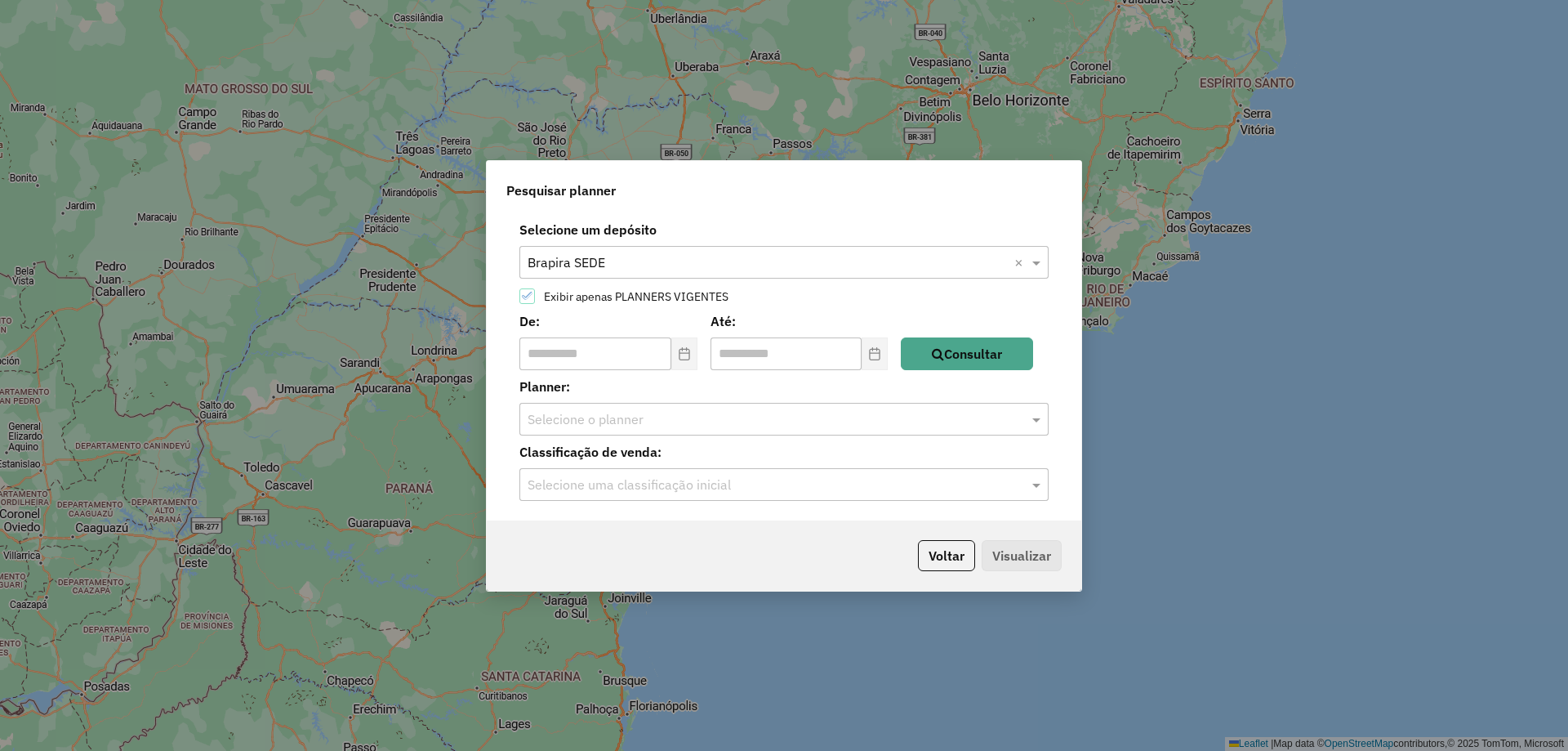 click on "Selecione o planner" 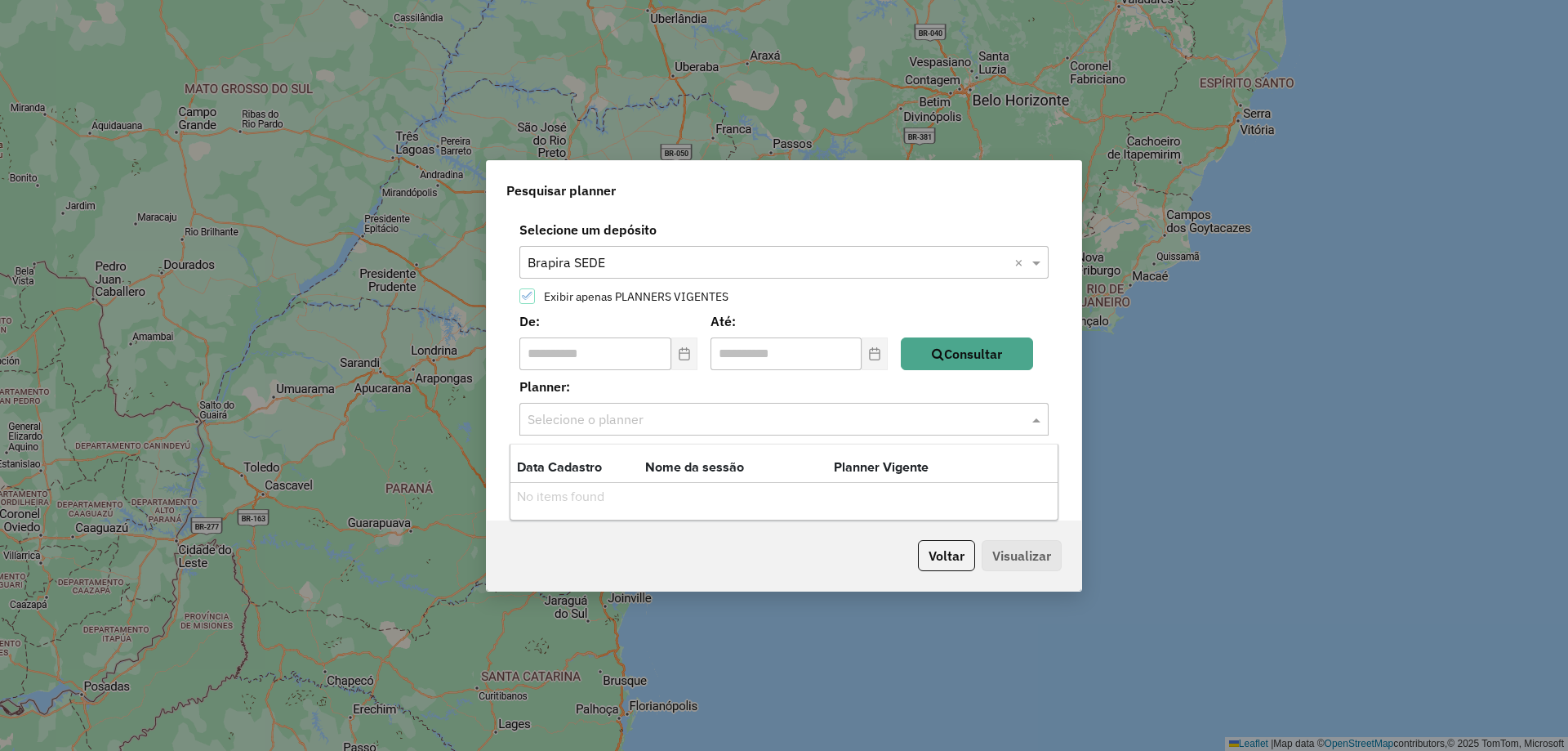 click on "**********" at bounding box center [608, 354] 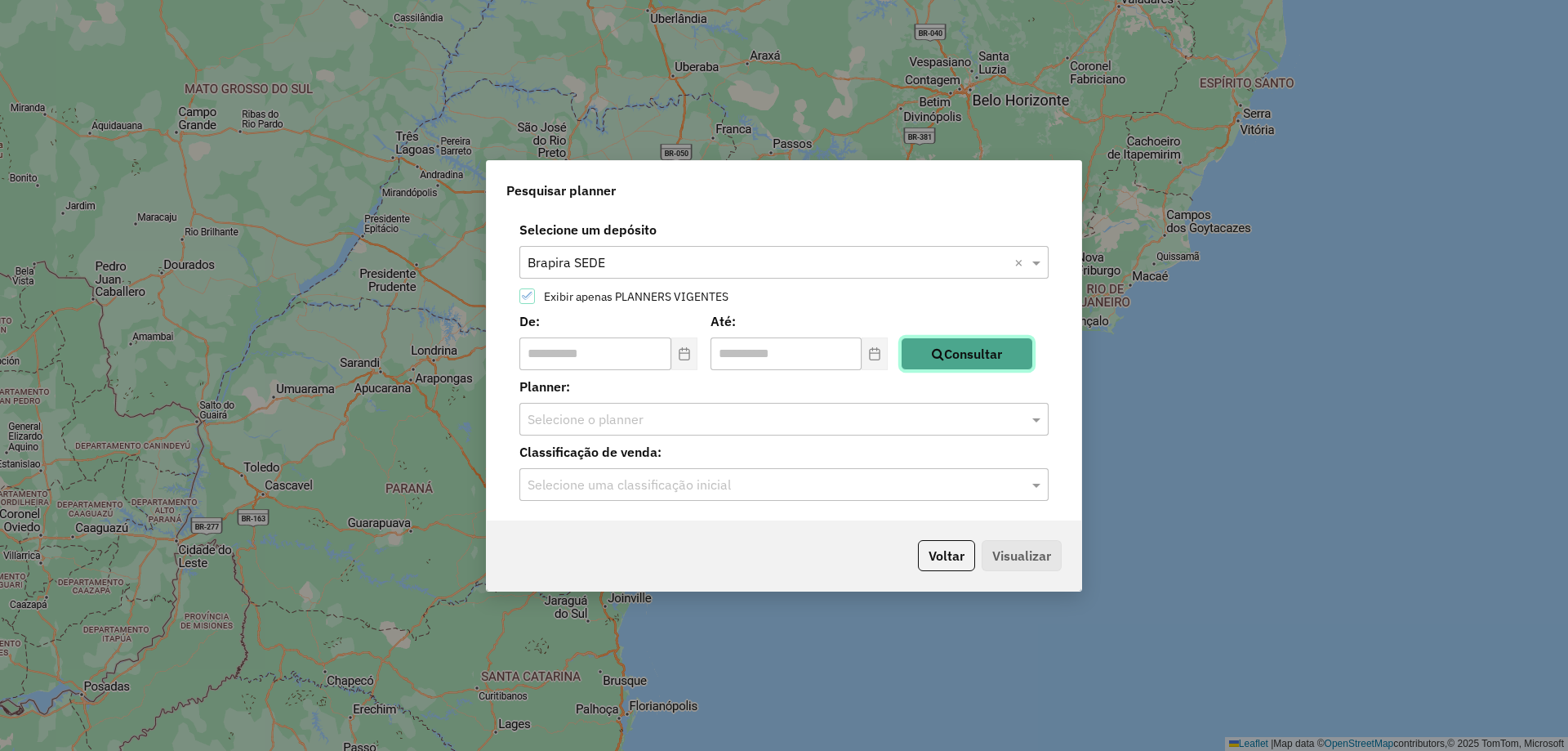 click on "Consultar" 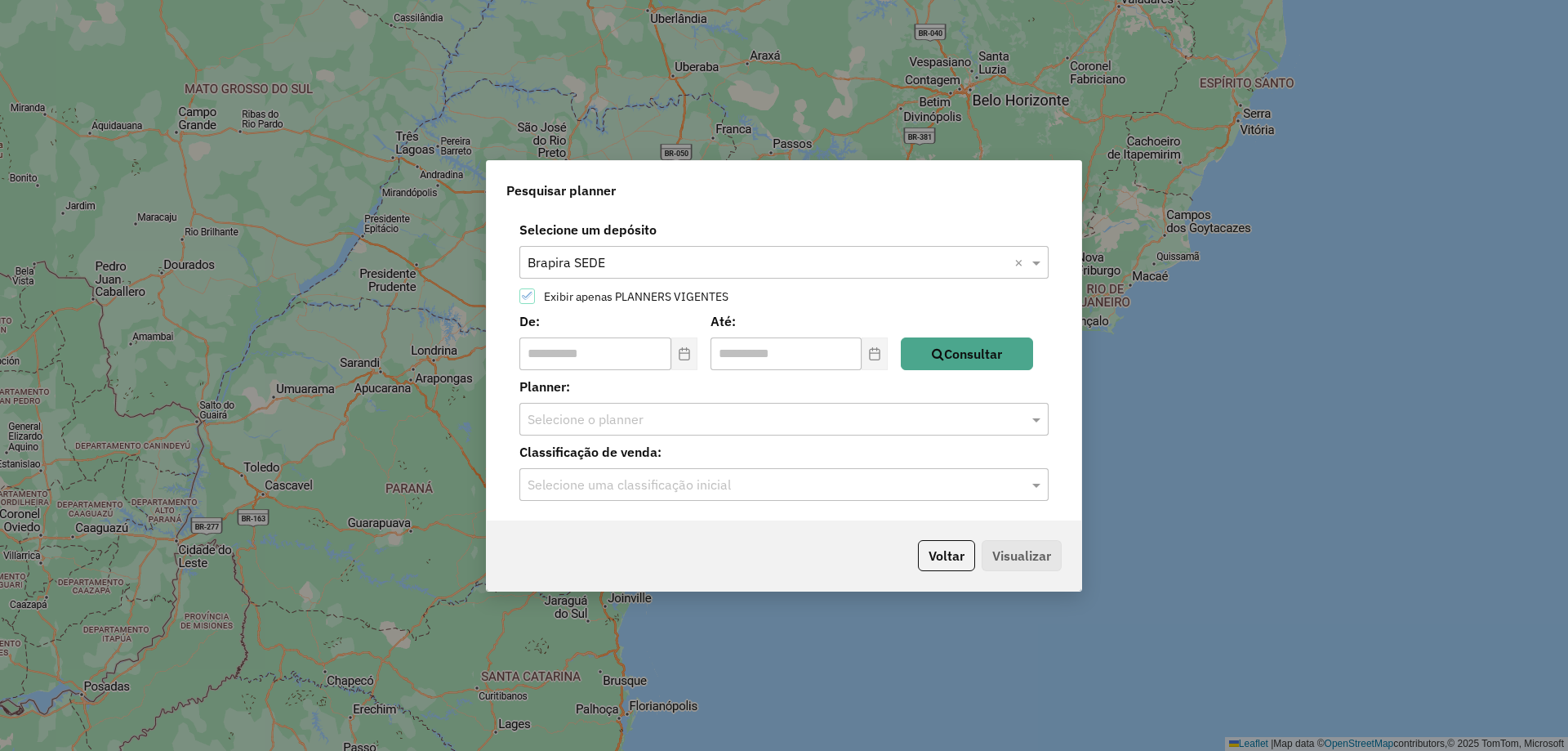 click on "Selecione o planner" 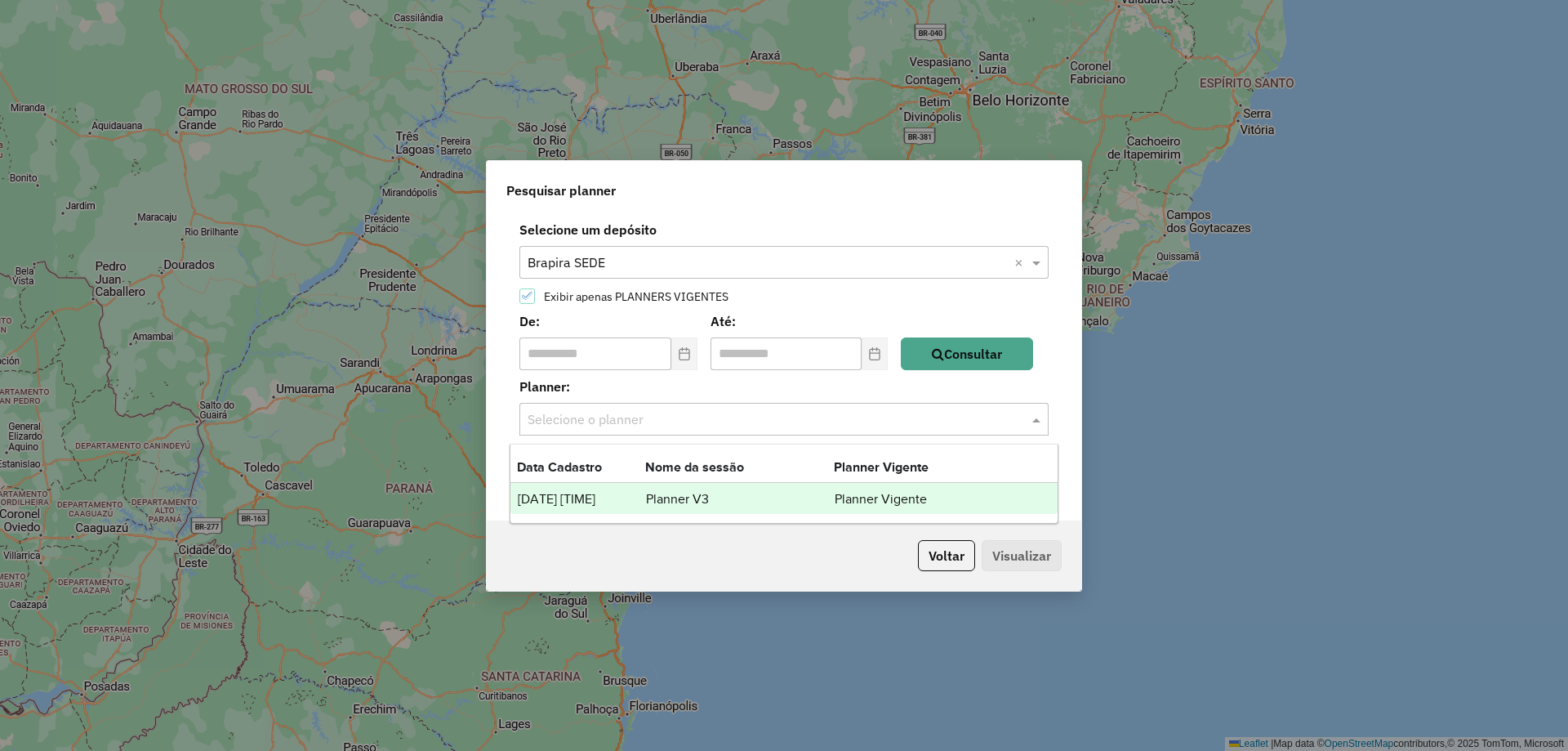 click on "06/10/2023 18:35" at bounding box center [581, 499] 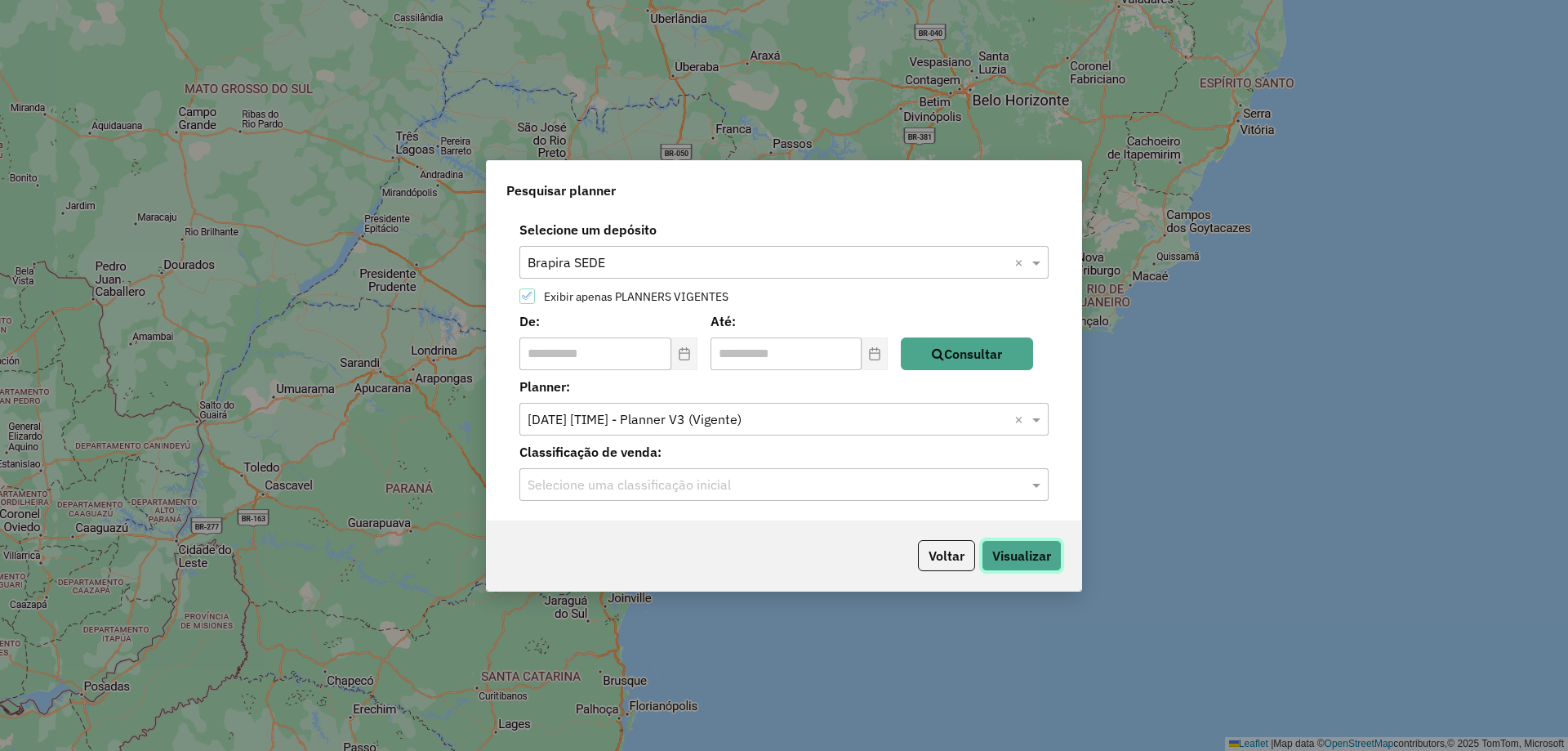 click on "Visualizar" 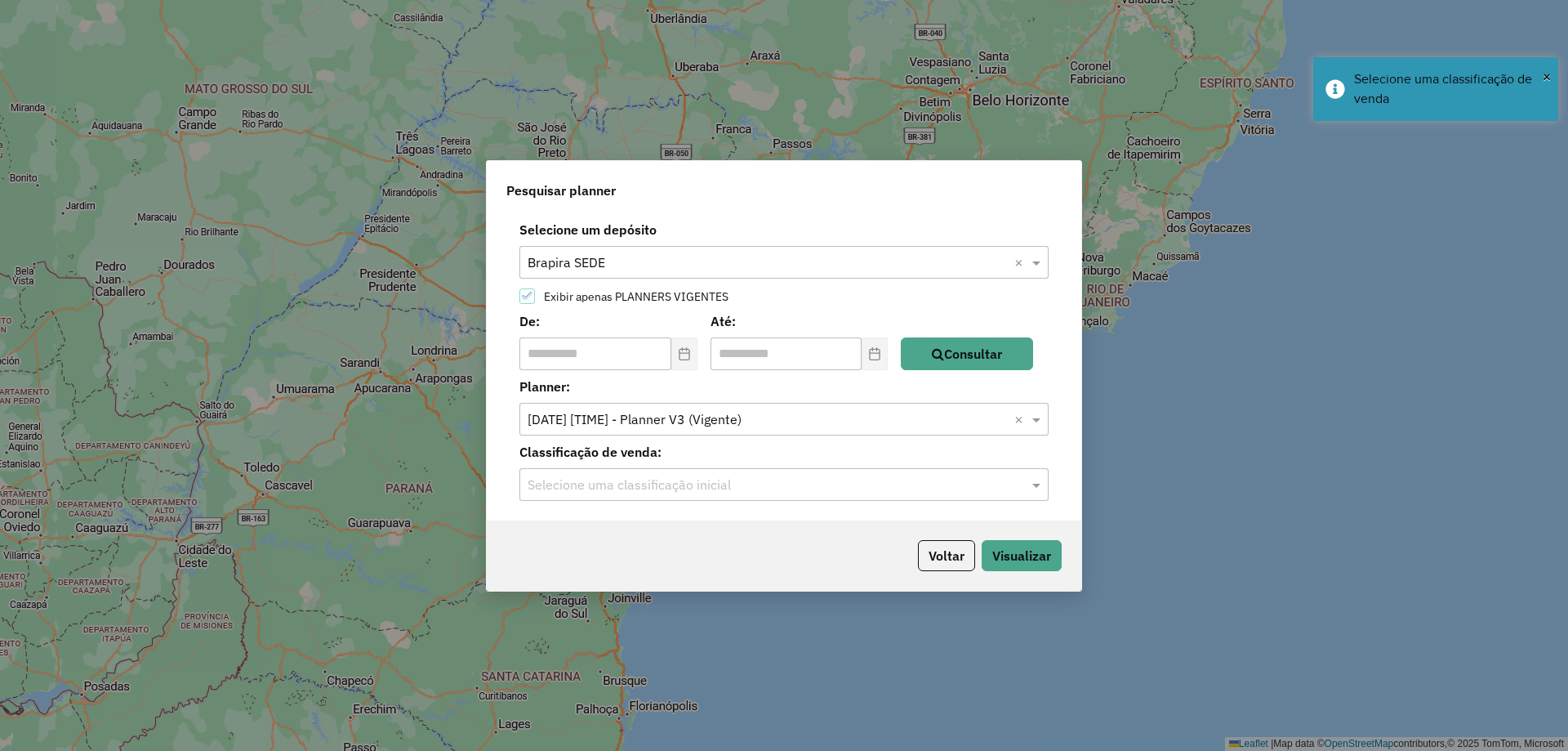 click on "Selecione uma classificação inicial" 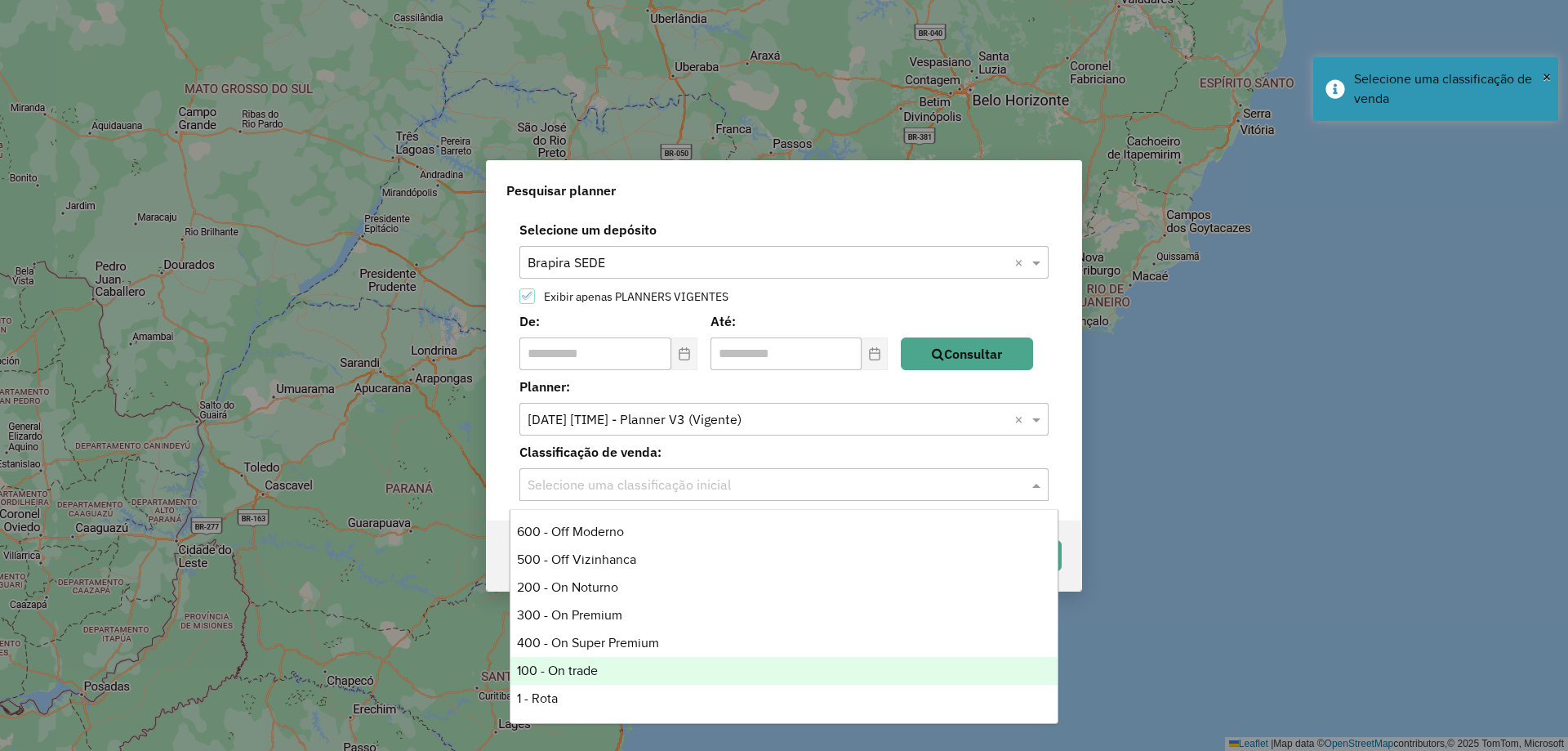 scroll, scrollTop: 0, scrollLeft: 0, axis: both 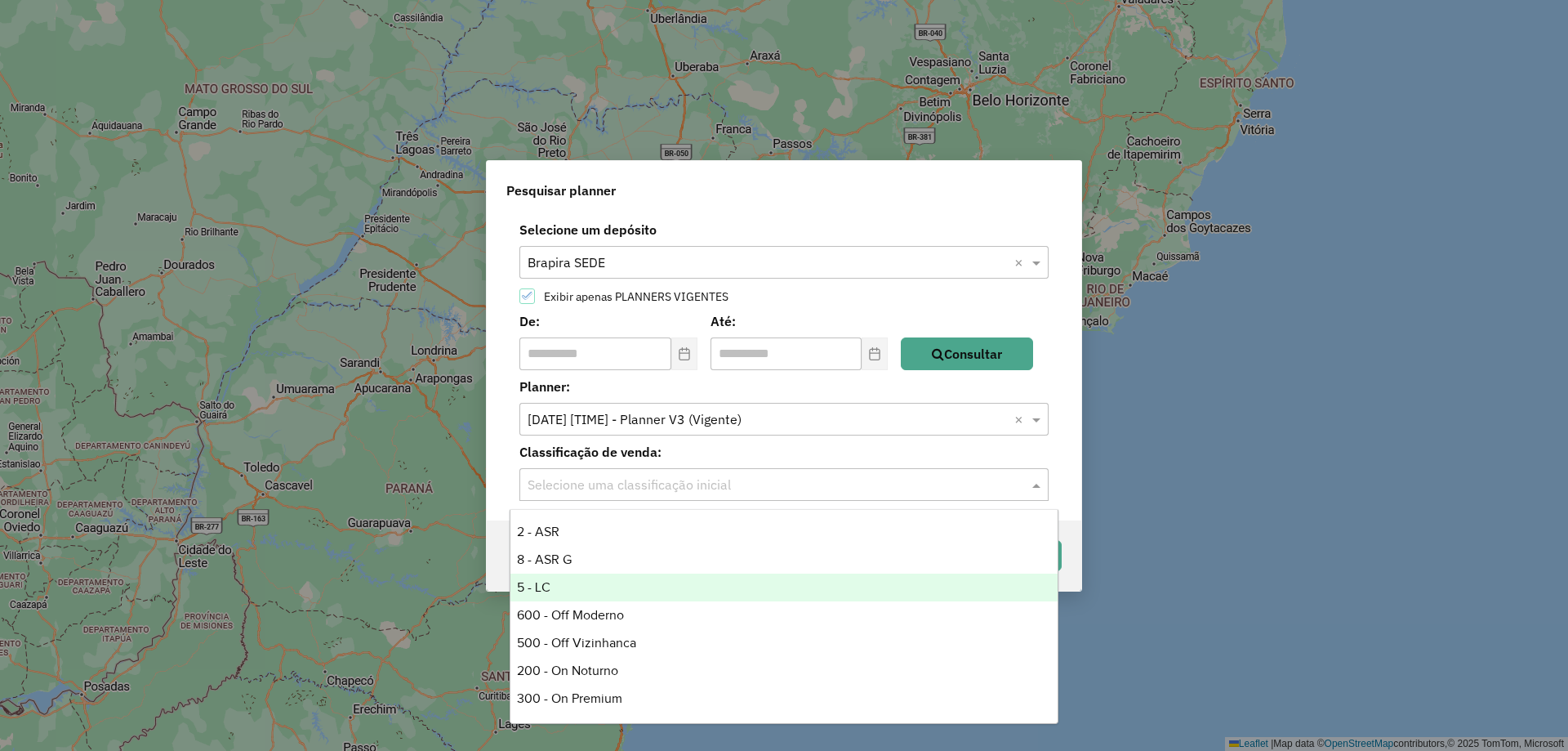 click on "5 - LC" at bounding box center [784, 588] 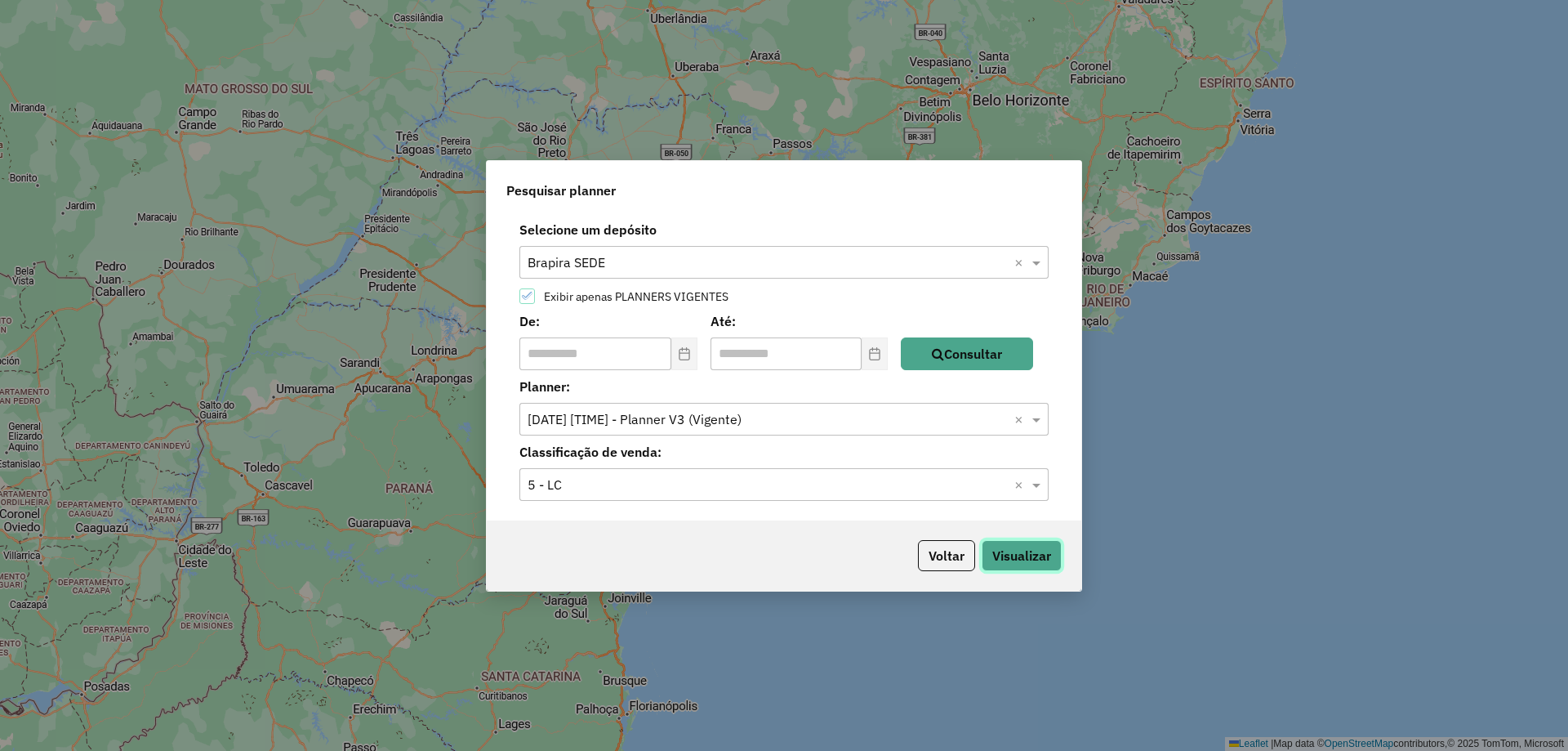 click on "Visualizar" 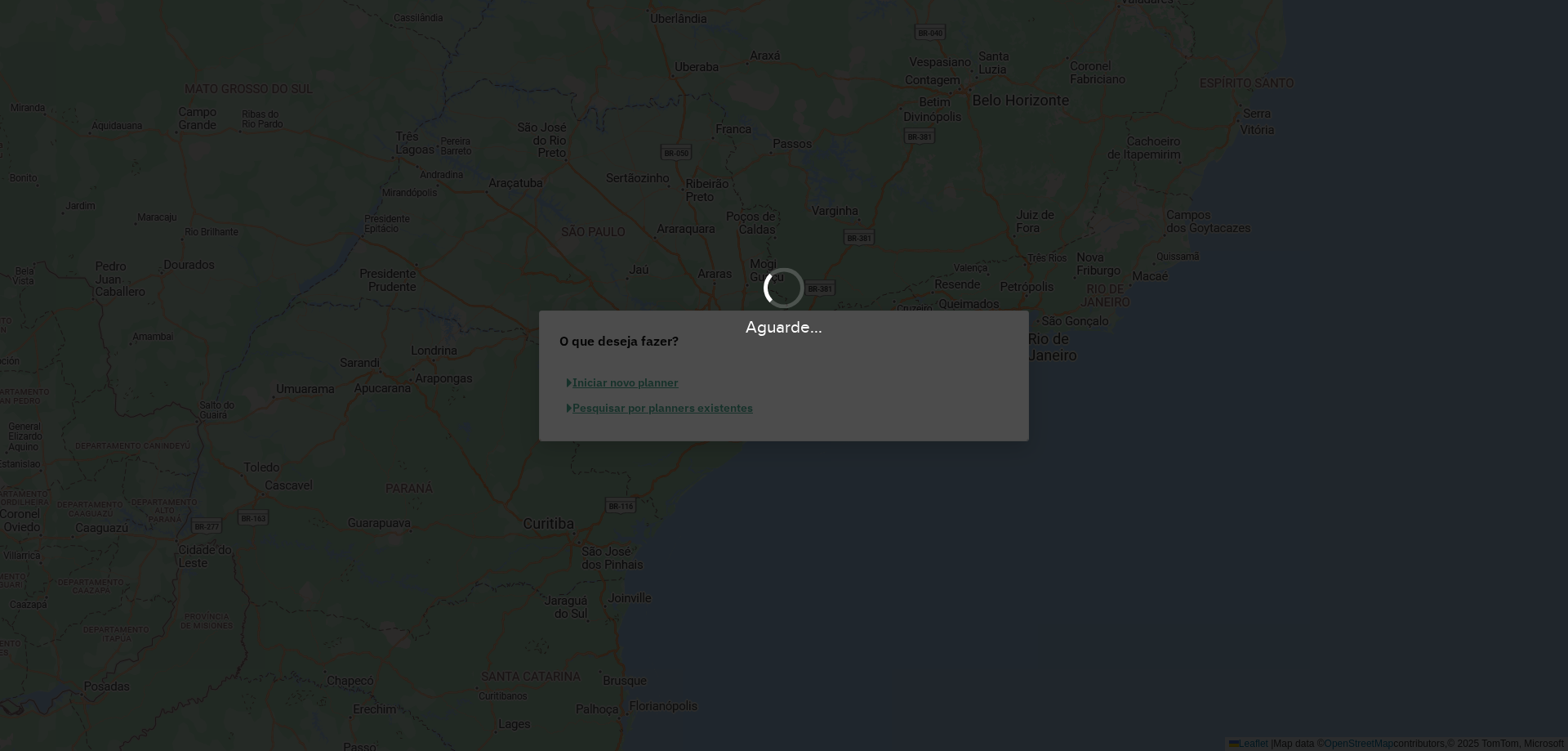 scroll, scrollTop: 0, scrollLeft: 0, axis: both 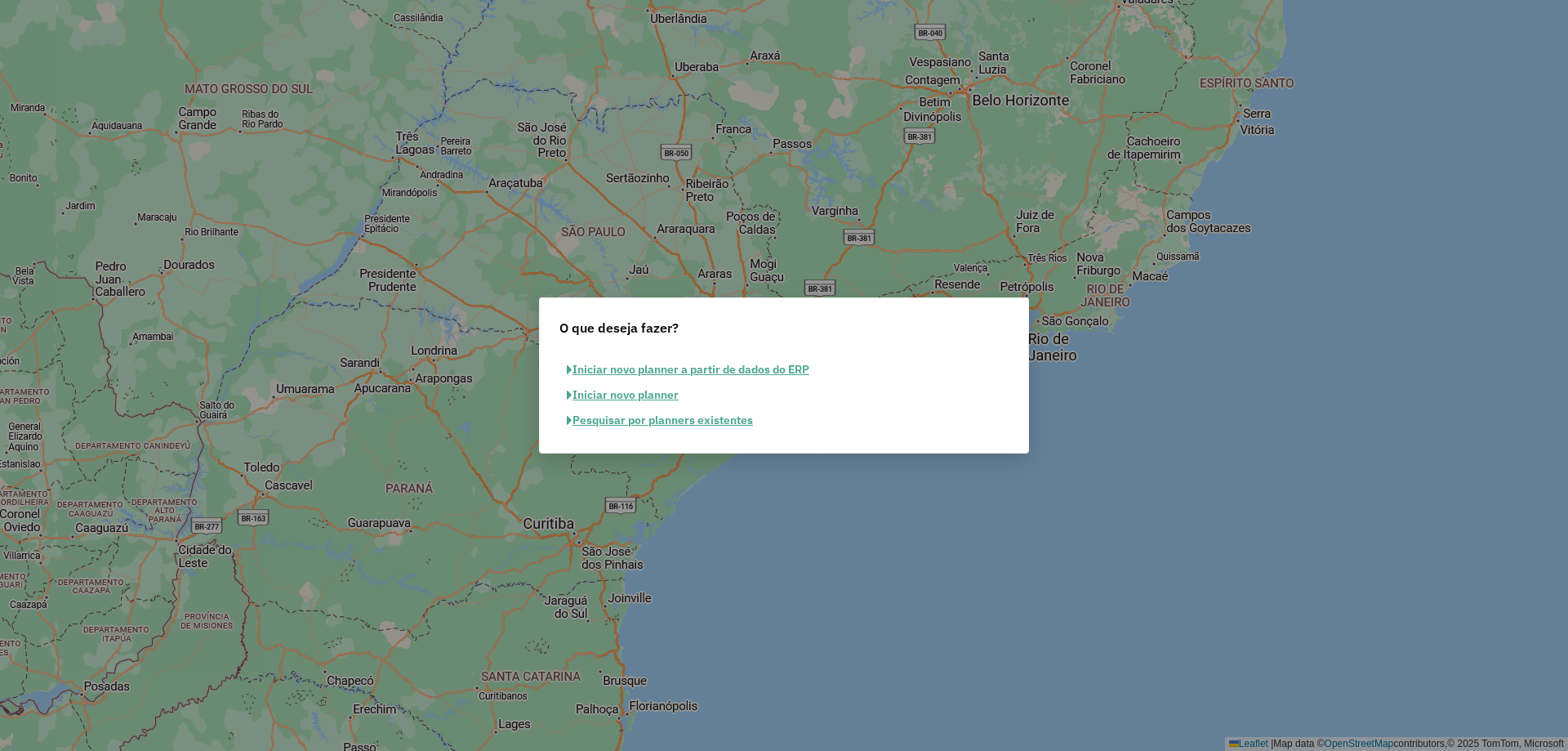 click on "Iniciar novo planner" 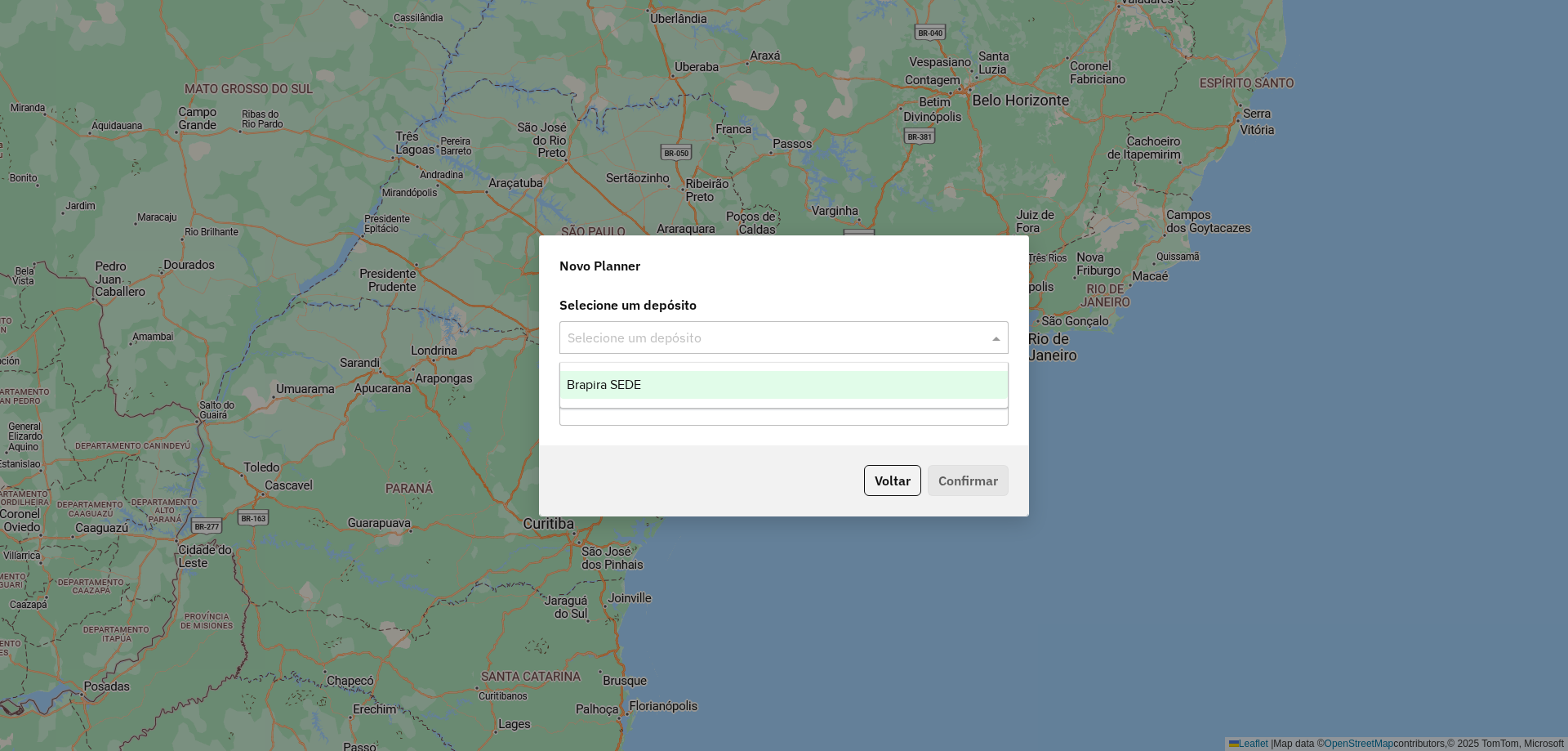 click 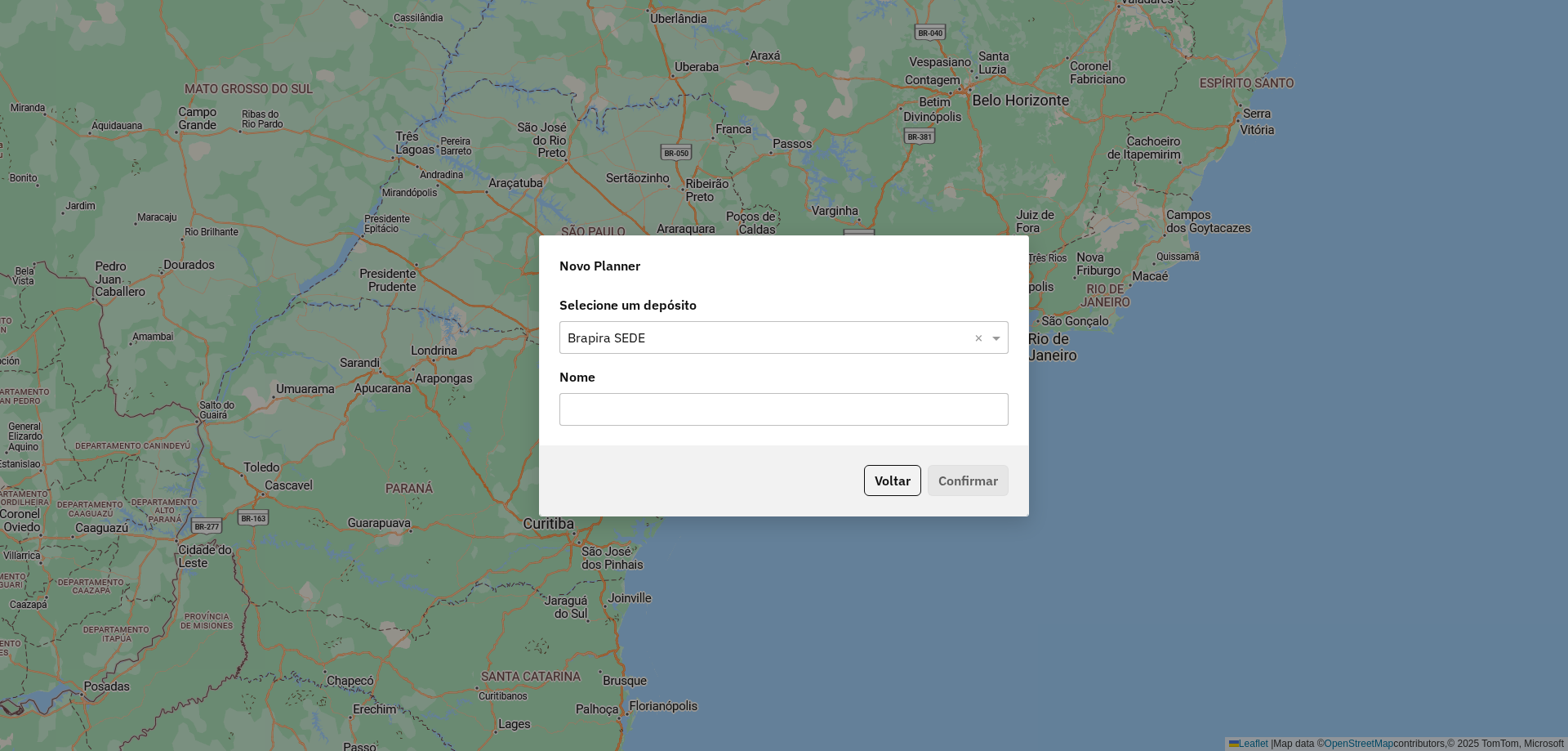 click 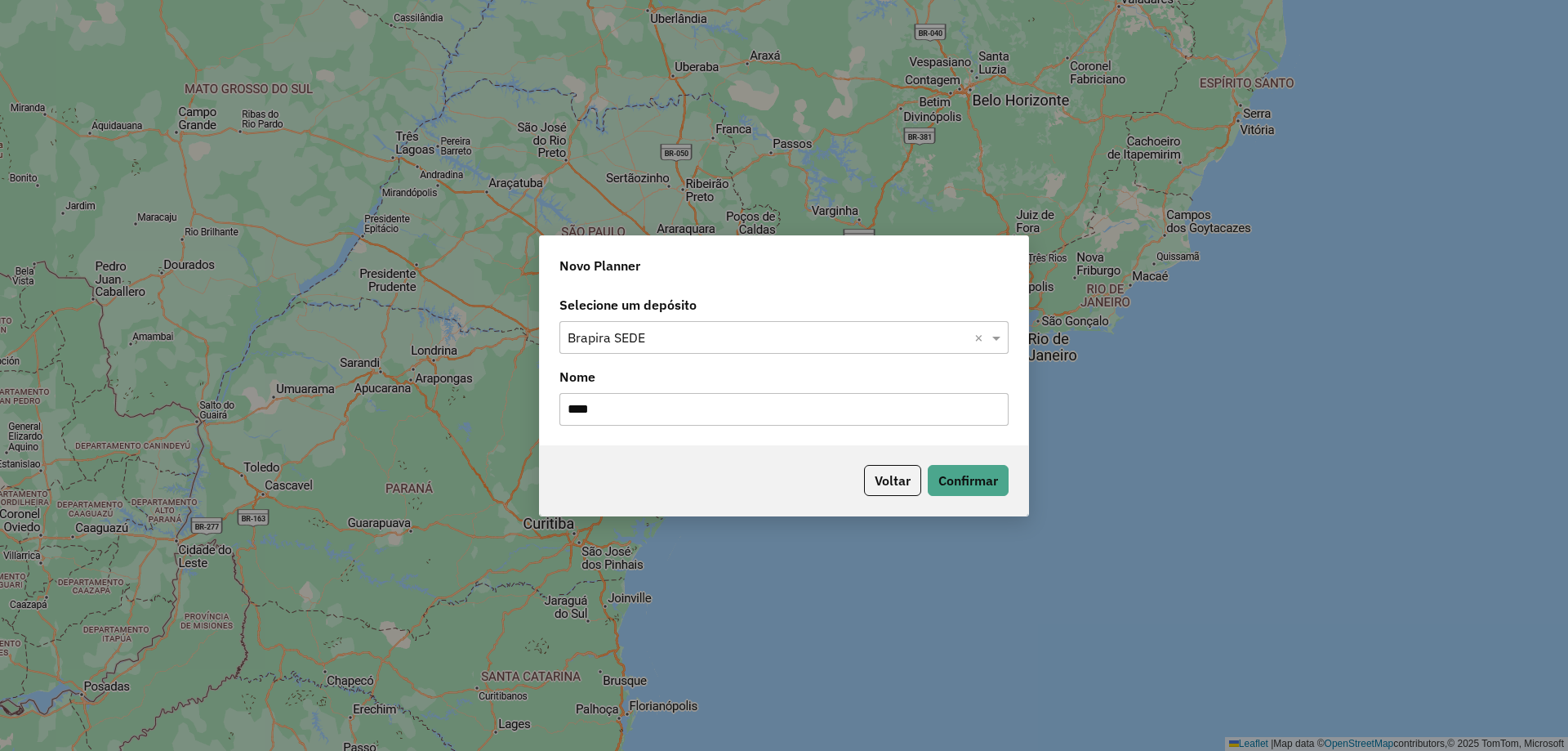 paste on "**********" 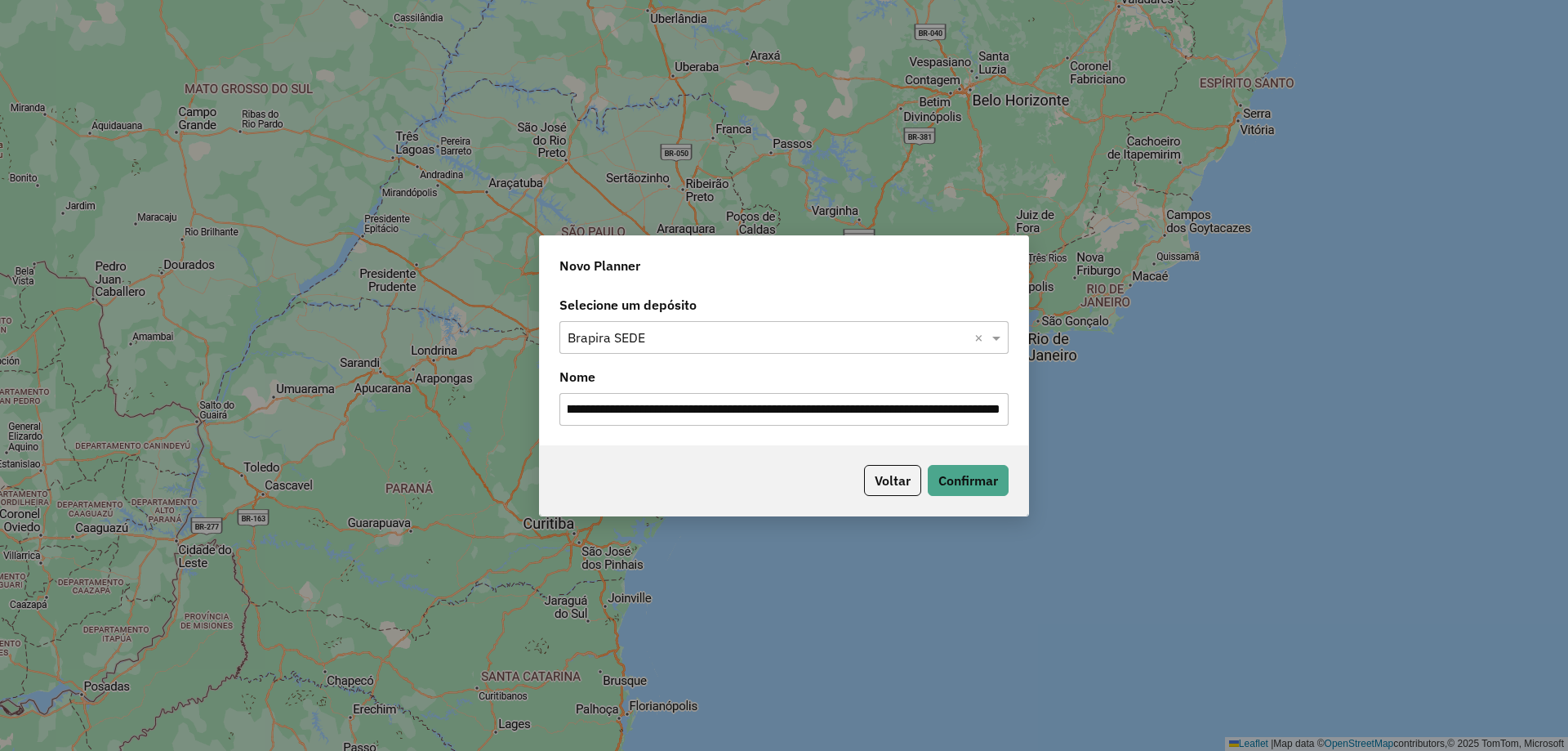 paste on "**********" 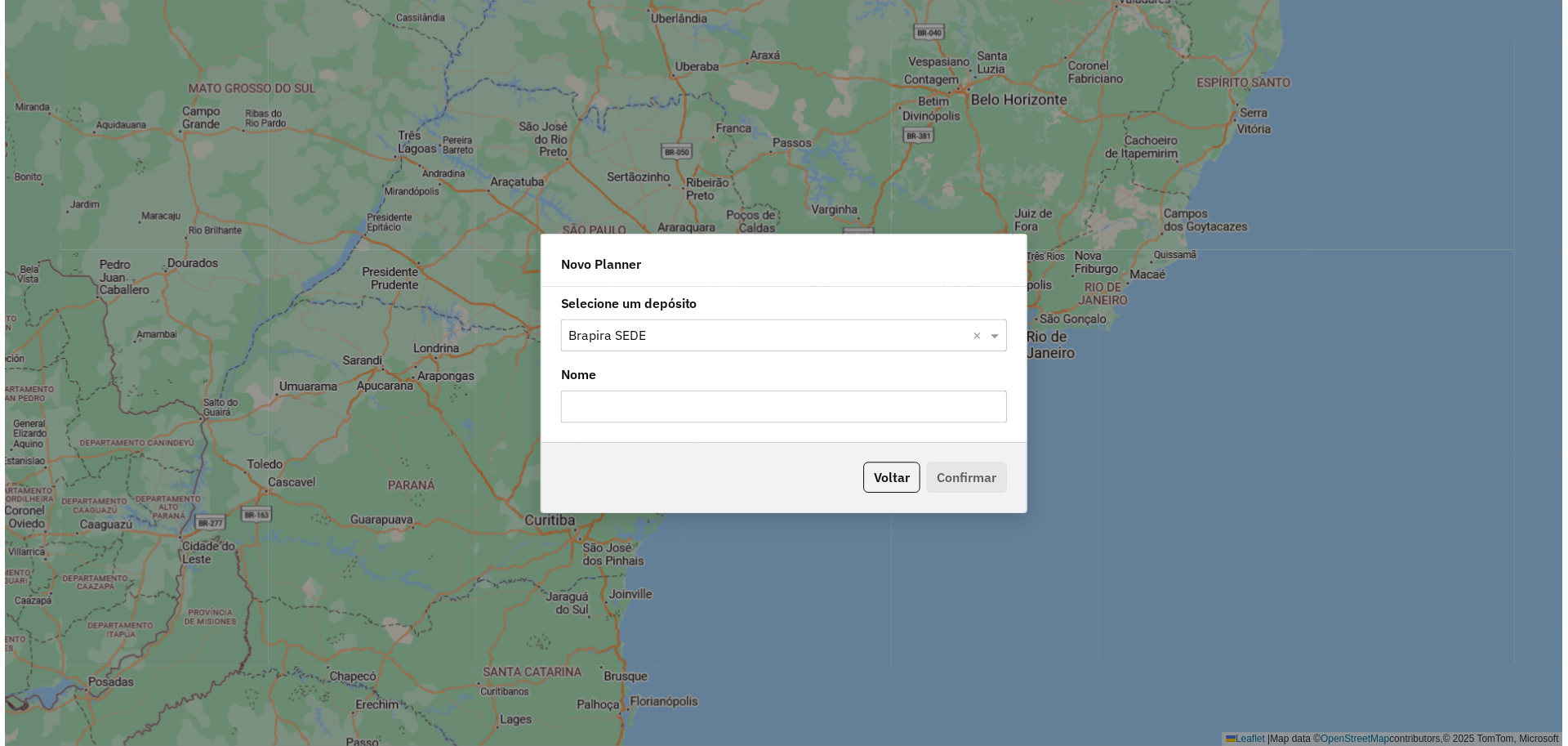 scroll, scrollTop: 0, scrollLeft: 0, axis: both 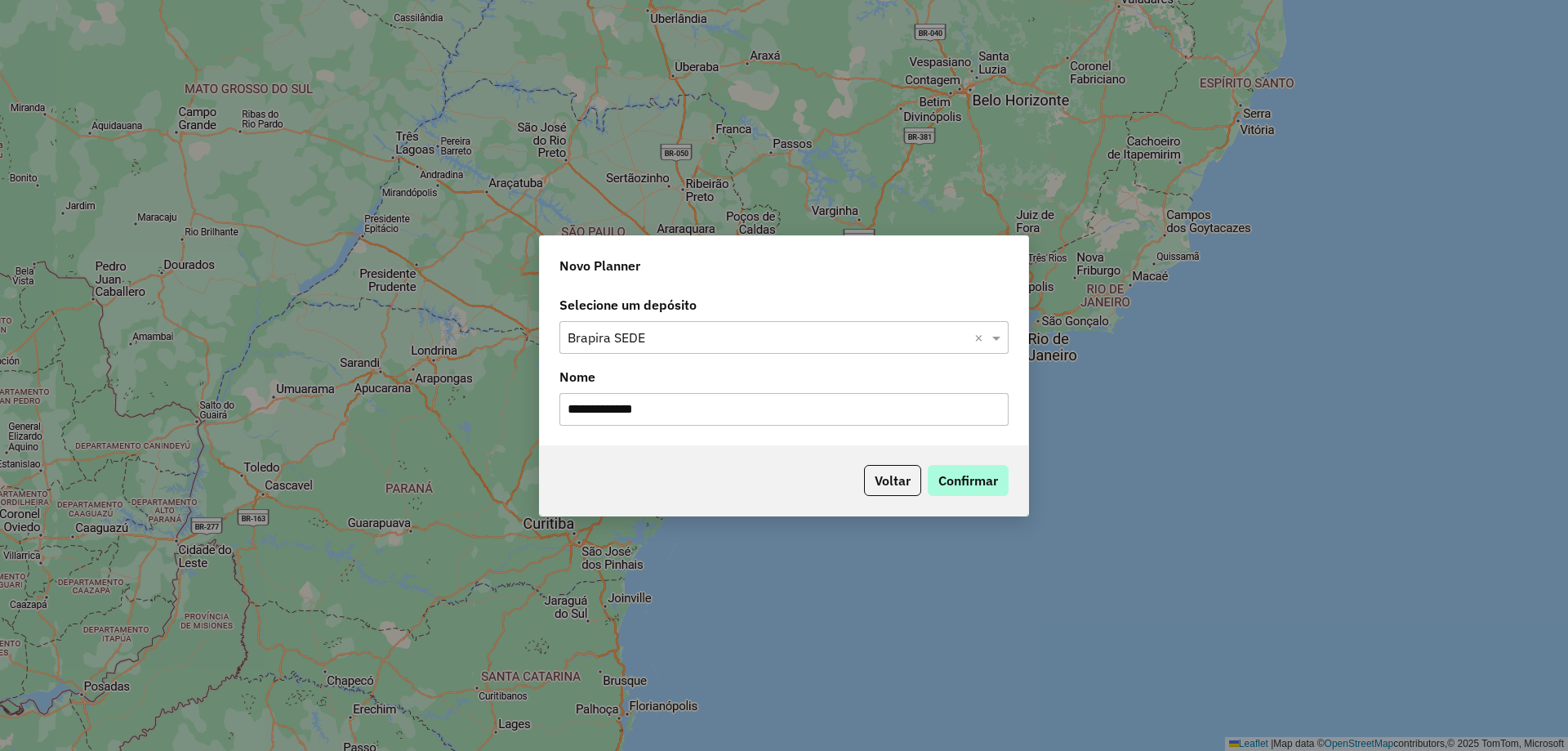 type on "**********" 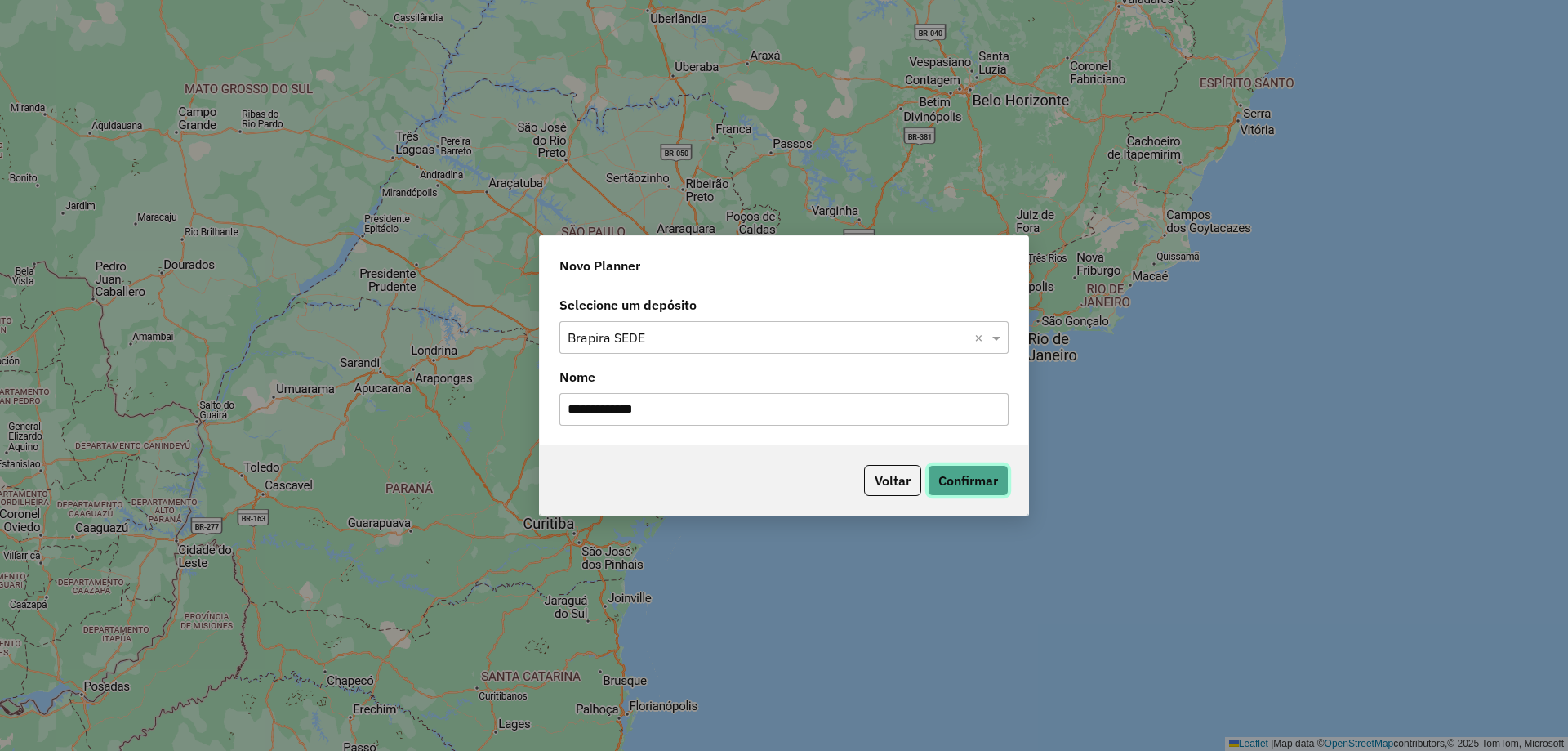 click on "Confirmar" 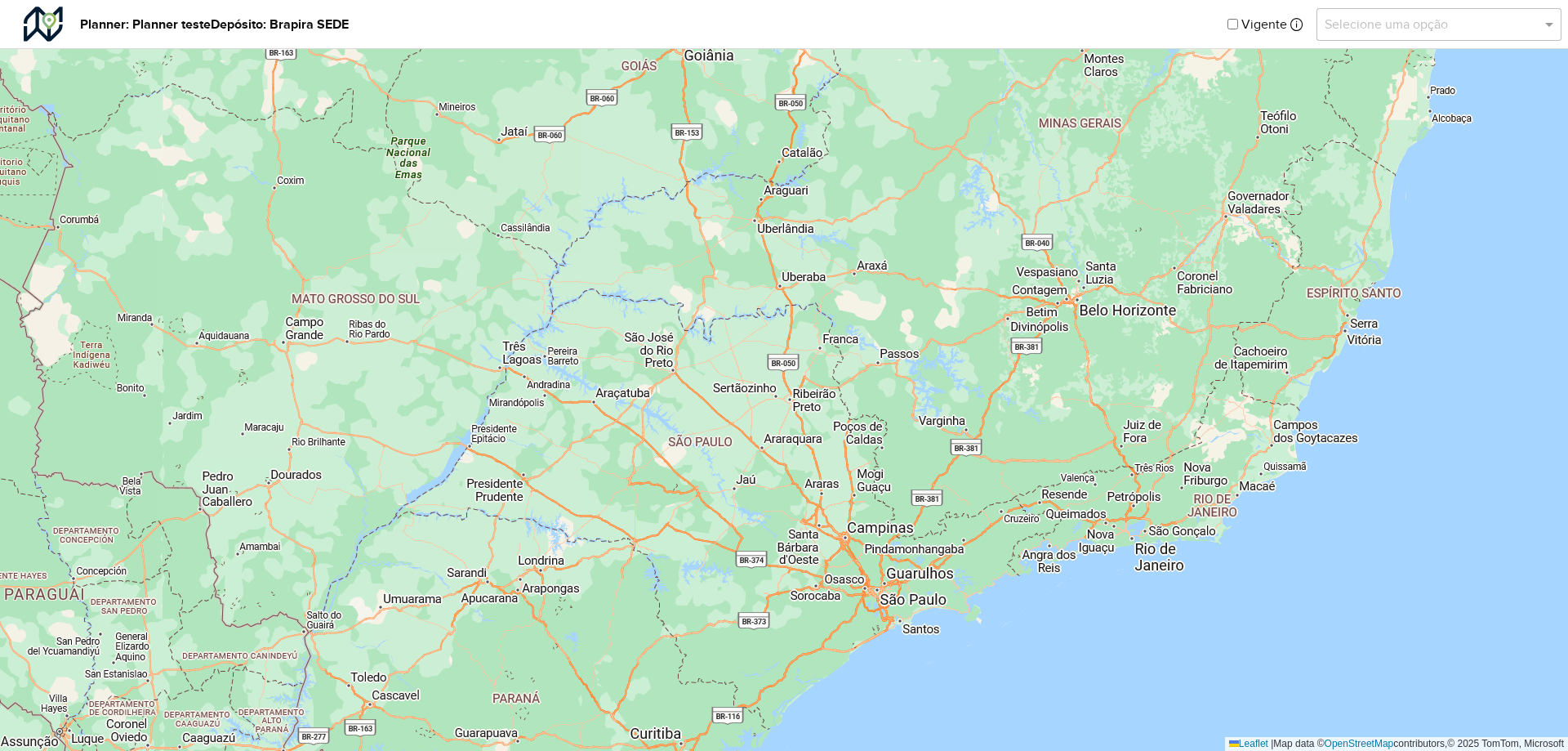 drag, startPoint x: 865, startPoint y: 421, endPoint x: 755, endPoint y: 530, distance: 154.858 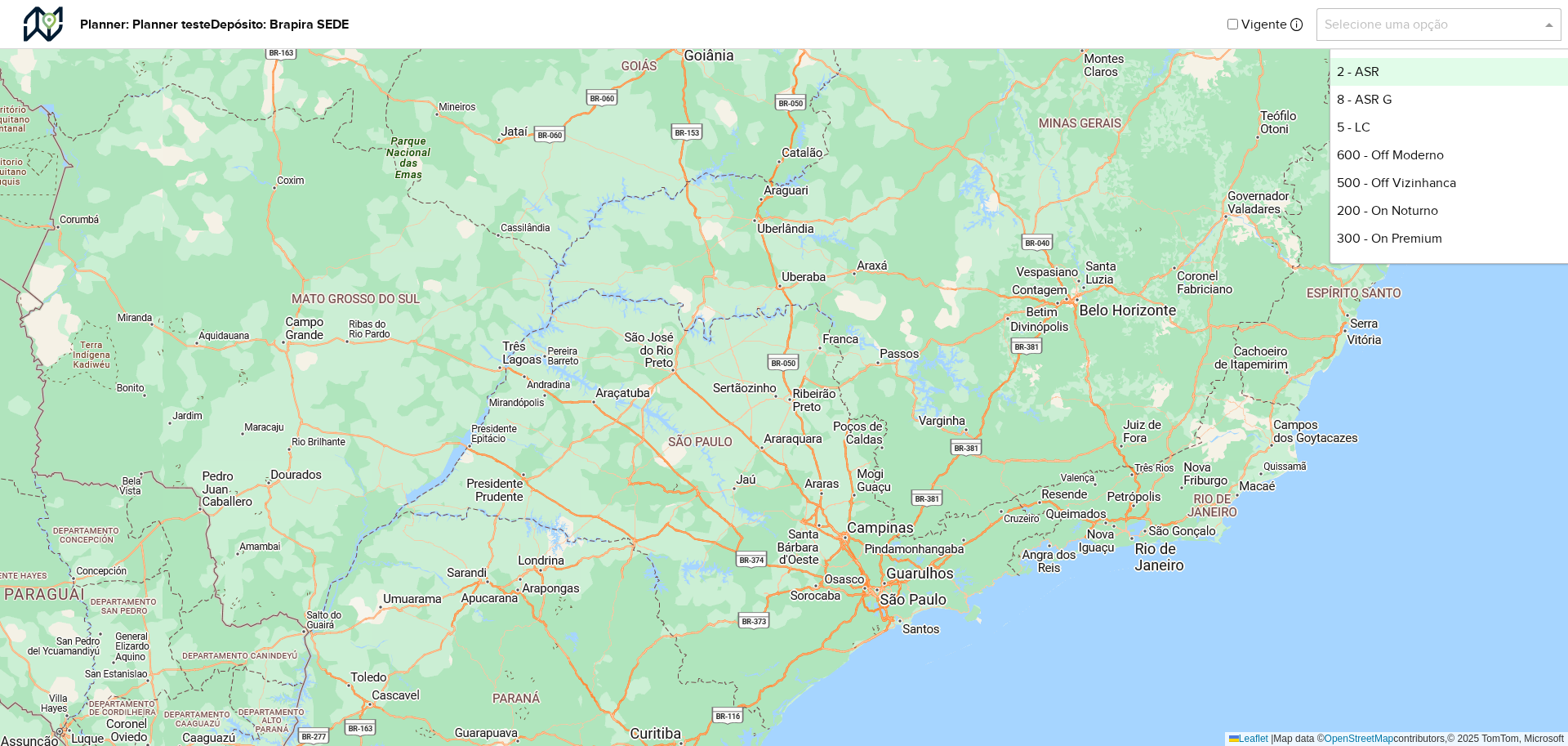 click on "Selecione uma opção" 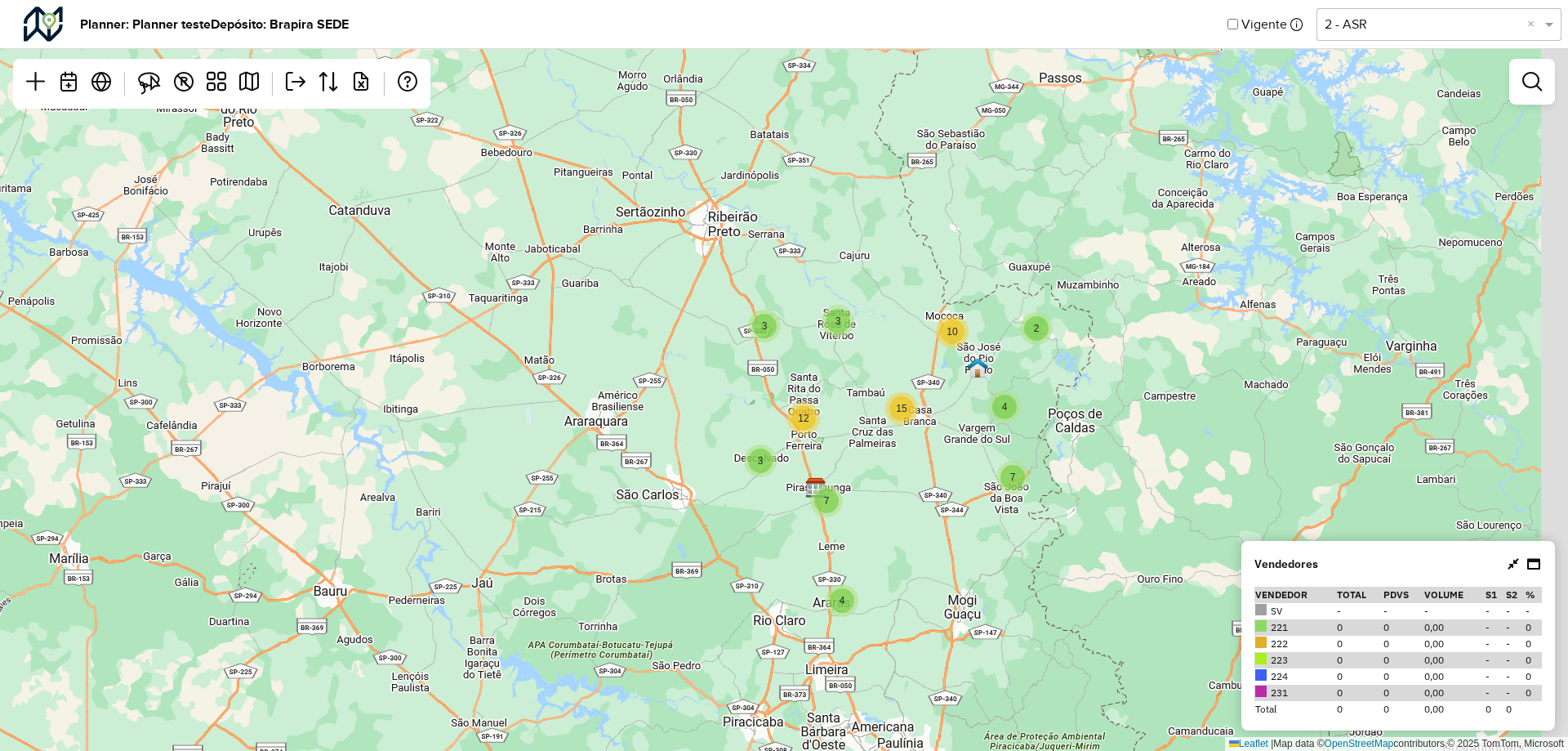 drag, startPoint x: 940, startPoint y: 581, endPoint x: 1122, endPoint y: 610, distance: 184.29596 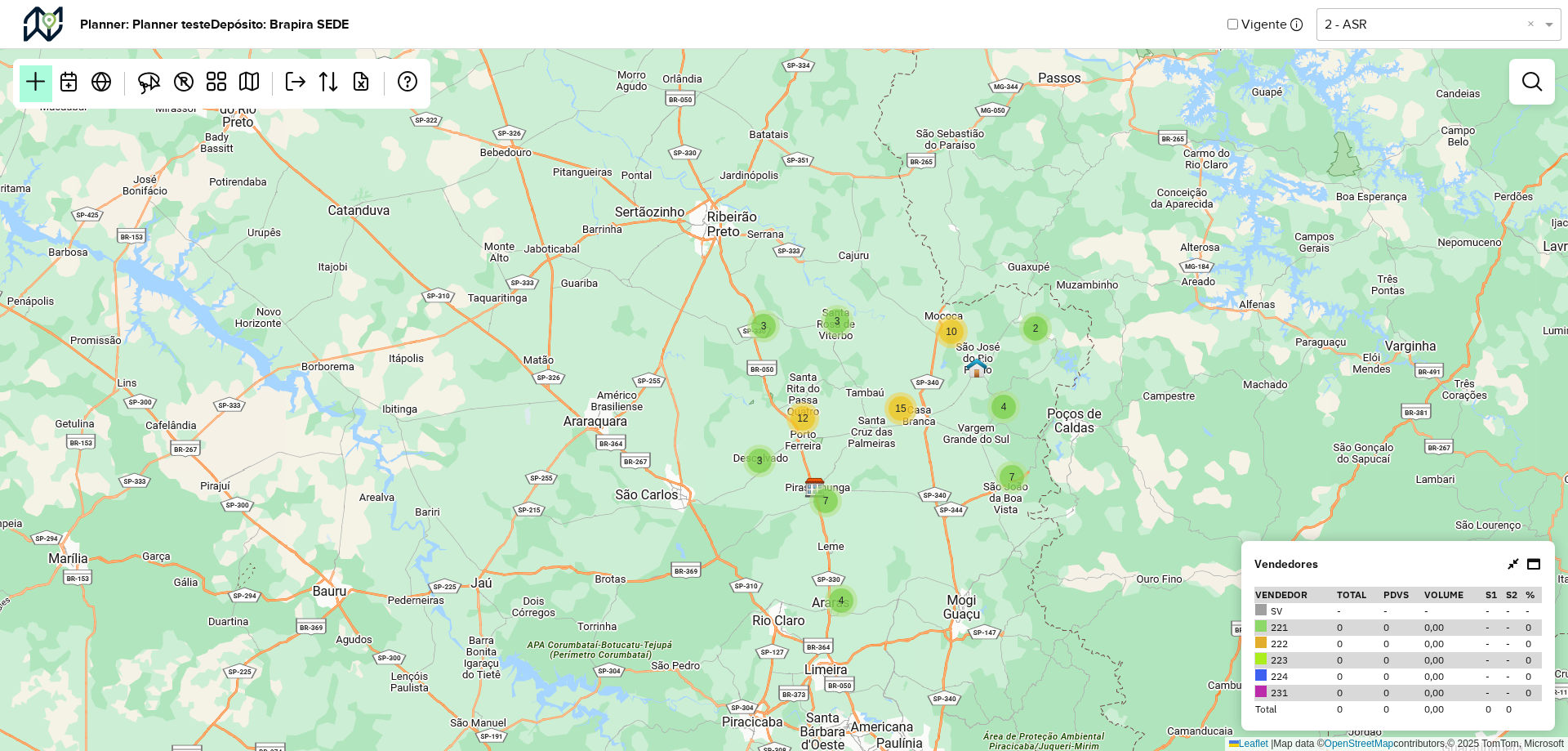 click at bounding box center [36, 82] 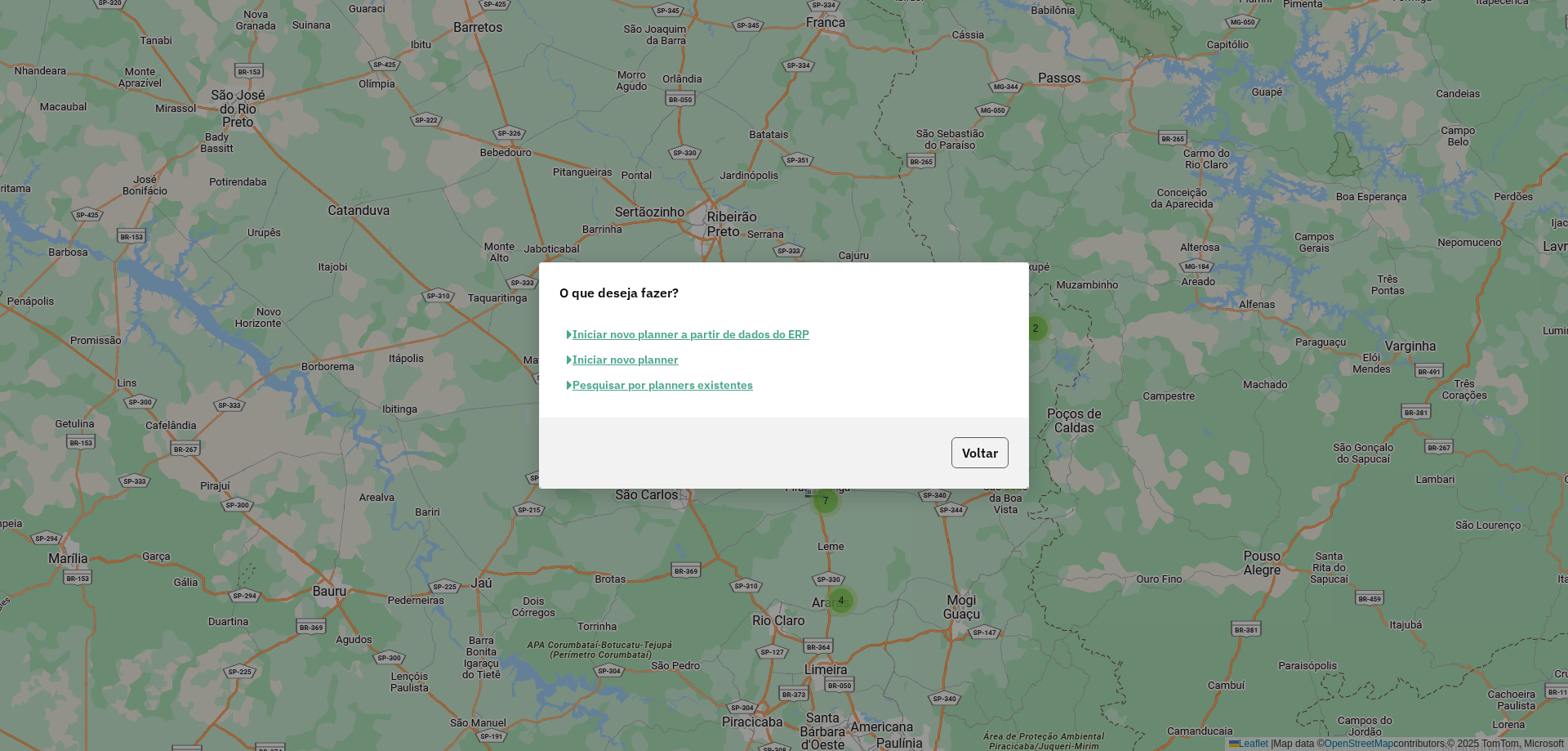 click on "Voltar" 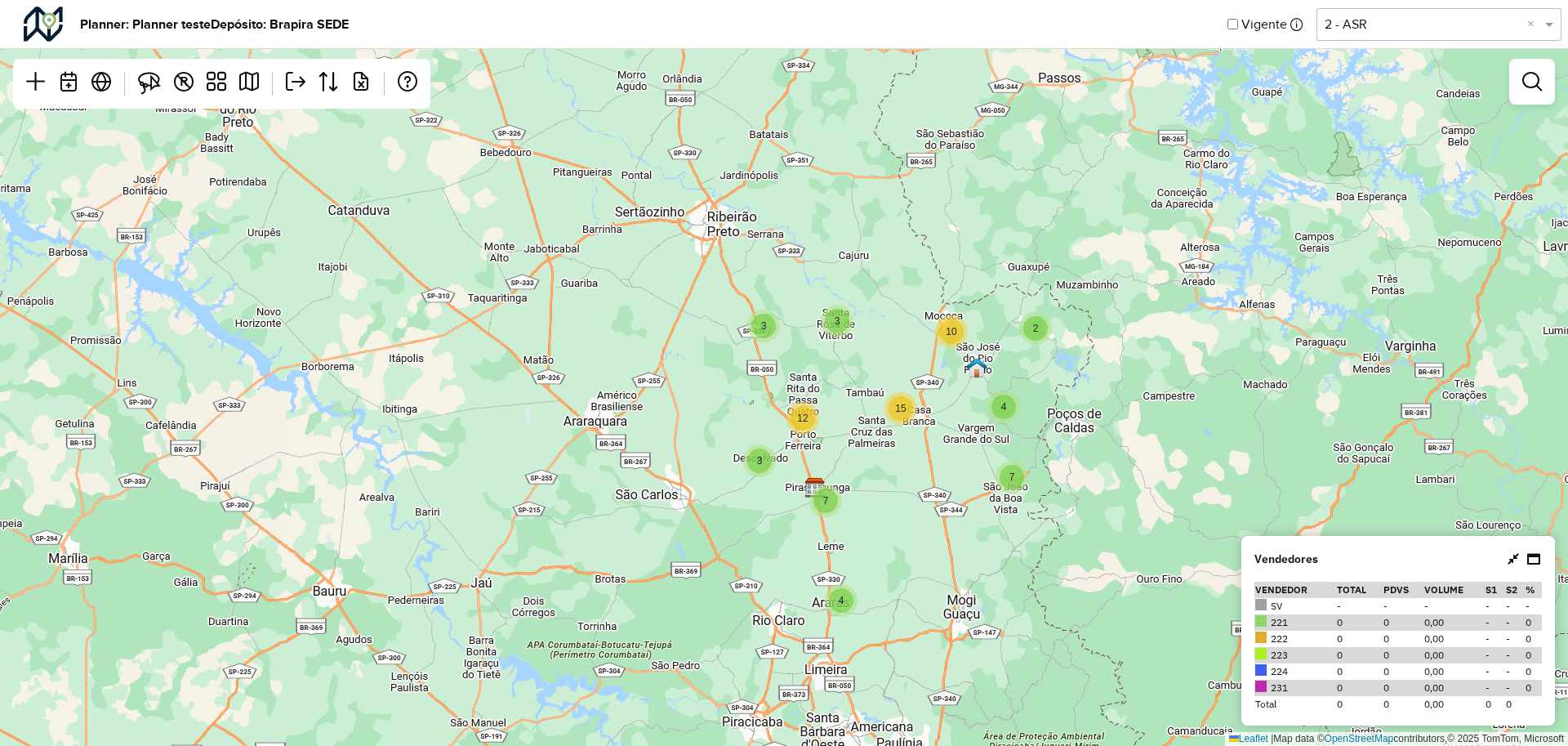 click 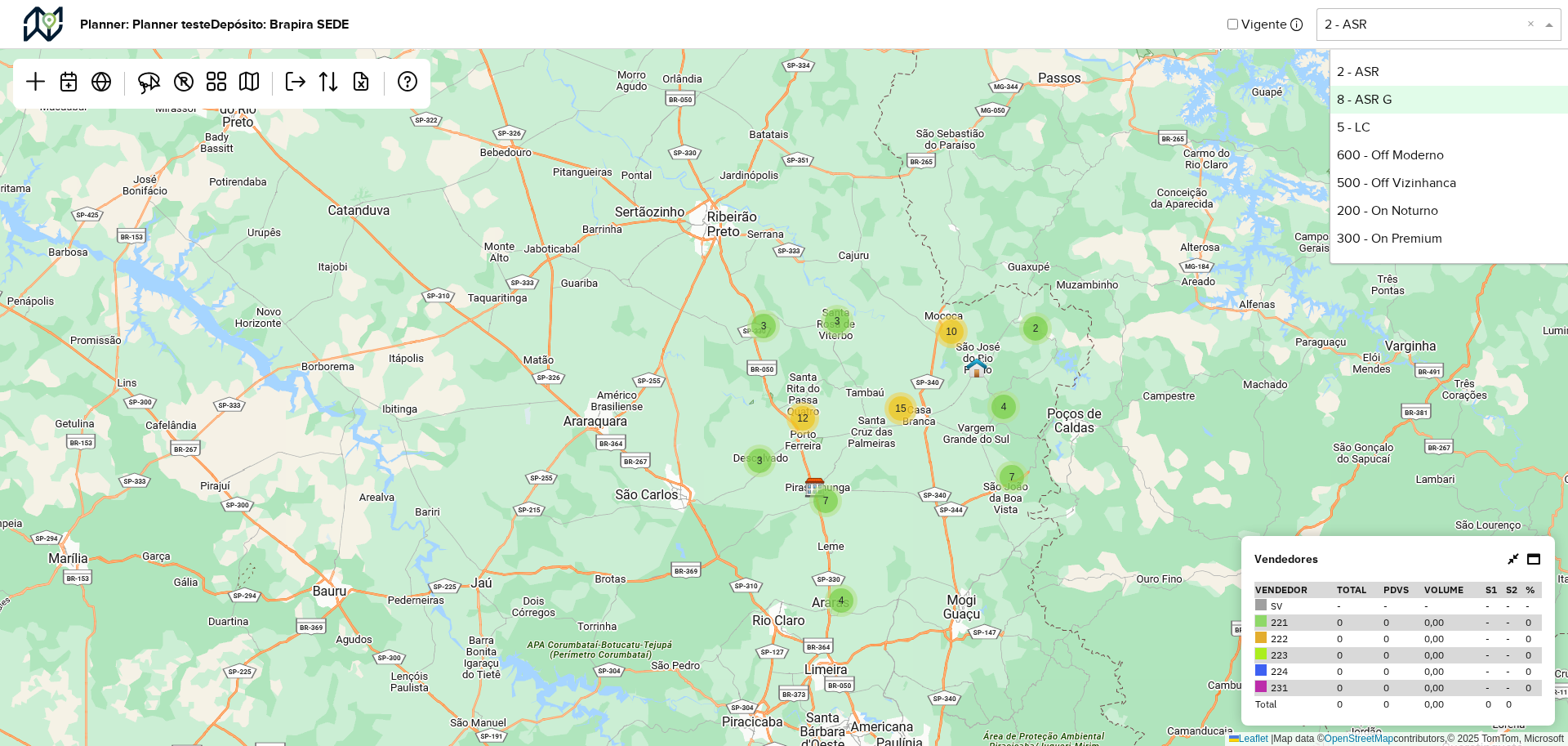 click on "8 - ASR G" at bounding box center [1452, 100] 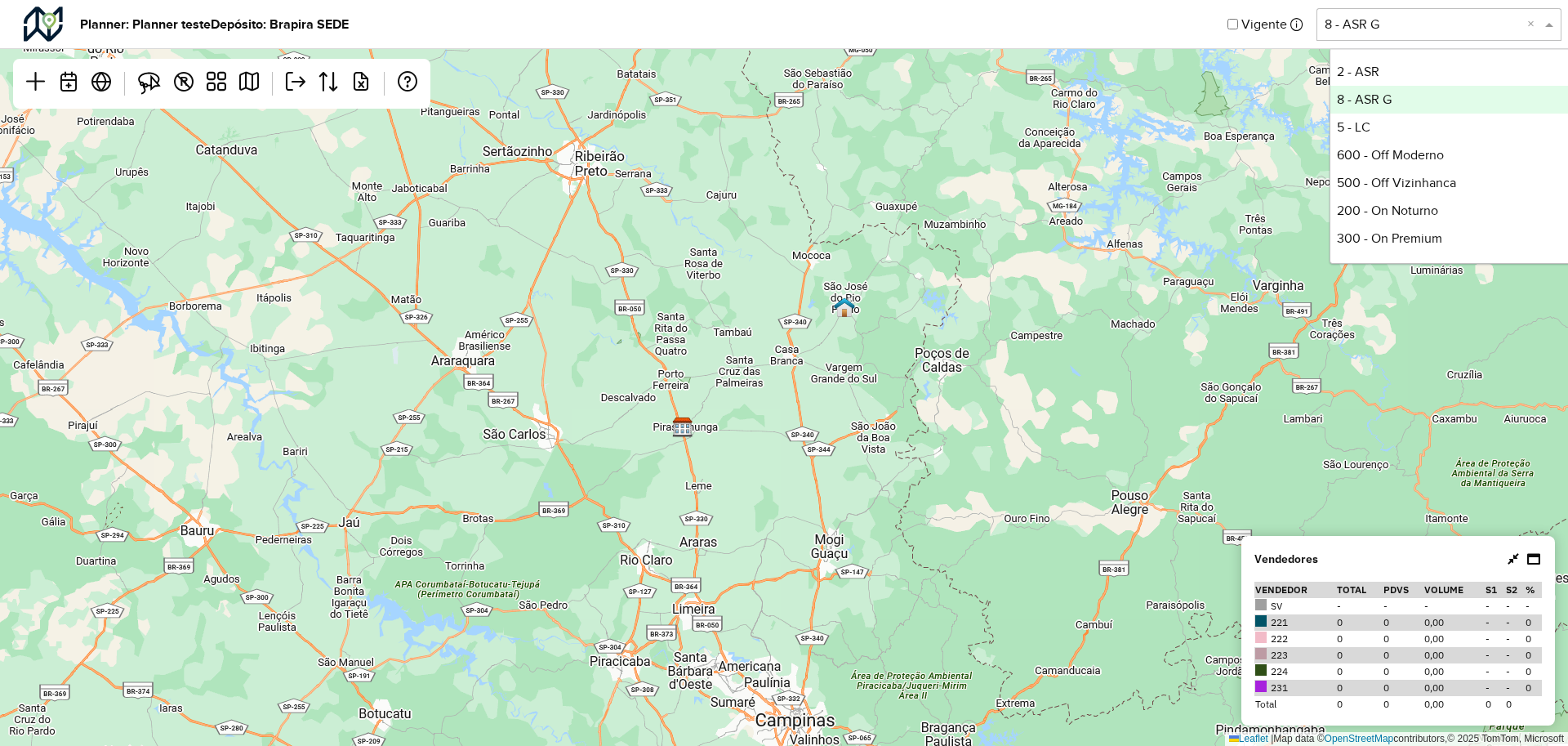 drag, startPoint x: 1456, startPoint y: 24, endPoint x: 1446, endPoint y: 30, distance: 11.661904 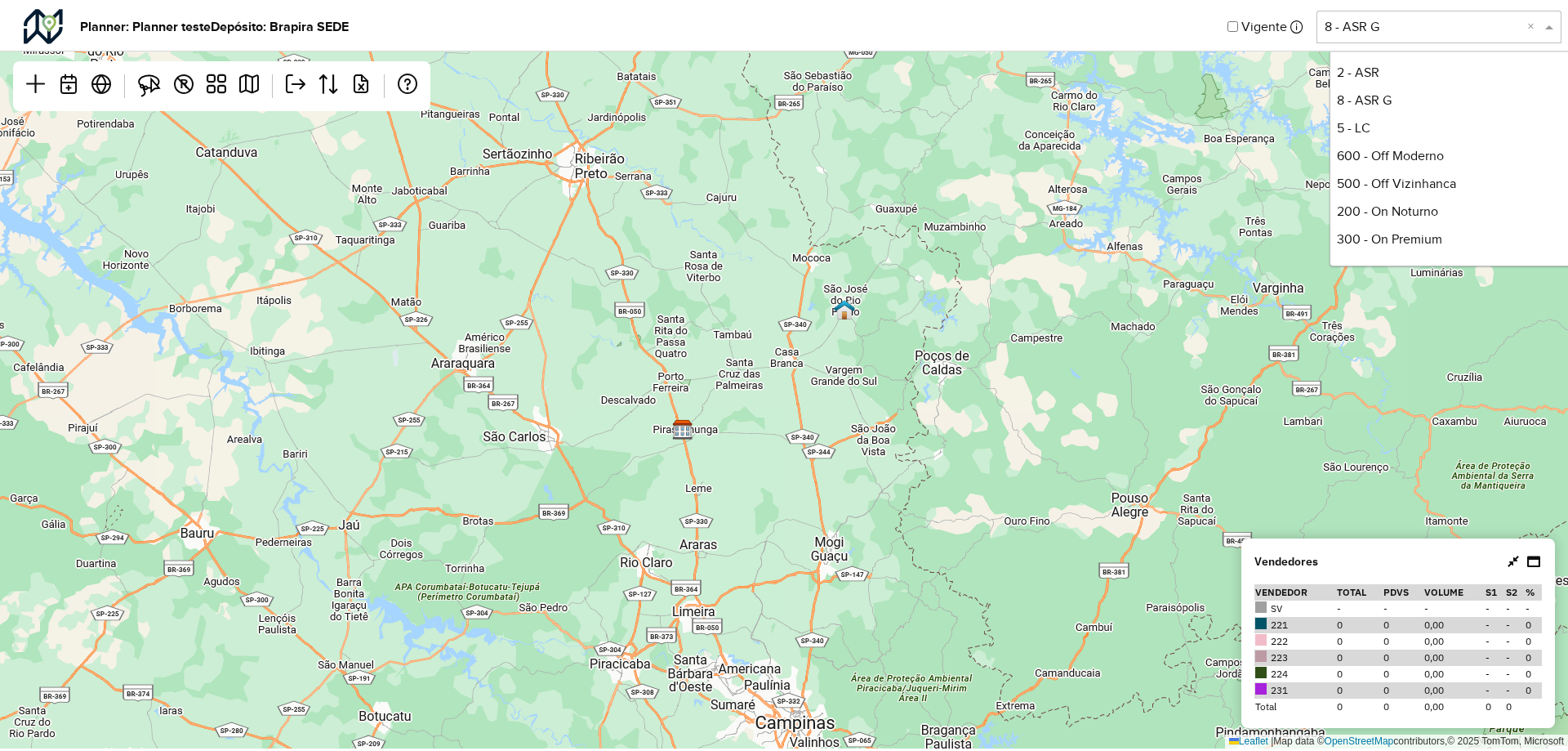 scroll, scrollTop: 0, scrollLeft: 0, axis: both 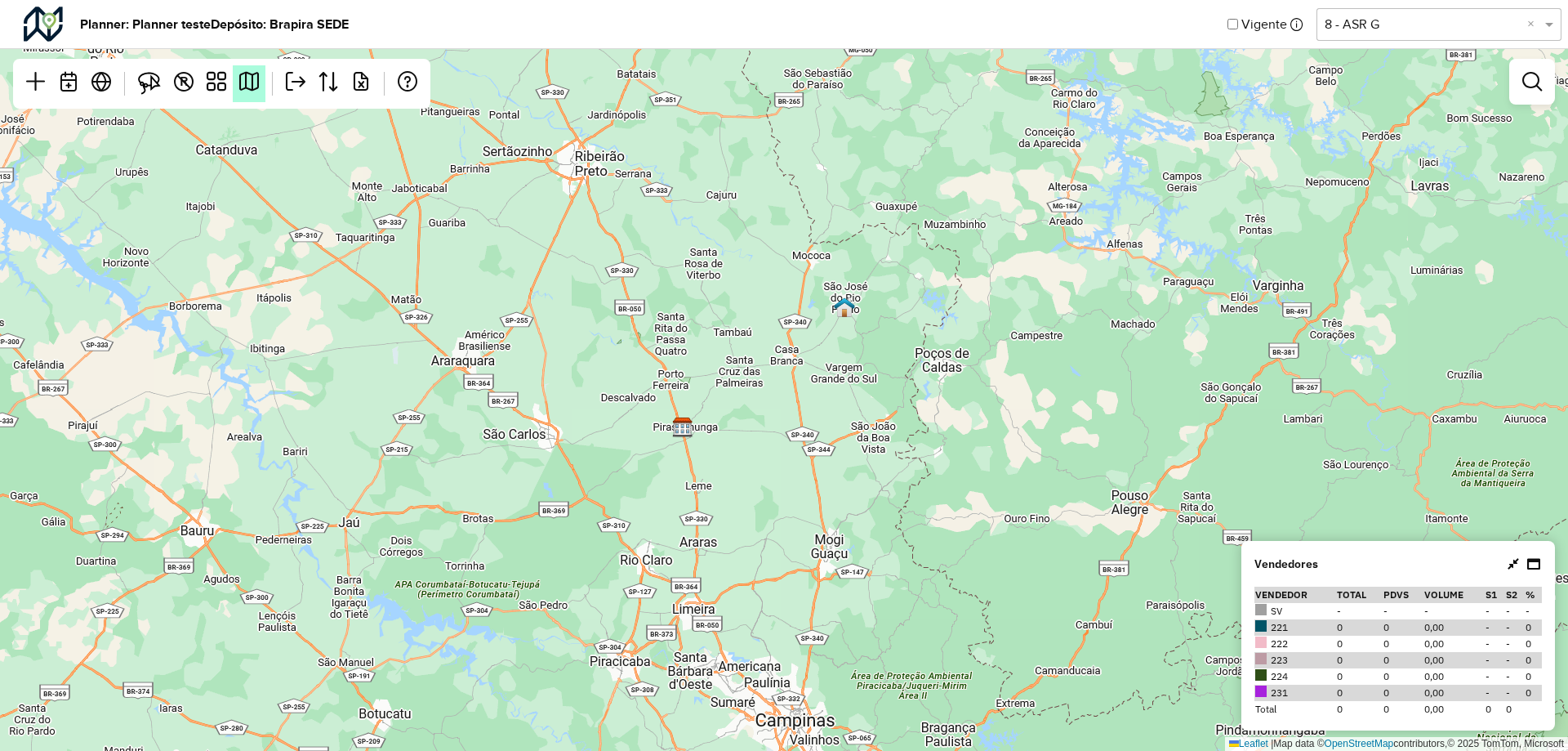 click at bounding box center (249, 82) 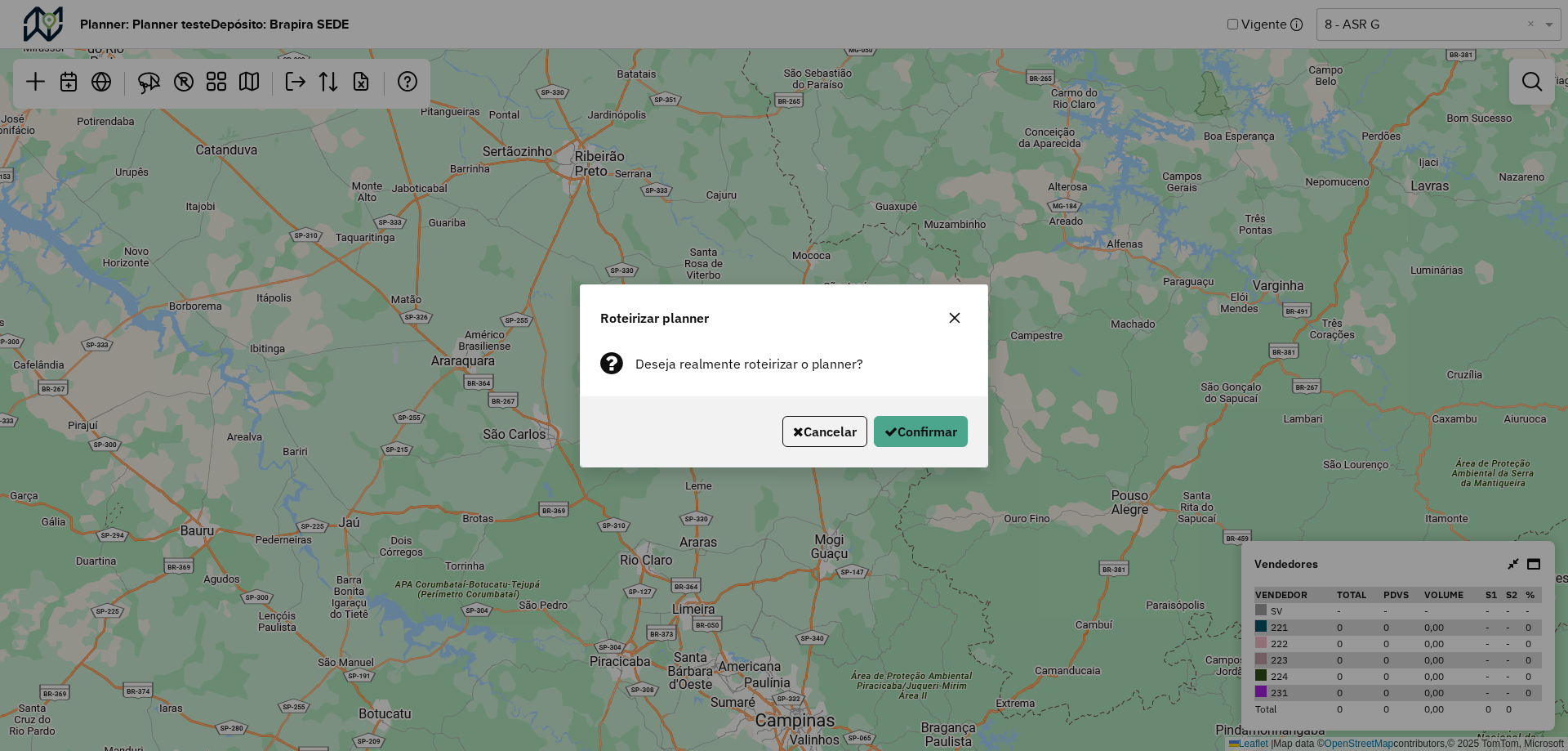 click 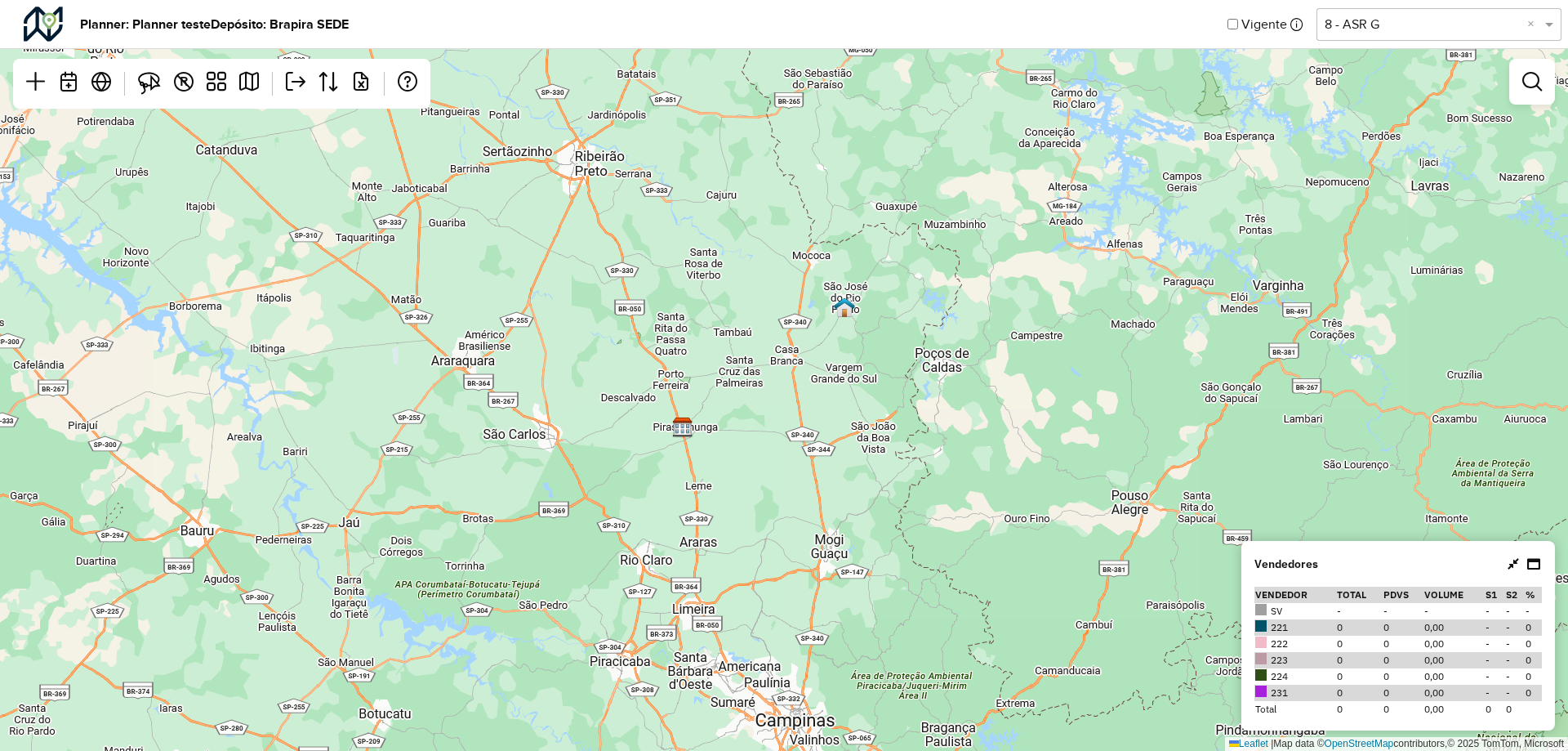 click at bounding box center (1534, 564) 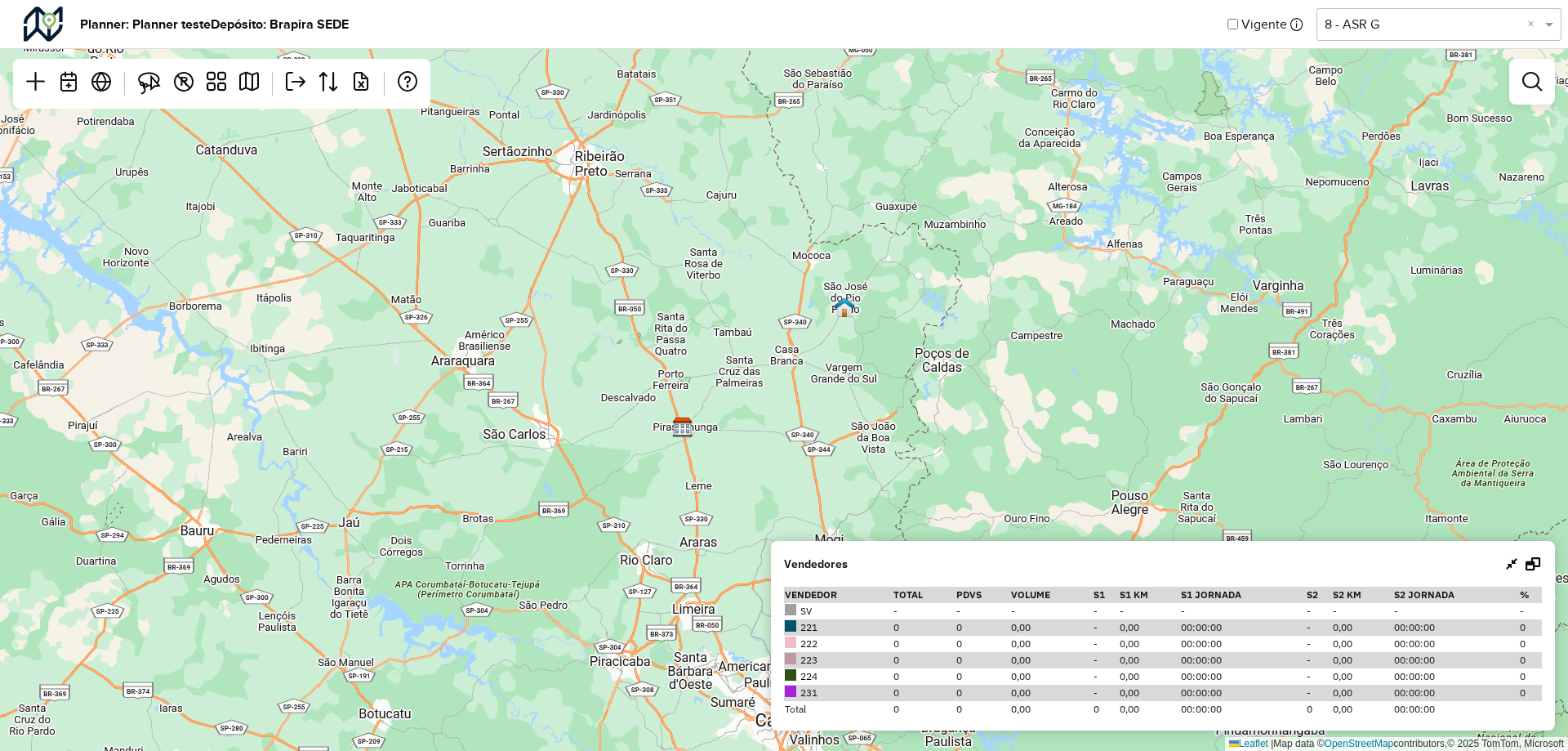 click at bounding box center (1512, 564) 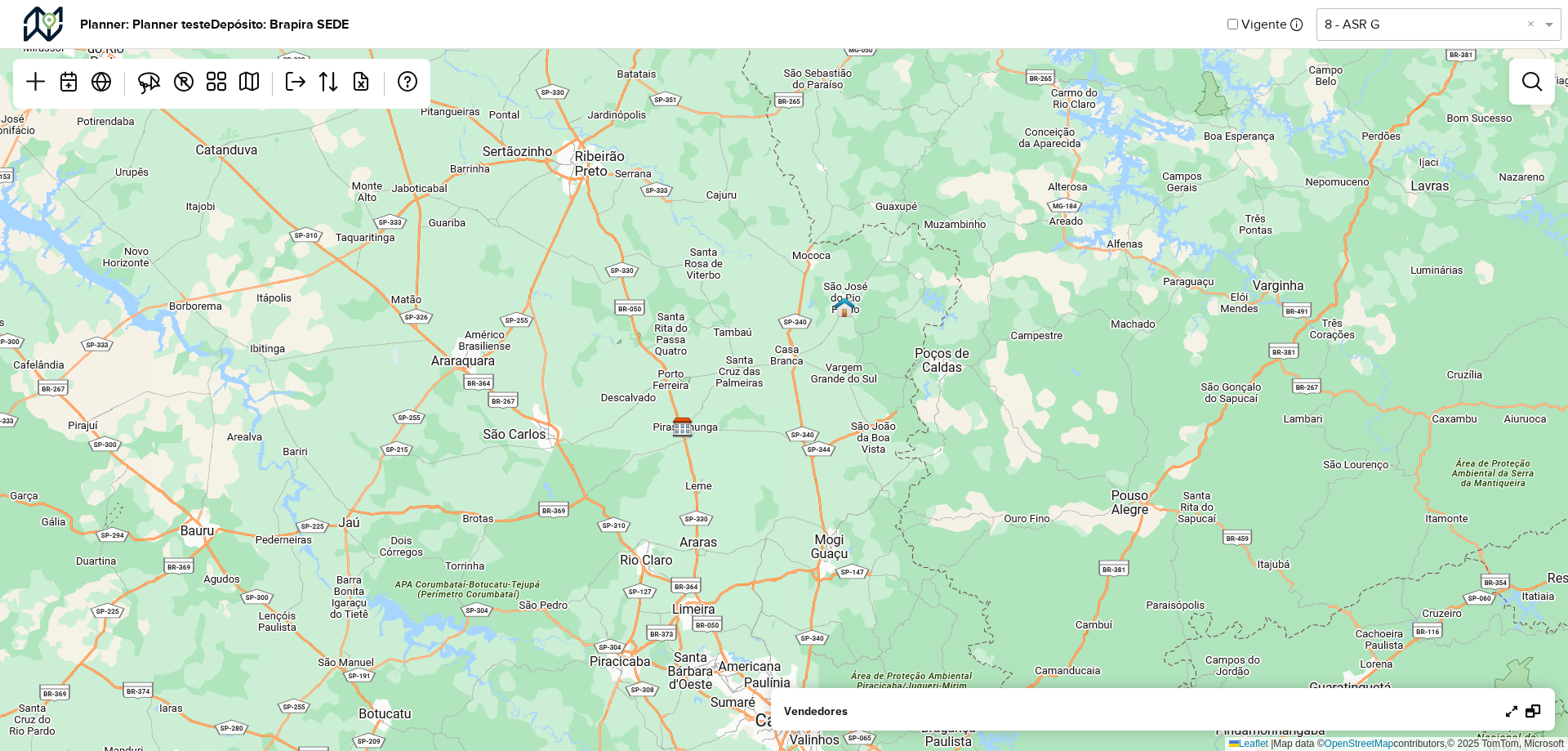 click at bounding box center [1512, 711] 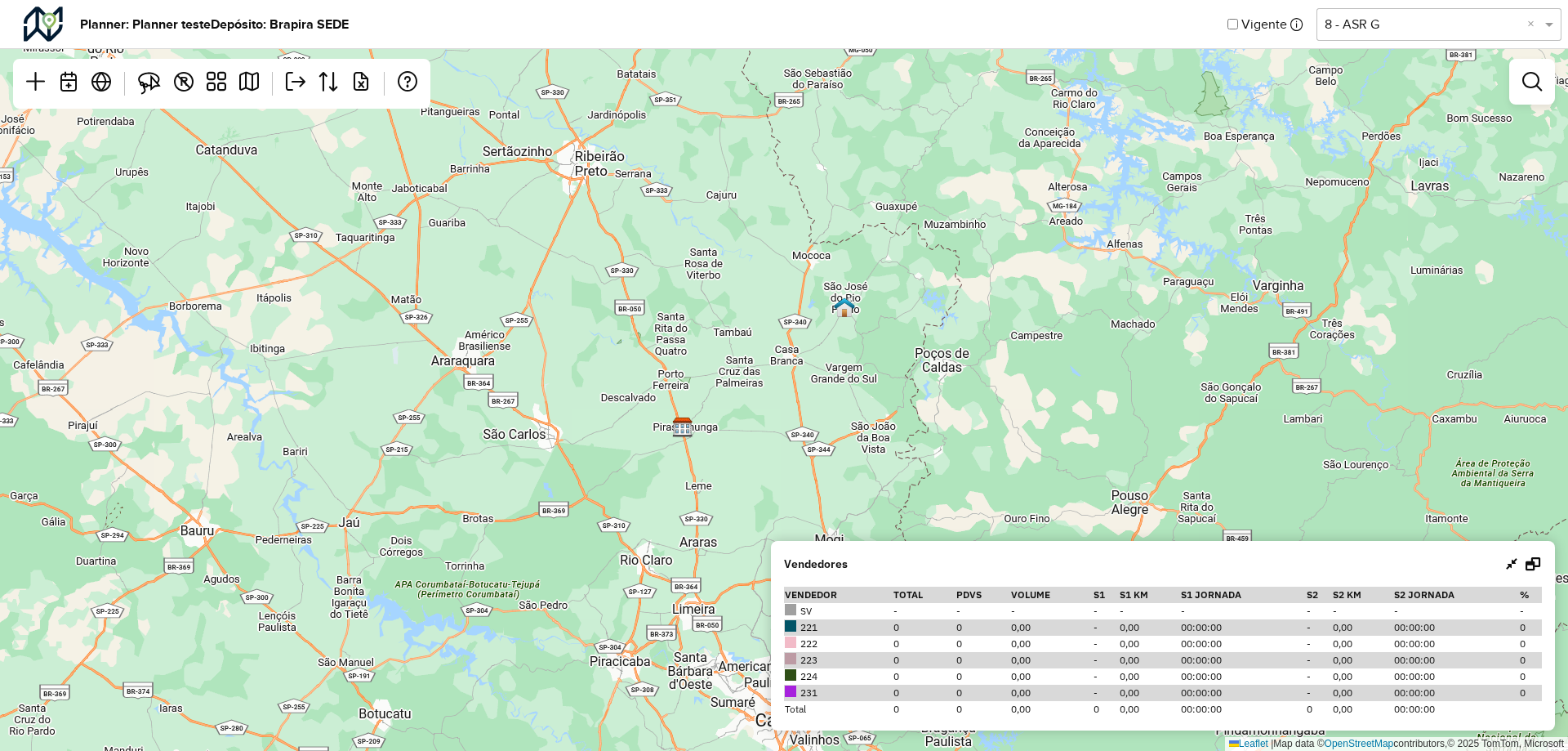 click at bounding box center (1533, 564) 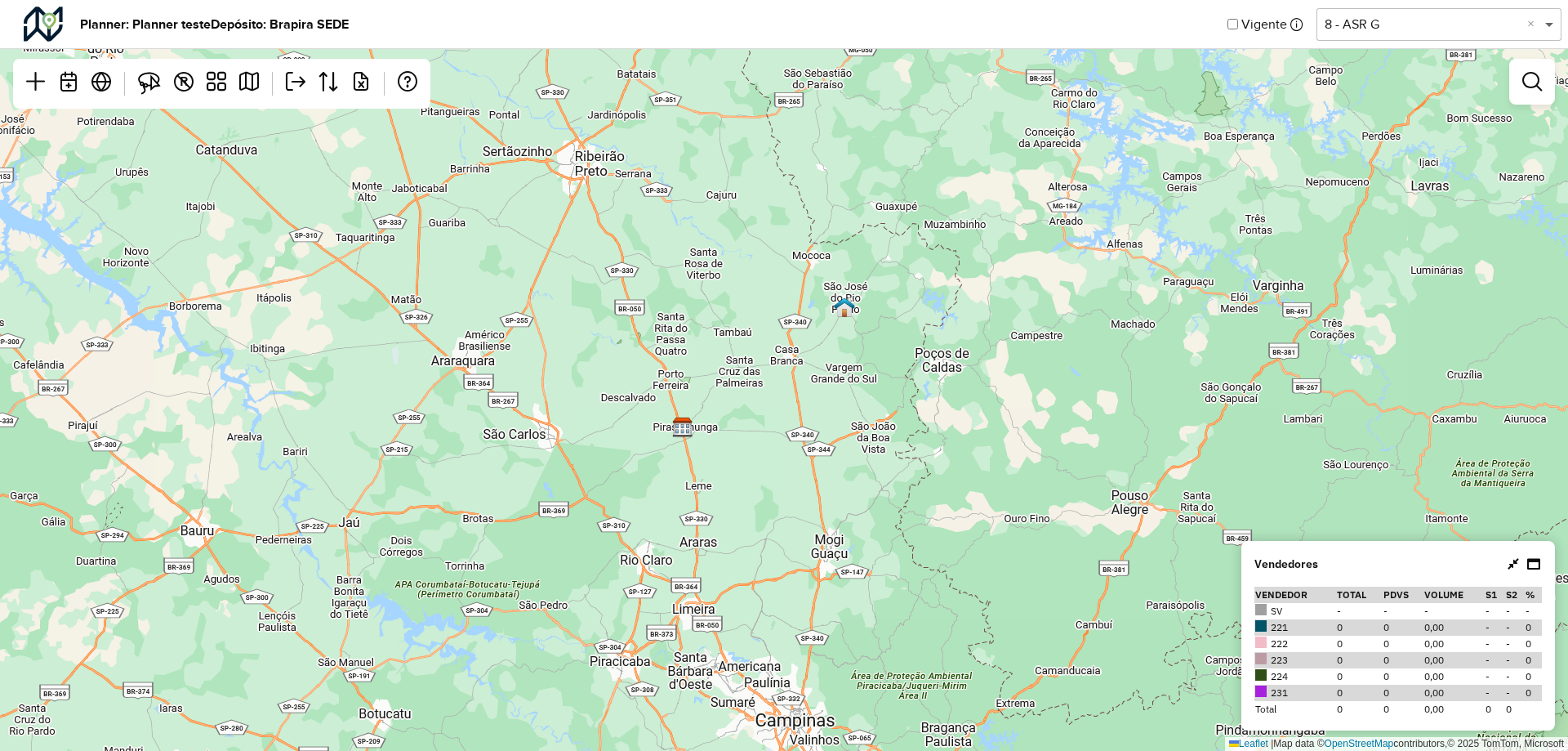 click 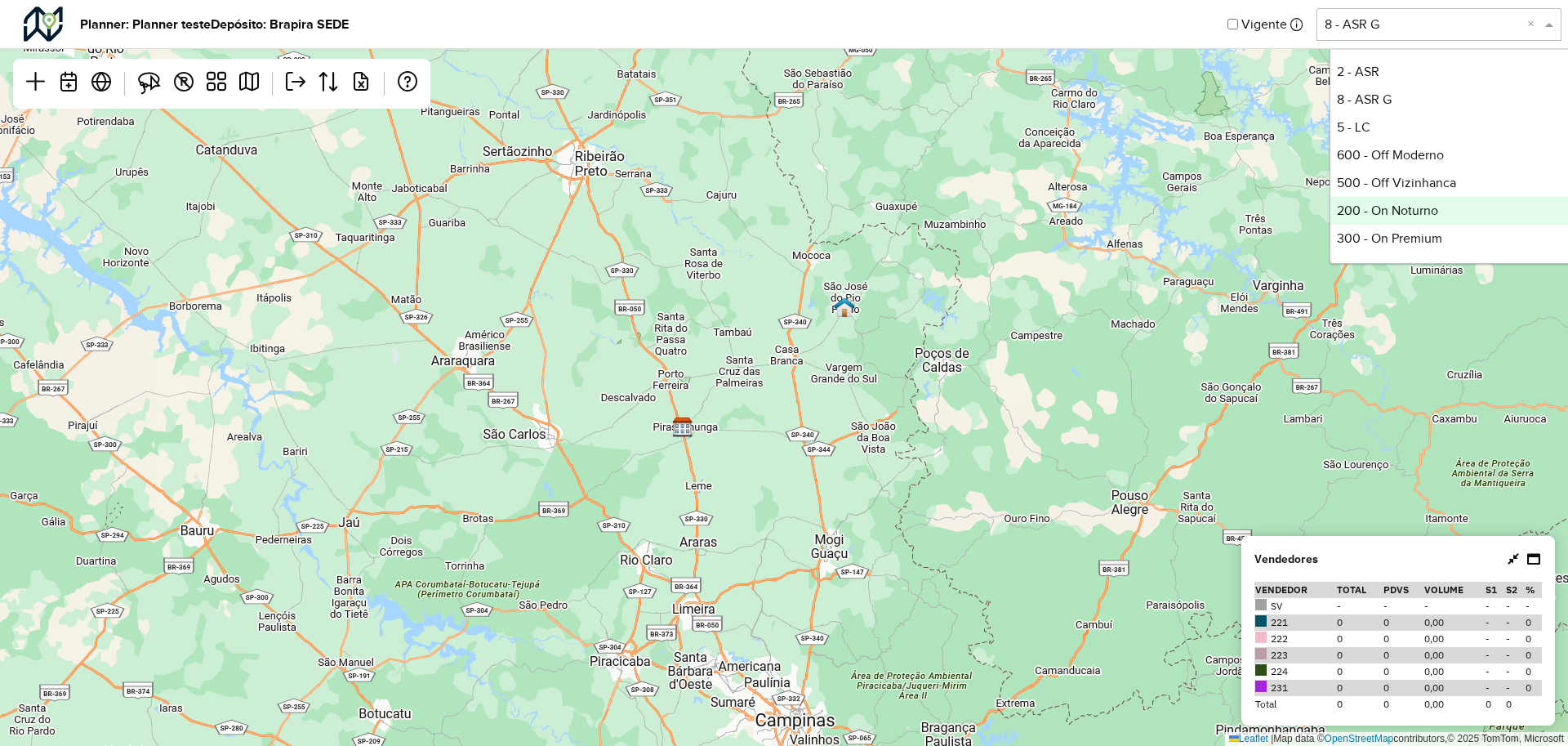 click on "500 - Off Vizinhanca" at bounding box center (1452, 183) 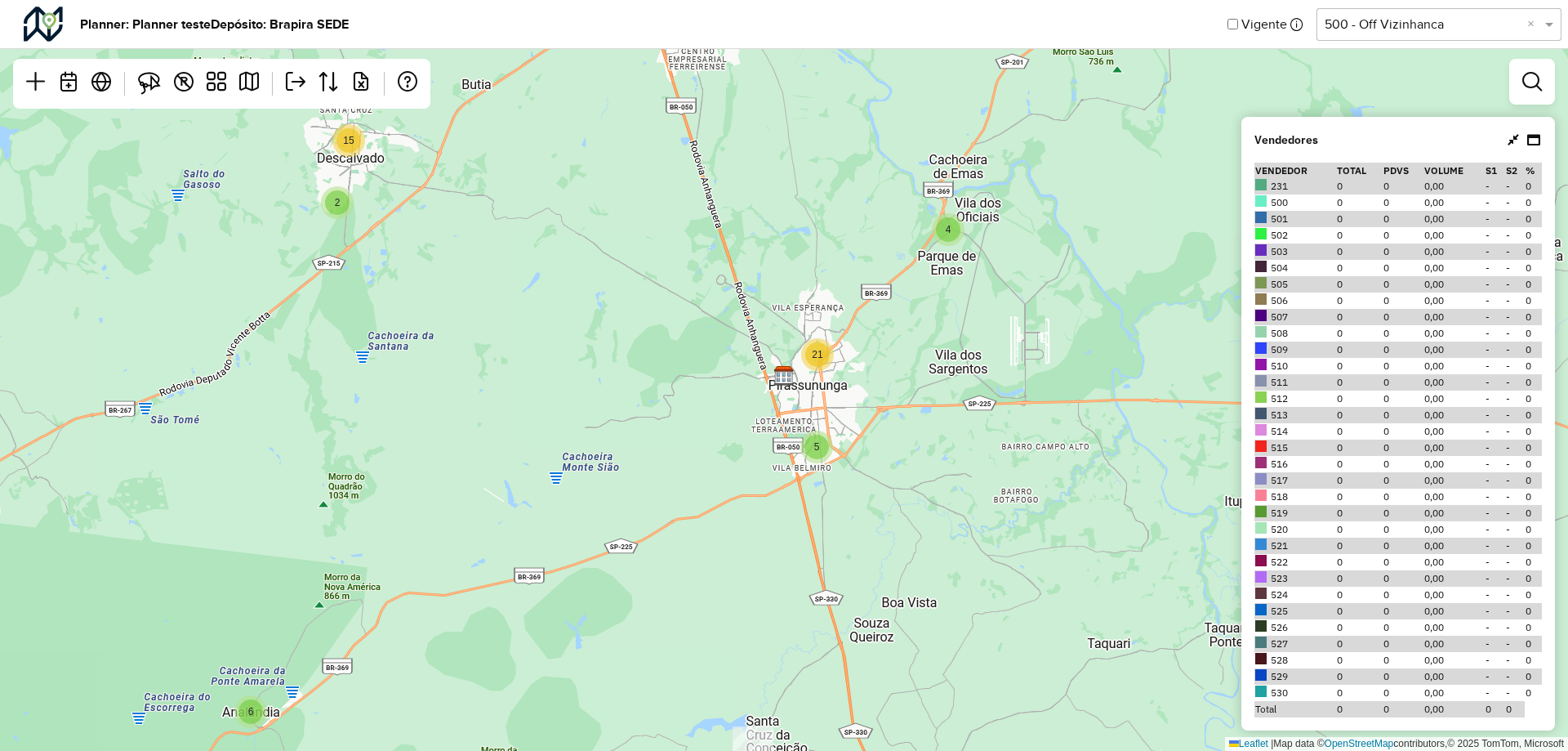 scroll, scrollTop: 0, scrollLeft: 0, axis: both 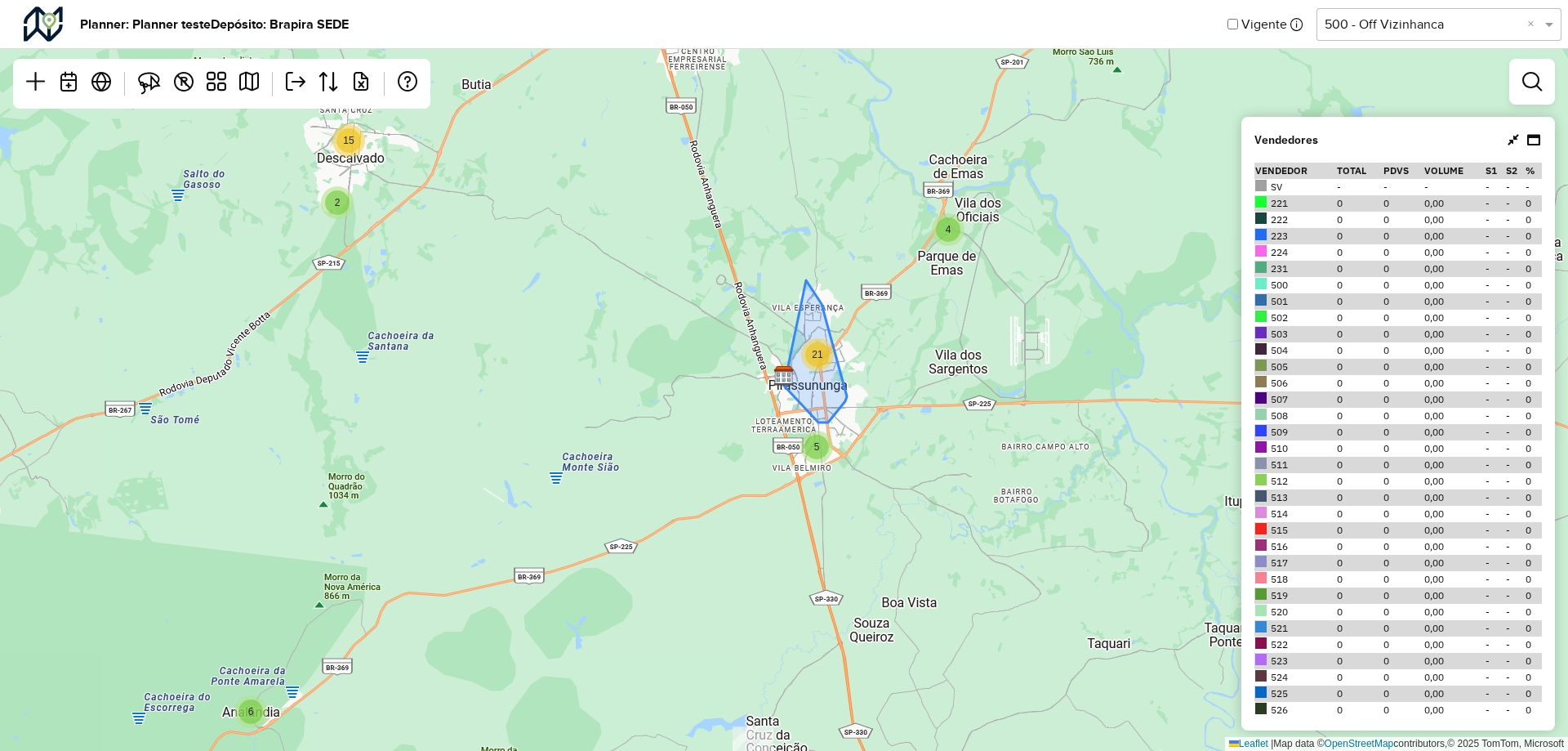 click on "21" 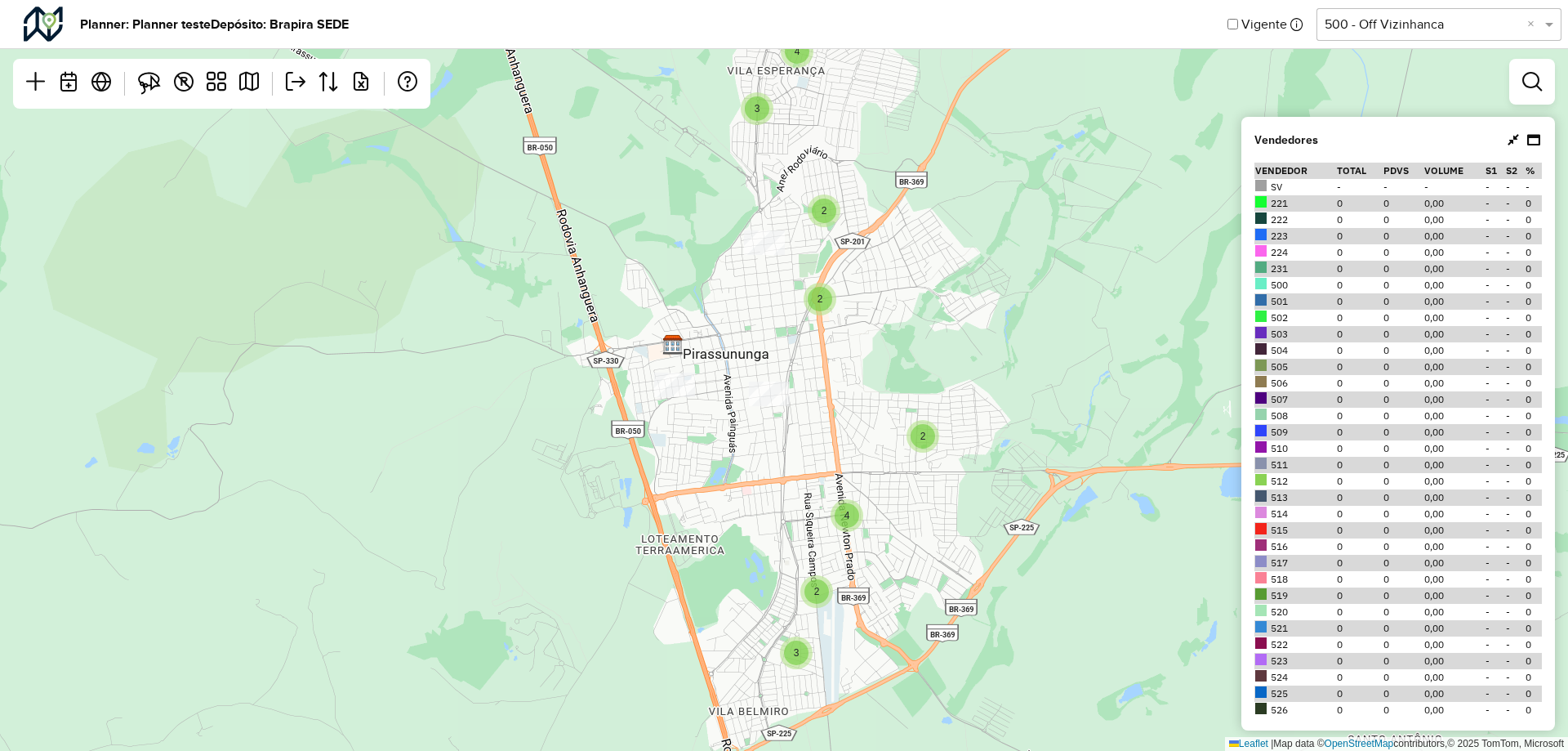 click on "2" 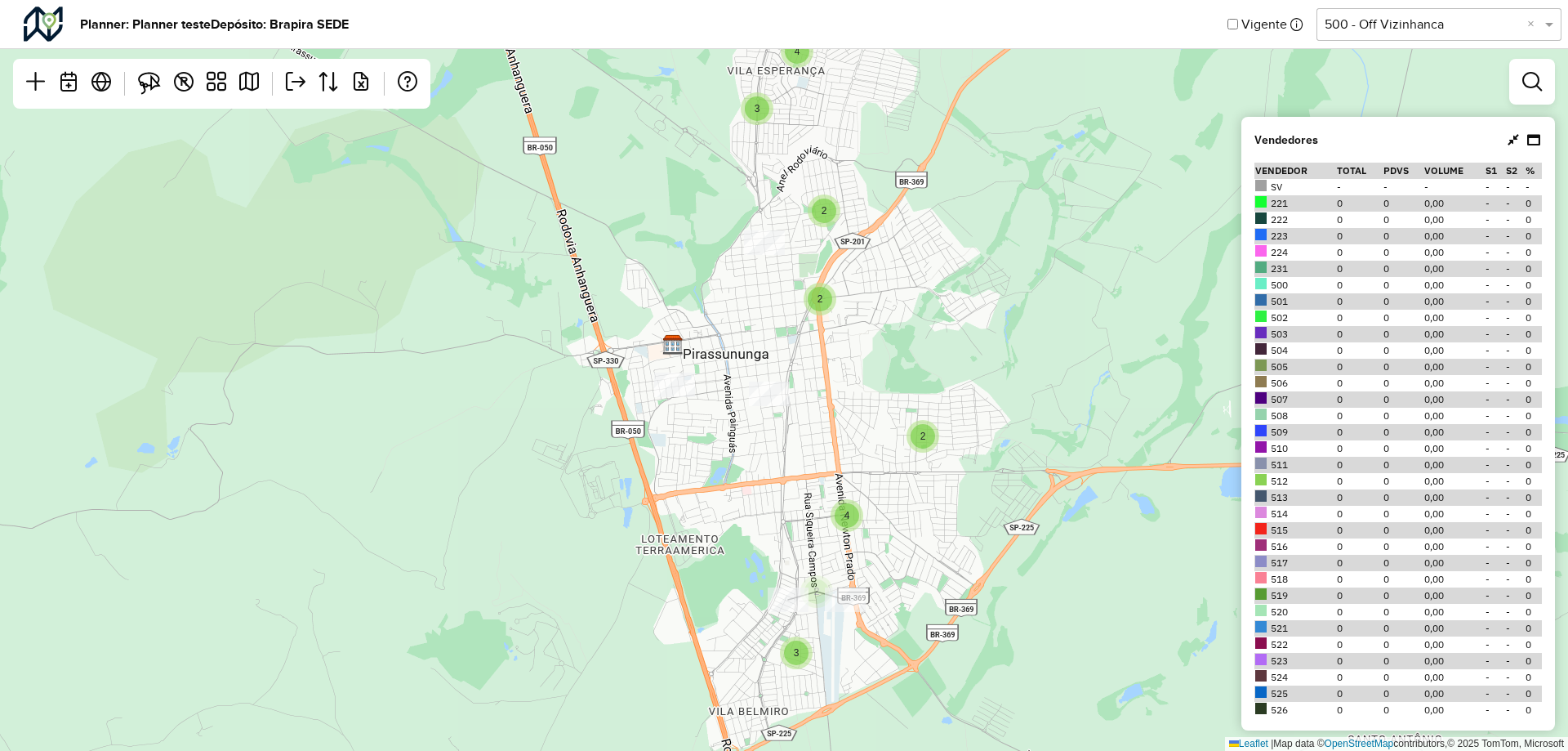 click on "2 2 3 4 3 4 2 2 2 2 3 2 3 3  Leaflet   |  Map data ©  OpenStreetMap  contributors,© 2025 TomTom, Microsoft" 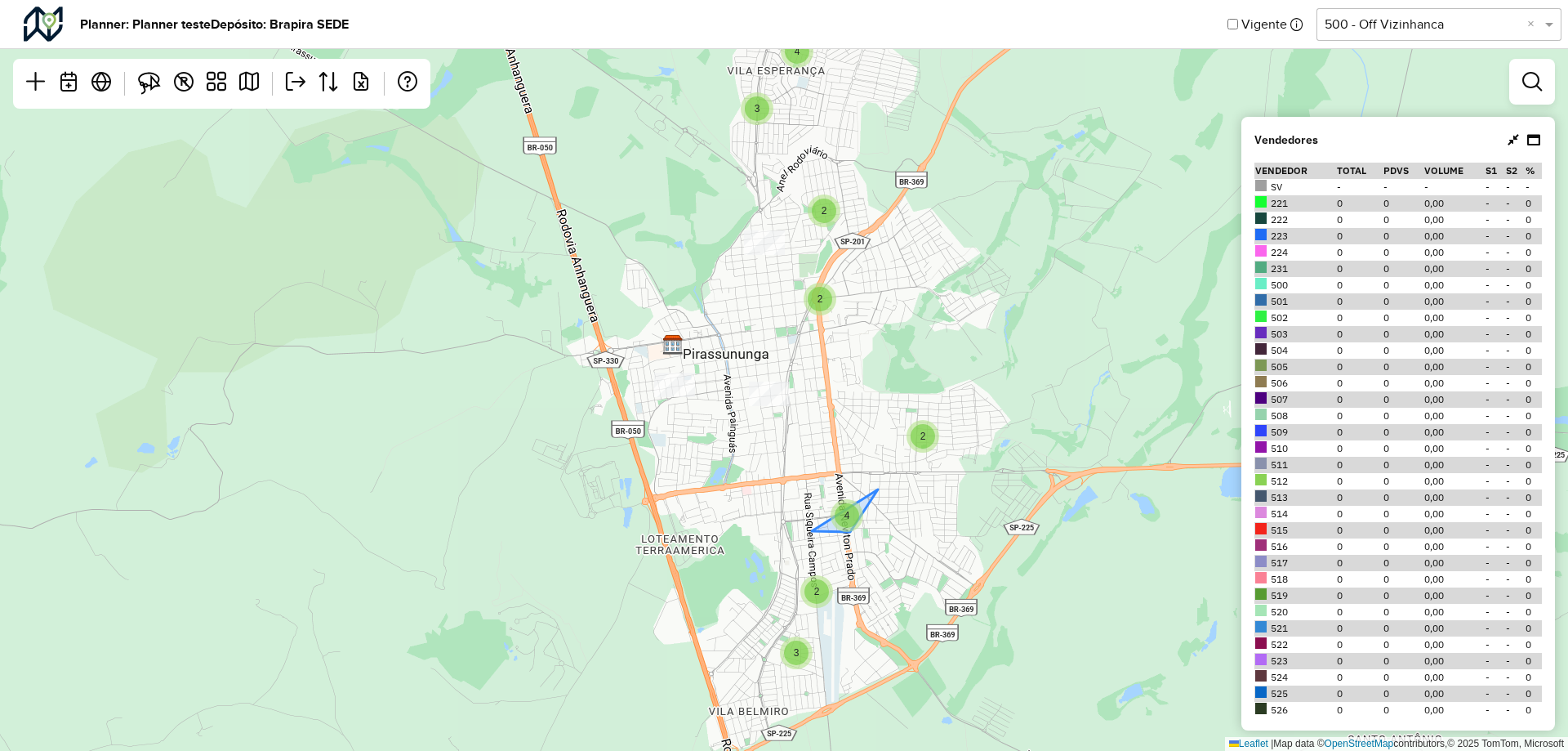 click on "4" 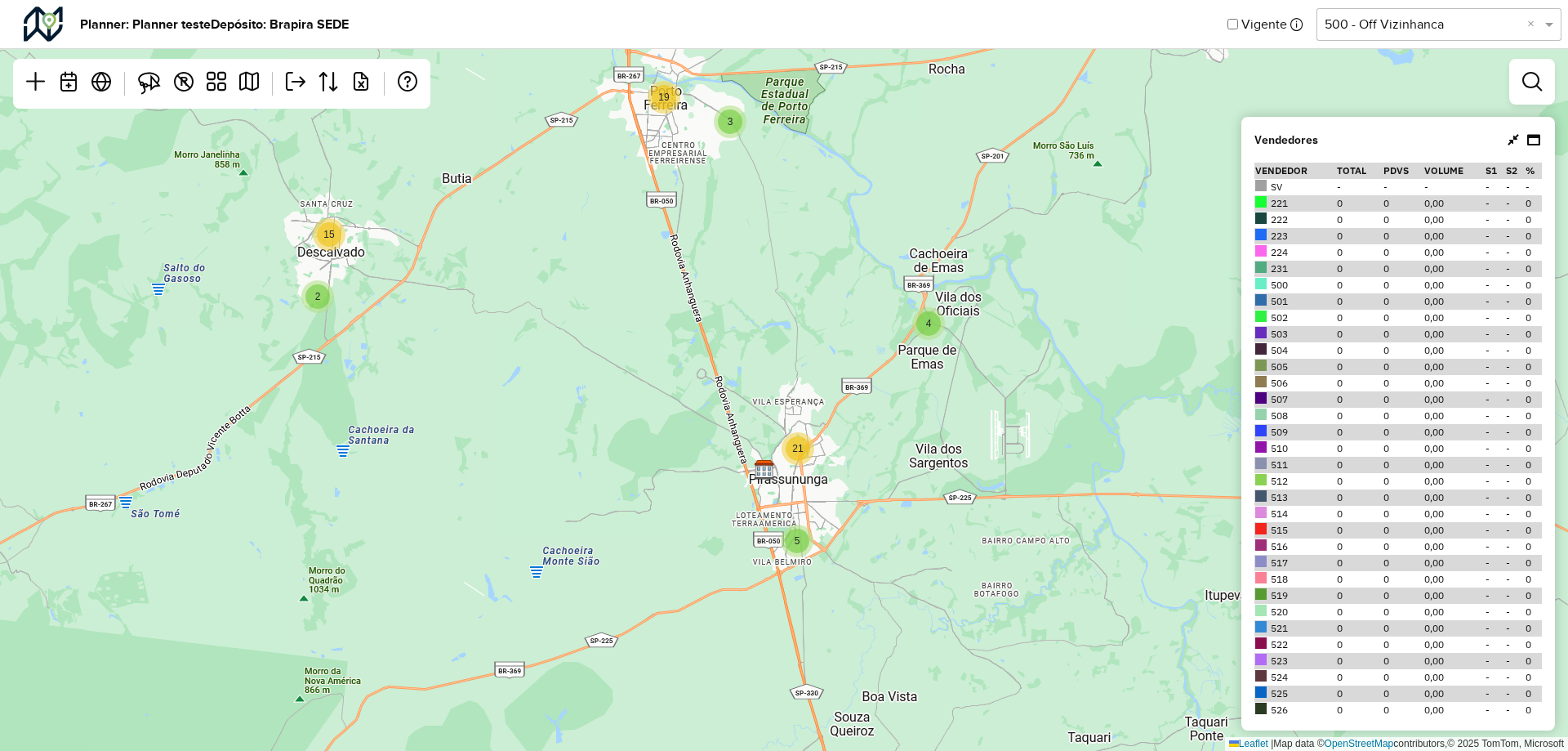 drag, startPoint x: 626, startPoint y: 525, endPoint x: 692, endPoint y: 570, distance: 79.88116 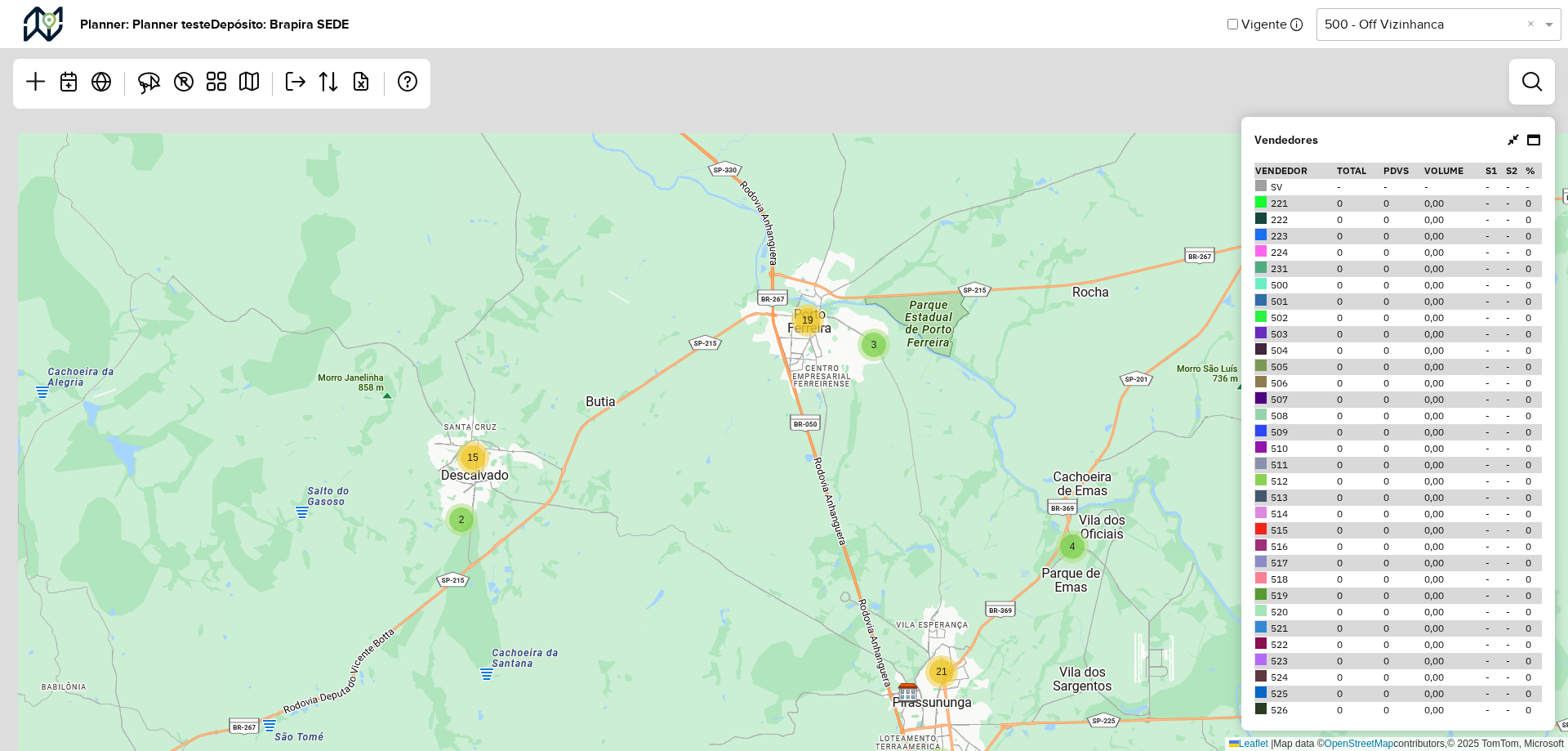 drag, startPoint x: 710, startPoint y: 491, endPoint x: 777, endPoint y: 642, distance: 165.1969 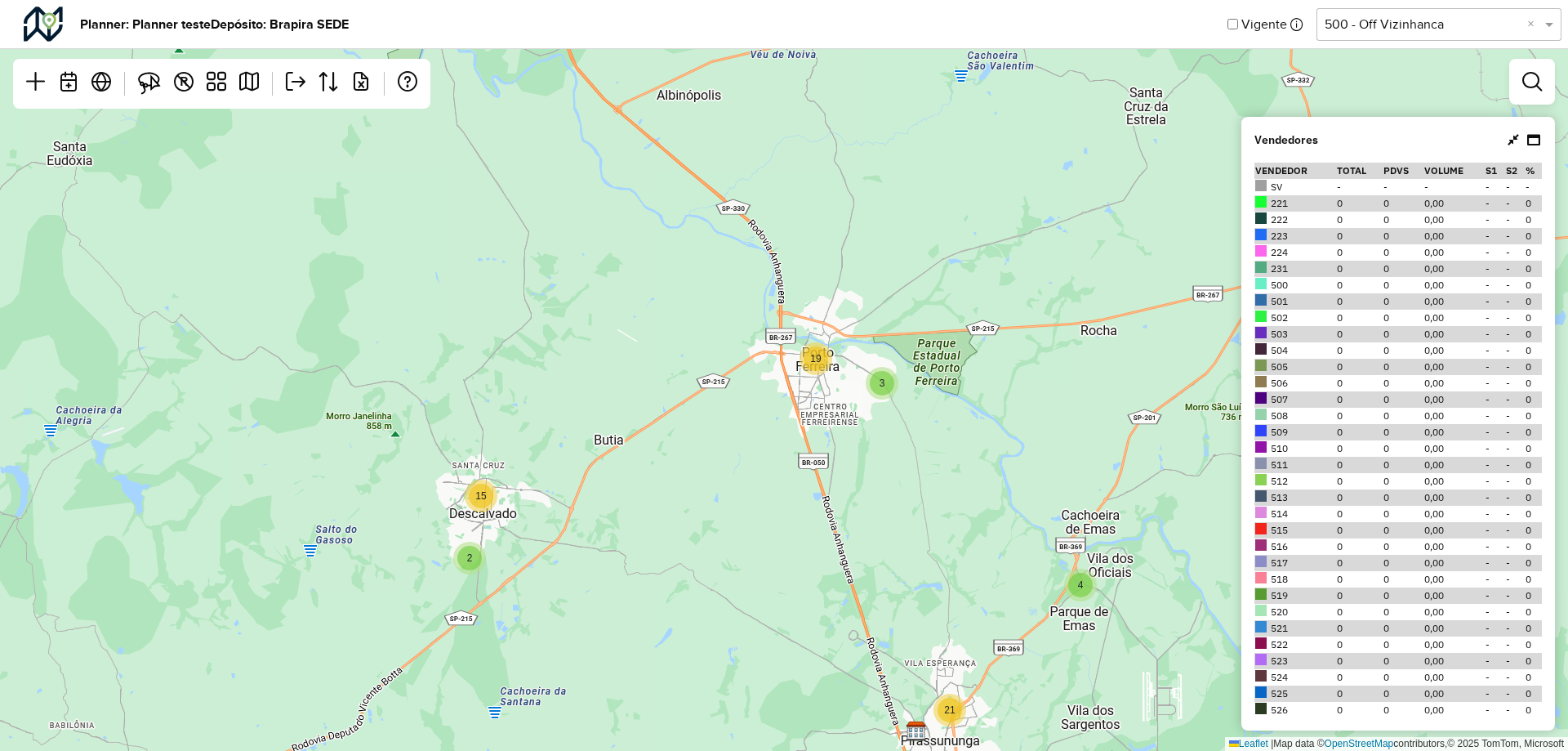 click on "12 13 6 2 11 9 4 12 5 21 19 3 2 15 12 9 2 7 13 4 3 10 9 2 6 5 16 3 13 9 2 22 4 6 7  Leaflet   |  Map data ©  OpenStreetMap  contributors,© 2025 TomTom, Microsoft" 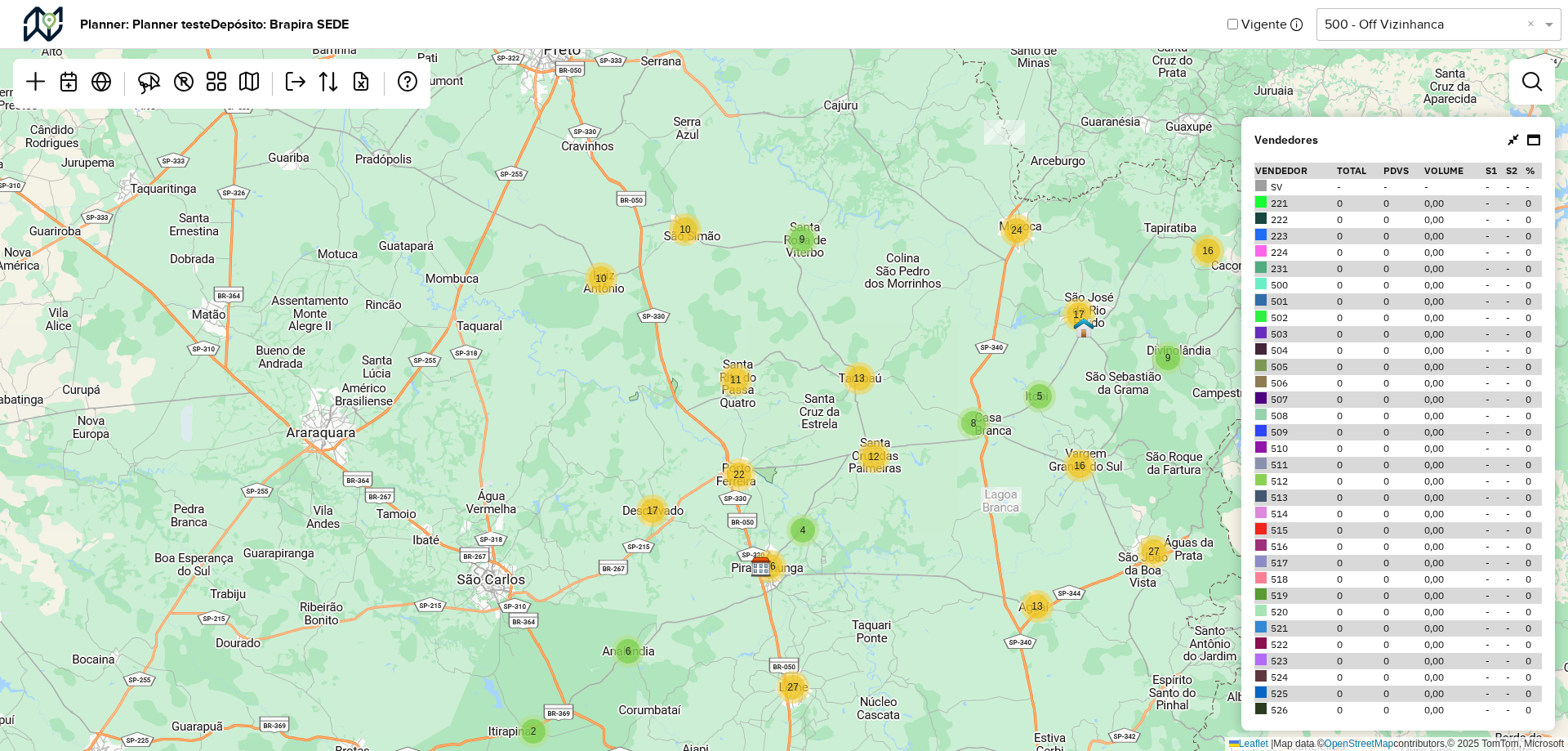 drag, startPoint x: 781, startPoint y: 505, endPoint x: 633, endPoint y: 469, distance: 152.3155 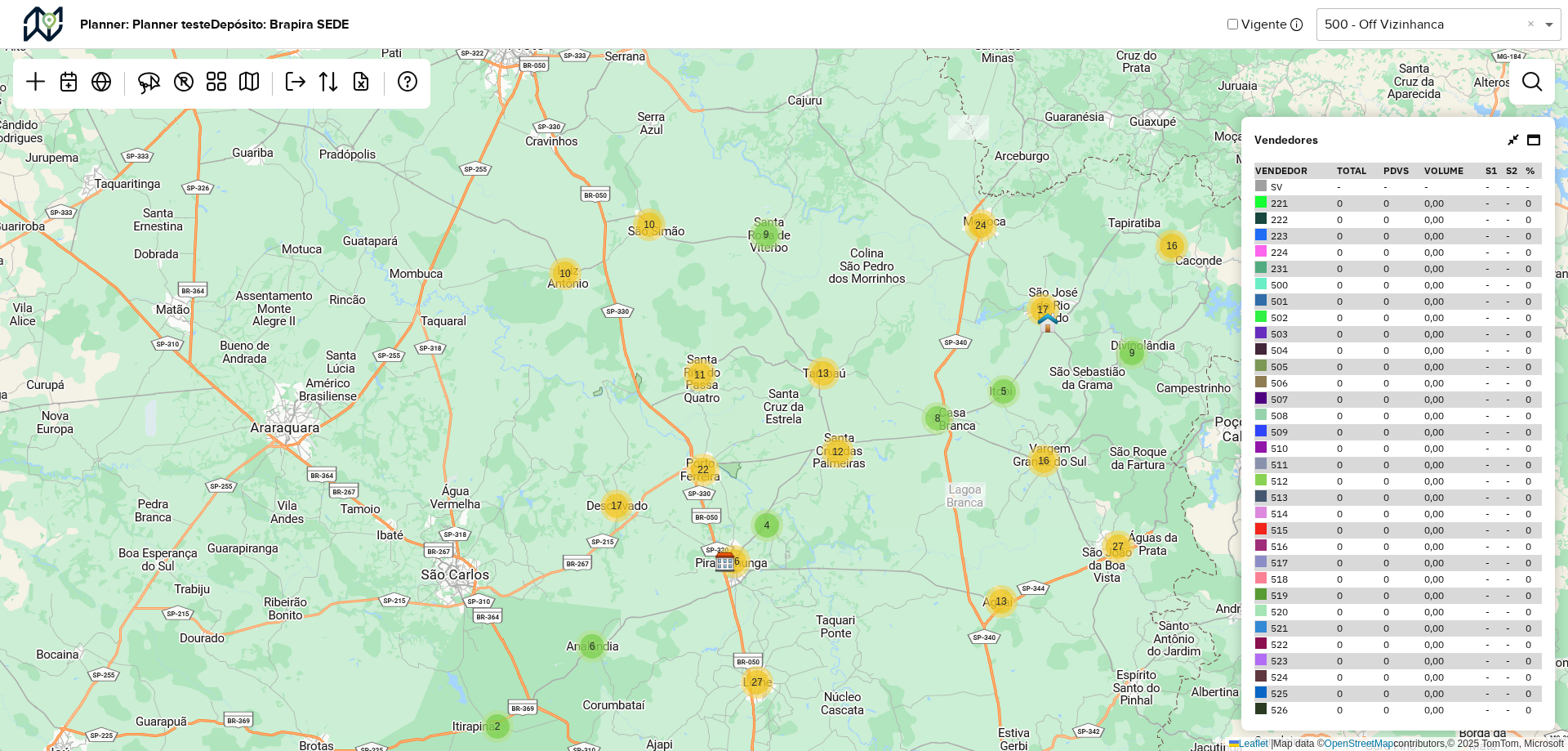 click 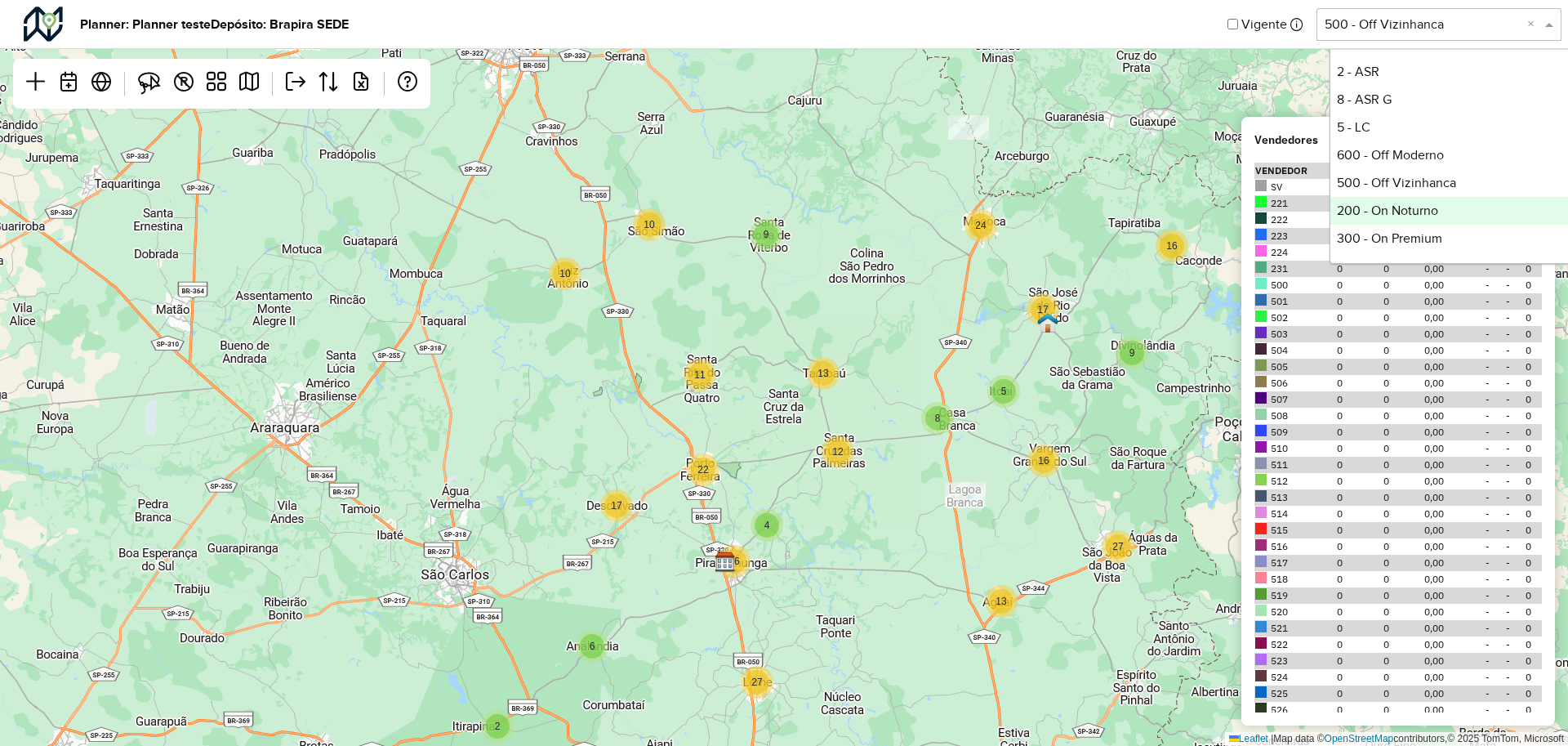 click on "200 - On Noturno" at bounding box center [1452, 211] 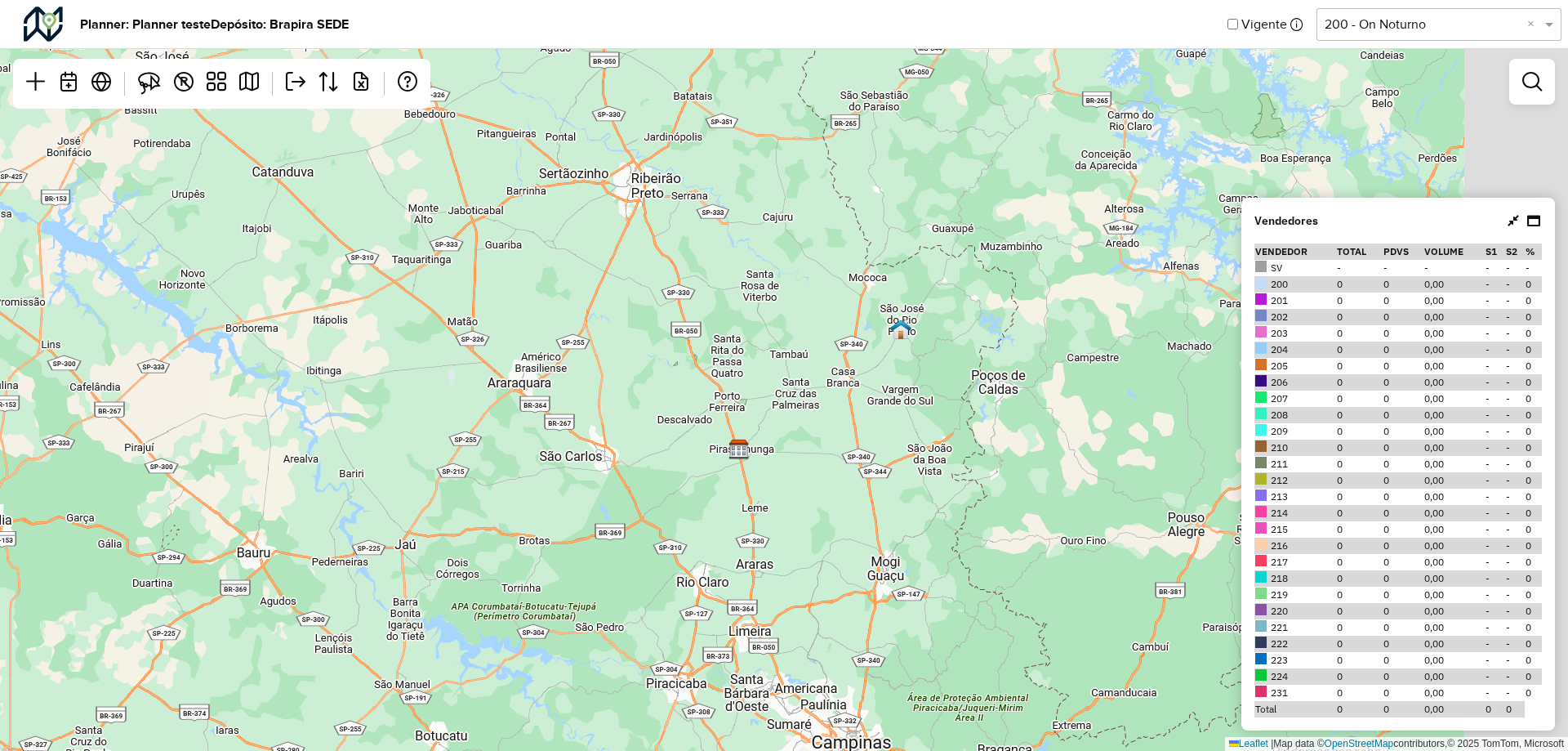 drag, startPoint x: 964, startPoint y: 519, endPoint x: 855, endPoint y: 424, distance: 144.58907 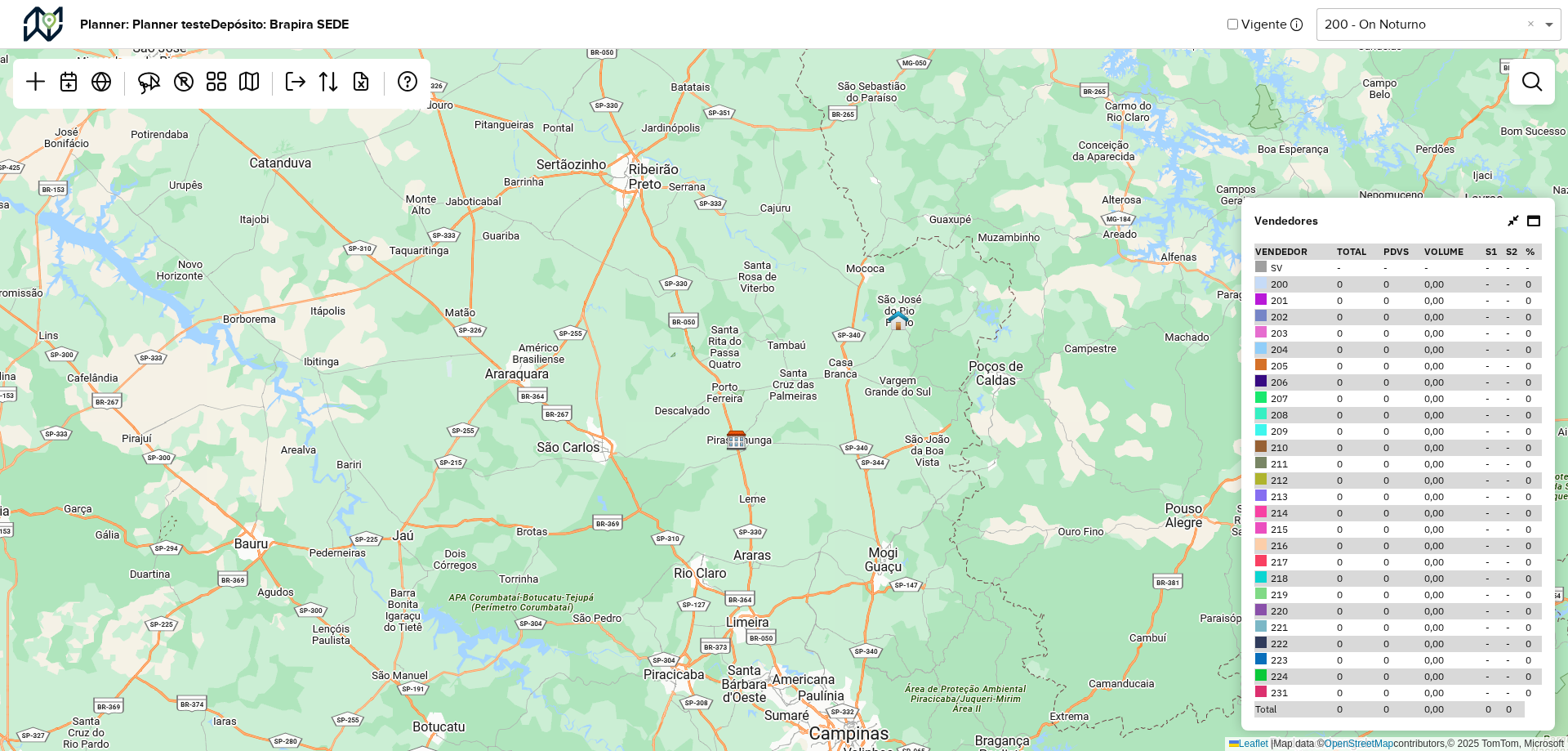 click 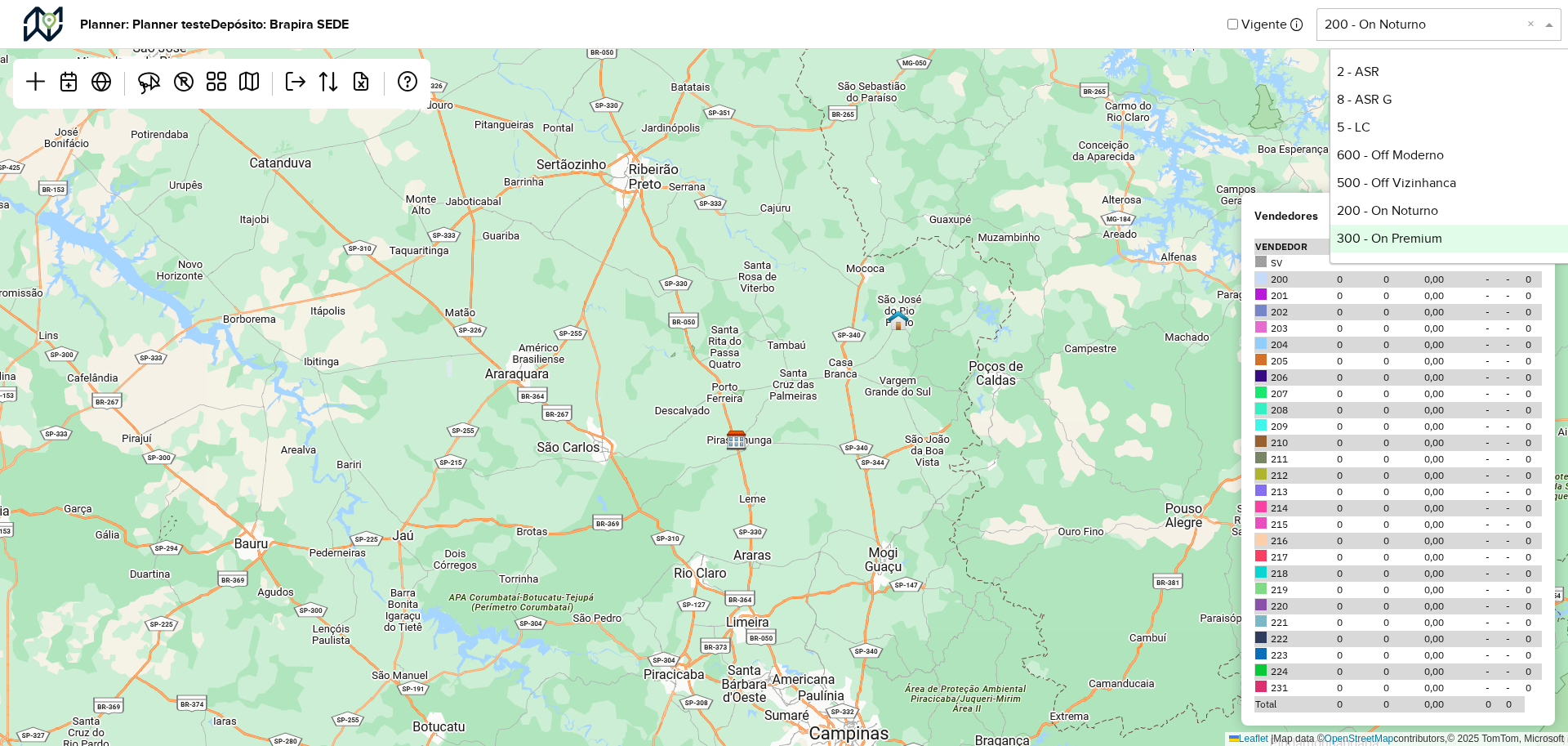 click on "300 - On Premium" at bounding box center (1452, 239) 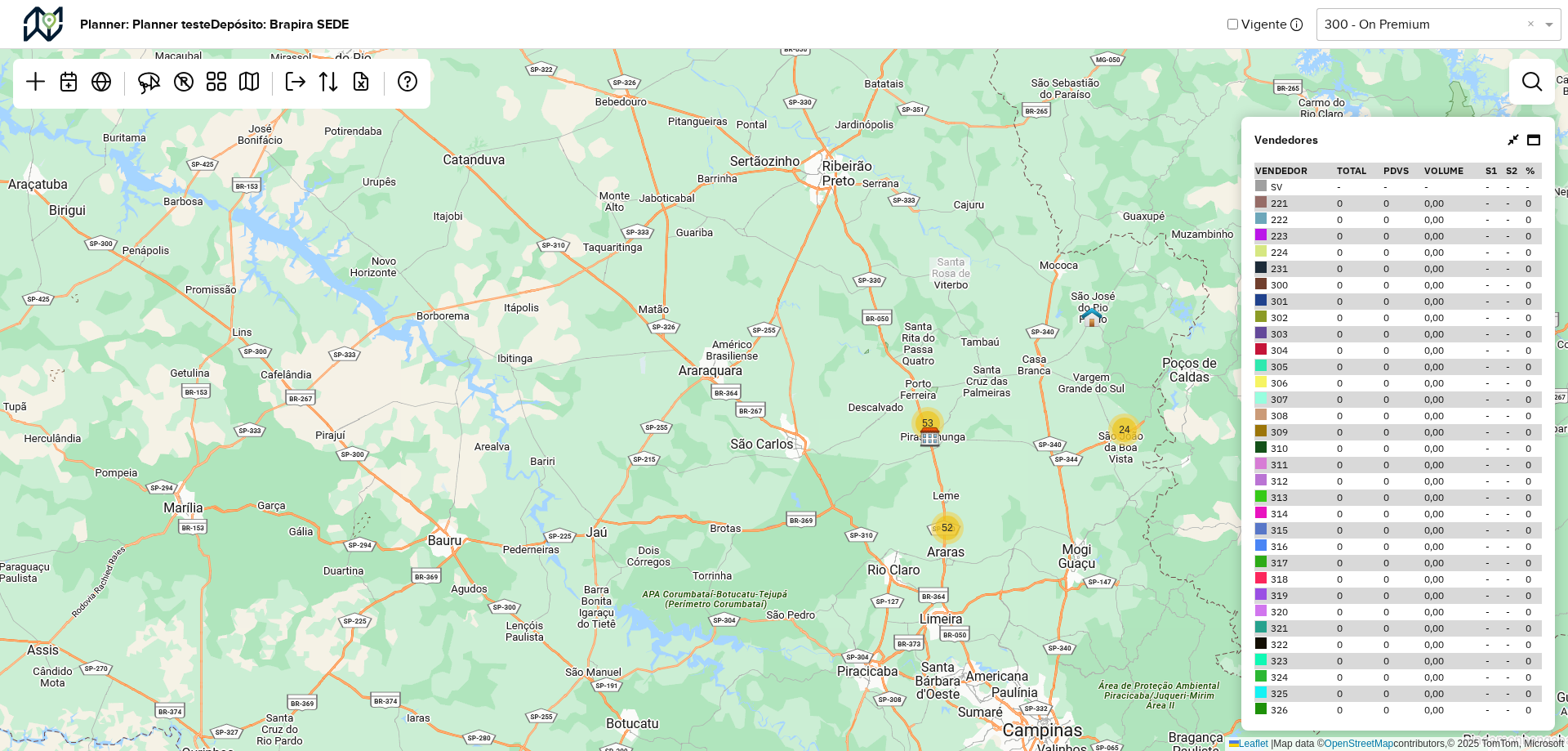 drag, startPoint x: 1032, startPoint y: 450, endPoint x: 896, endPoint y: 483, distance: 139.94642 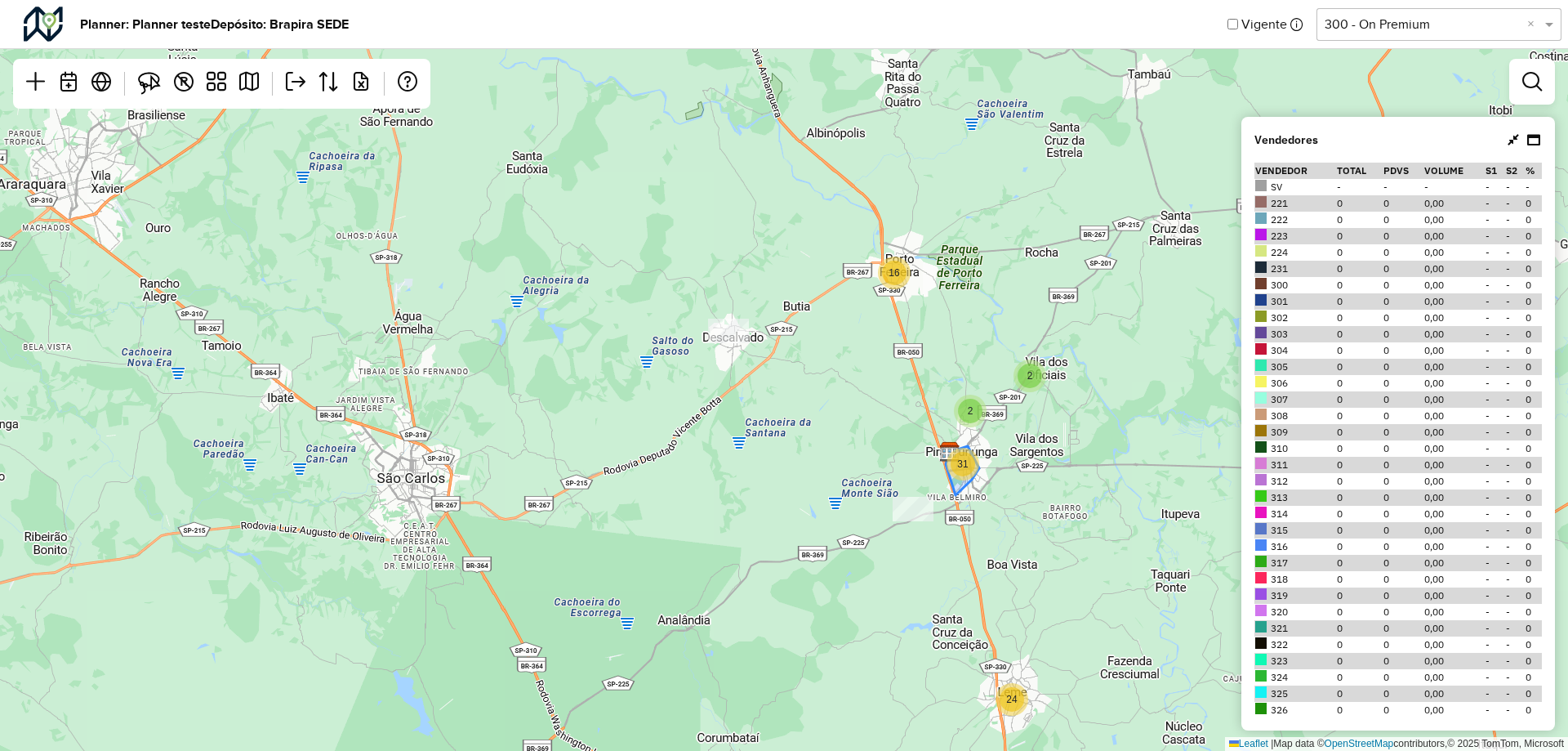 click on "31" 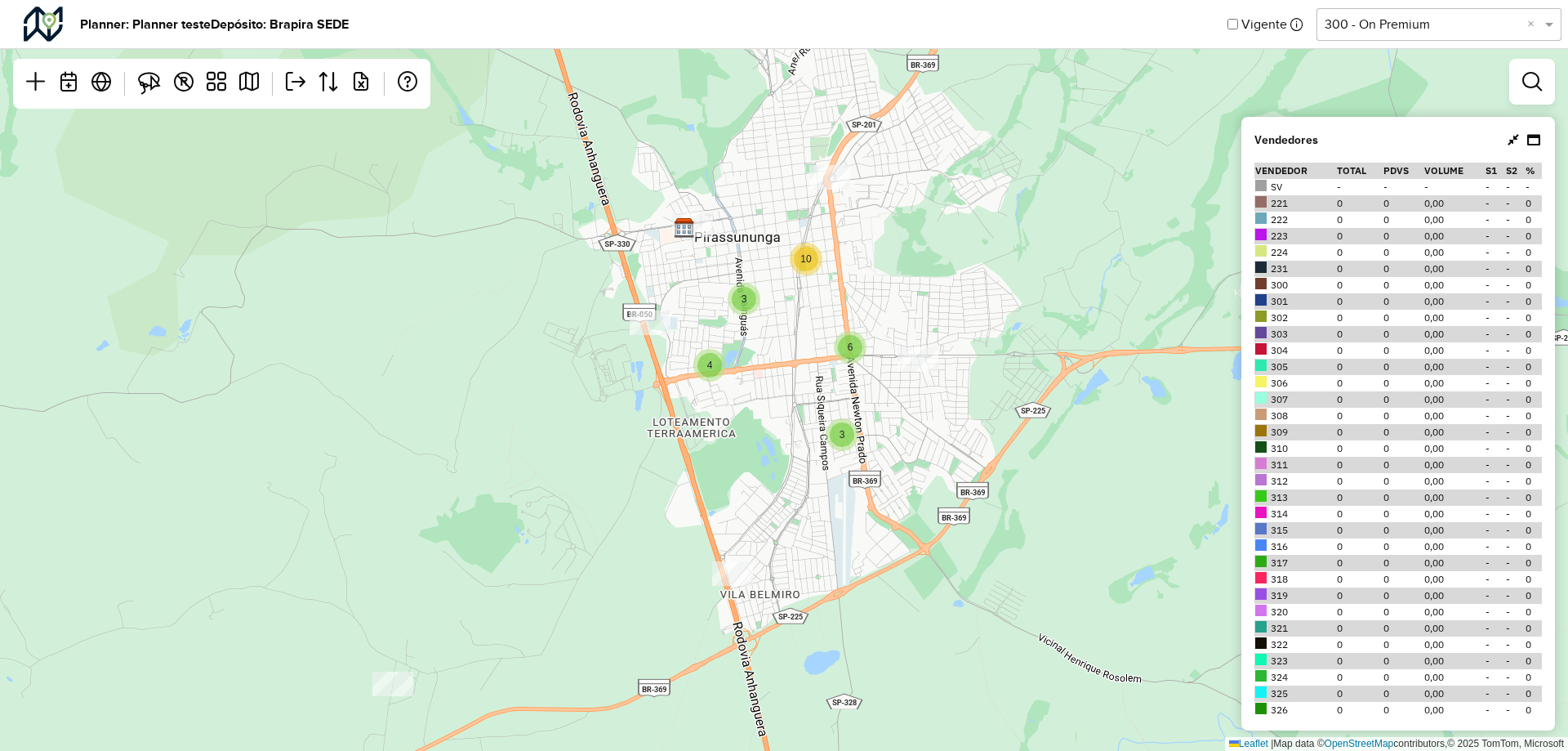 click at bounding box center [1513, 140] 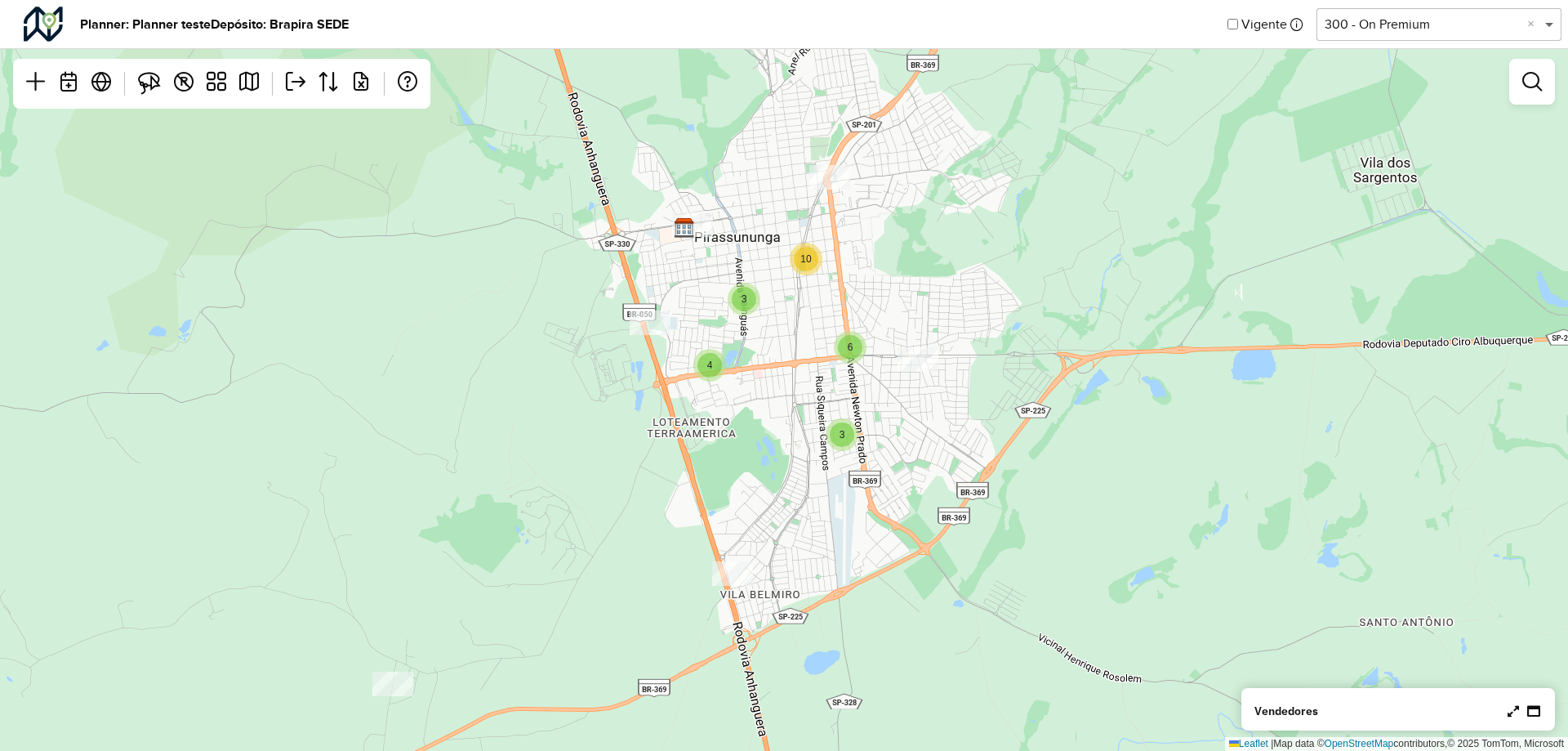 click 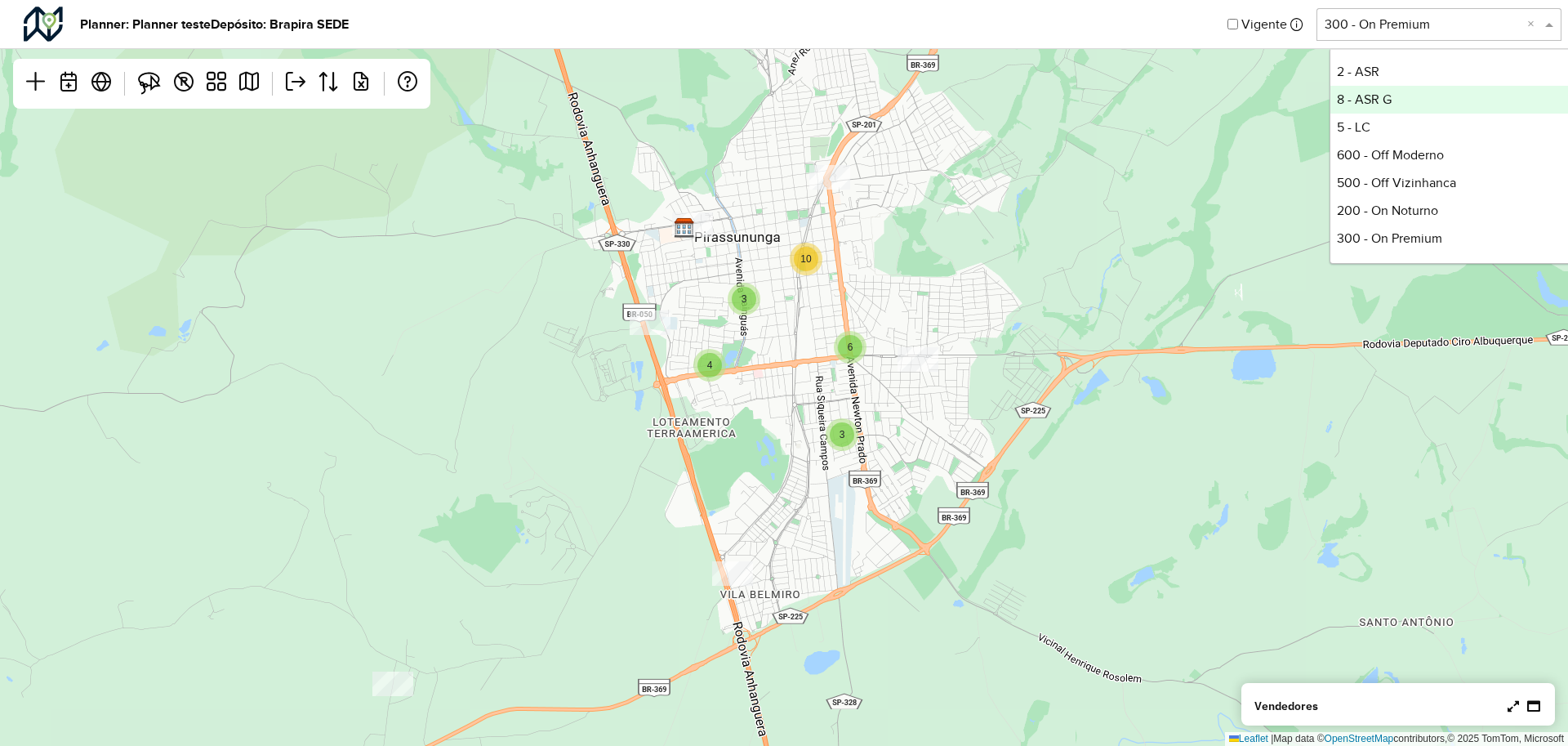 drag, startPoint x: 1213, startPoint y: 129, endPoint x: 1281, endPoint y: 461, distance: 338.89231 